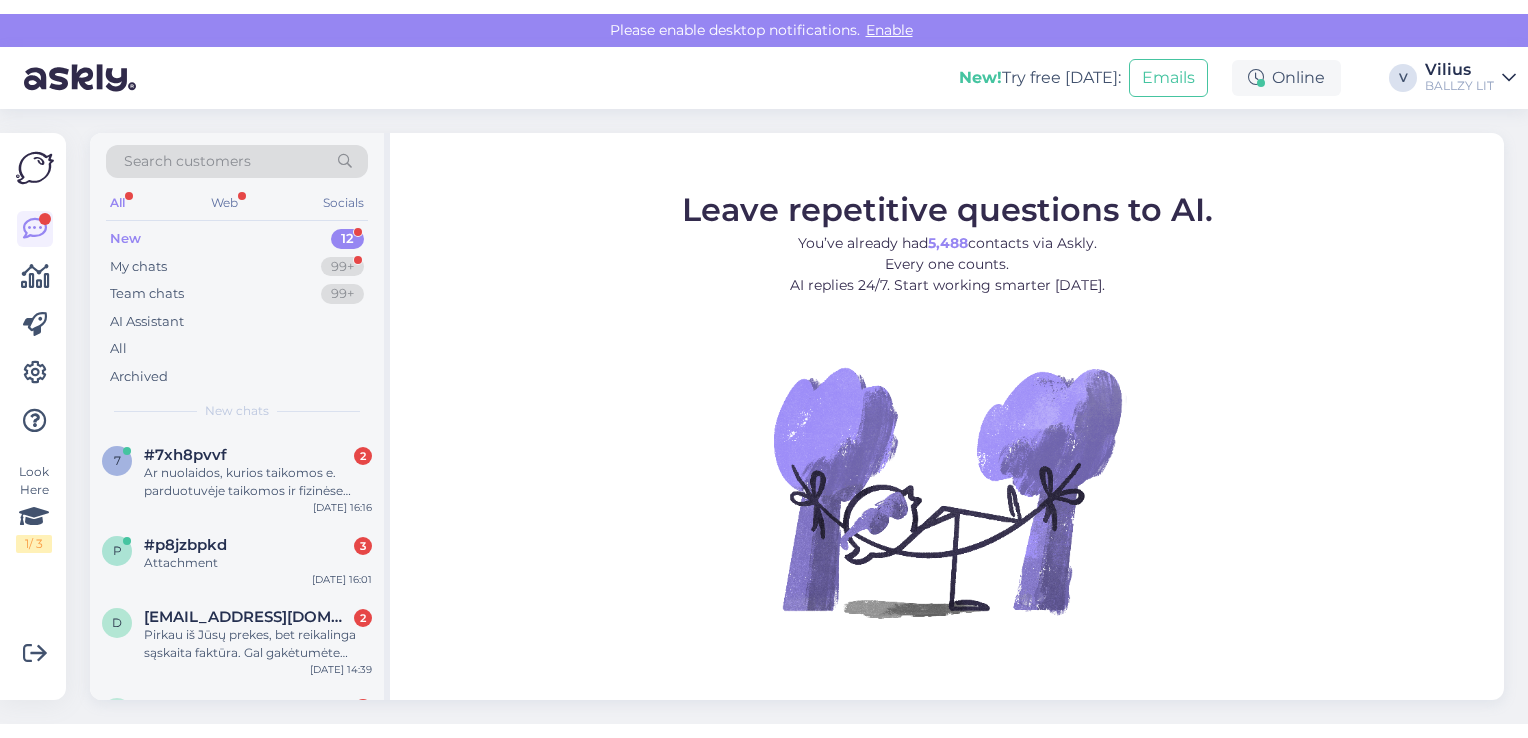 scroll, scrollTop: 0, scrollLeft: 0, axis: both 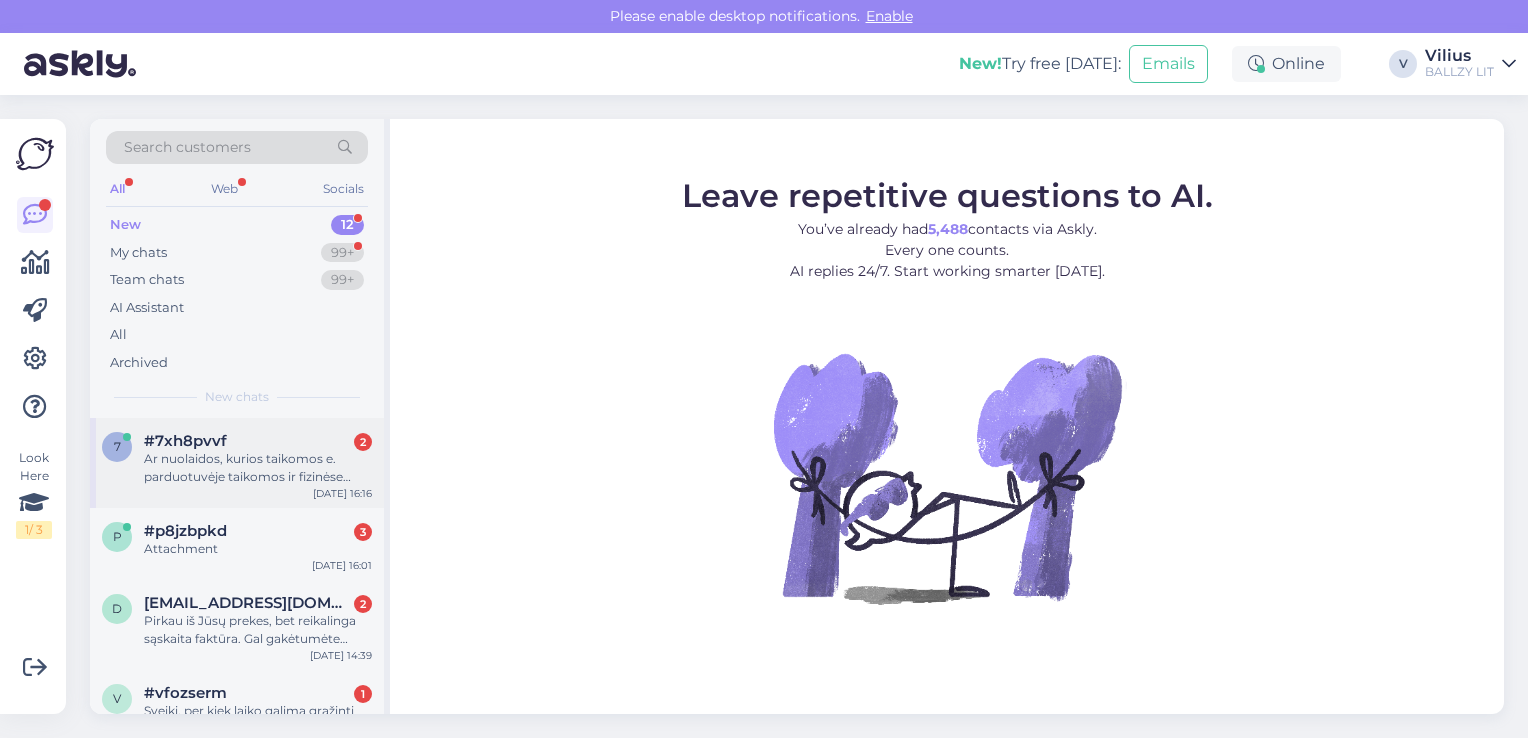 click on "Ar nuolaidos, kurios taikomos e. parduotuvėje taikomos ir fizinėse parduotuvėse?" at bounding box center [258, 468] 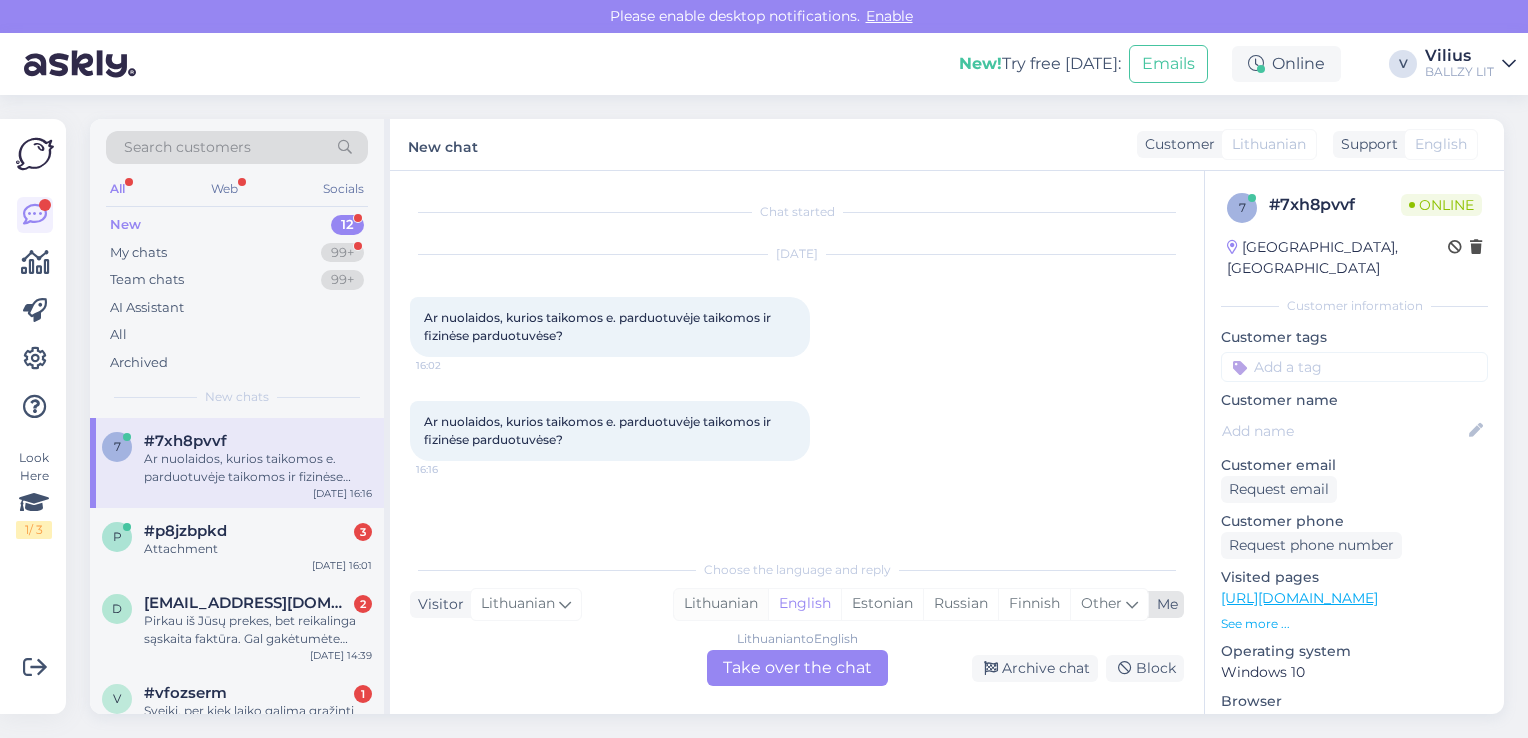 click on "Lithuanian" at bounding box center [721, 604] 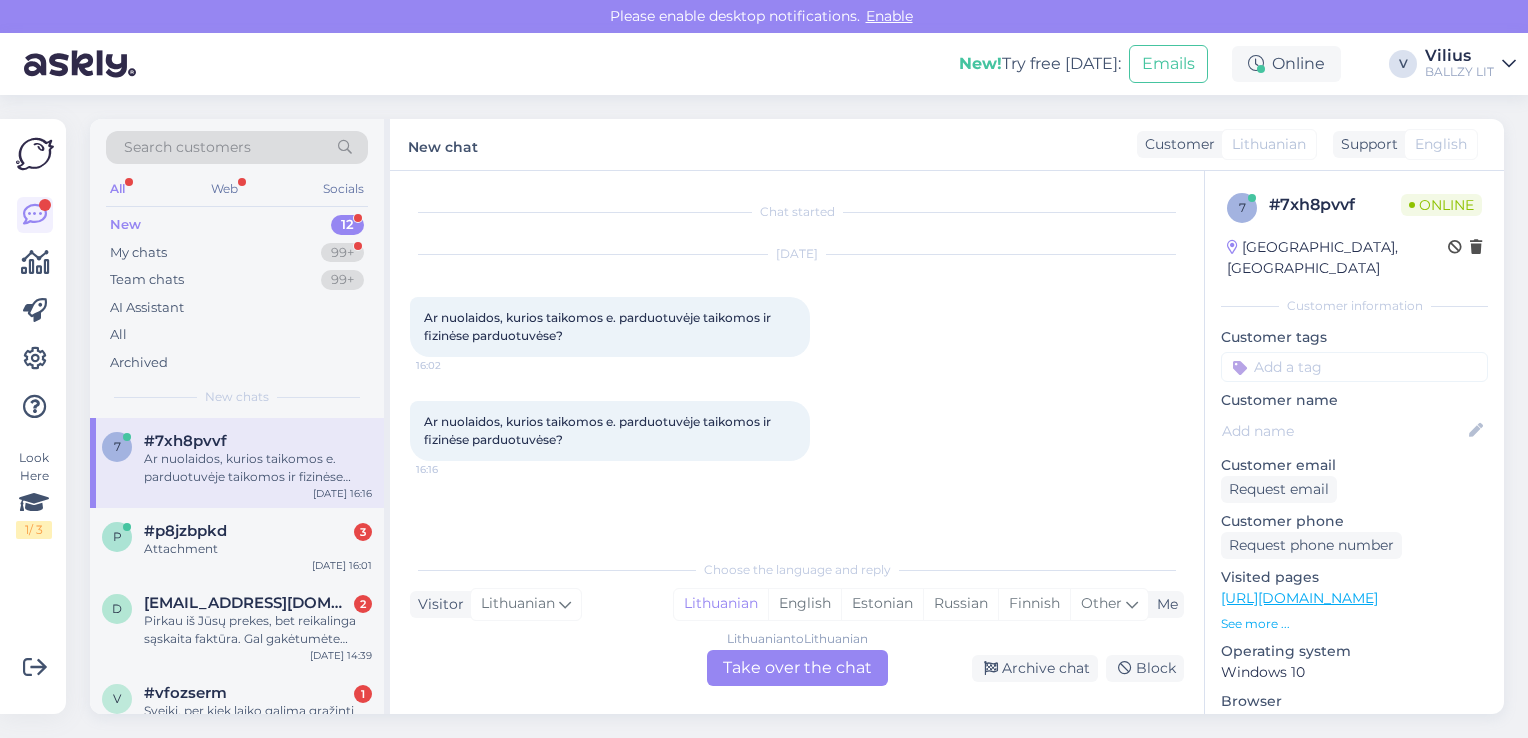 click on "Lithuanian  to  Lithuanian Take over the chat" at bounding box center [797, 668] 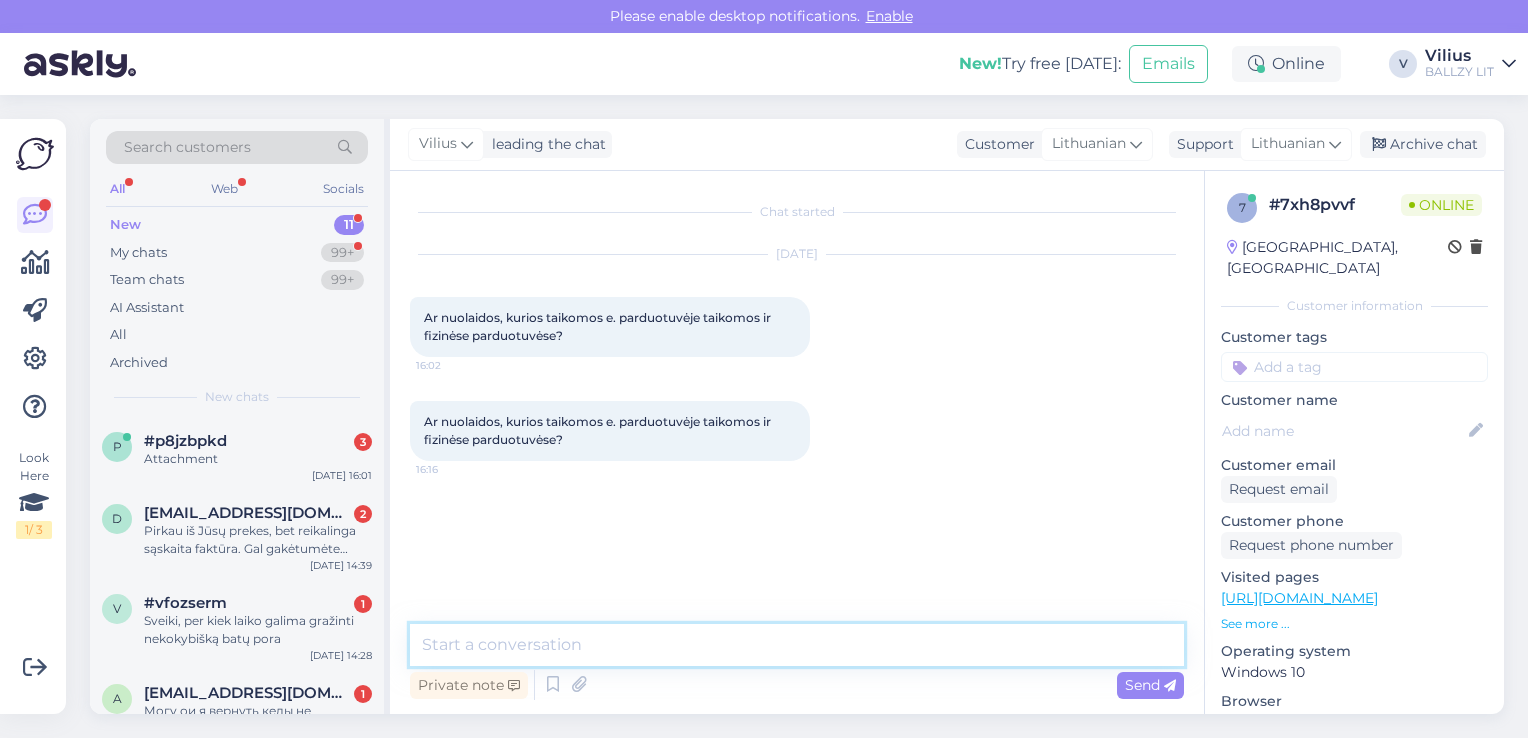 click at bounding box center [797, 645] 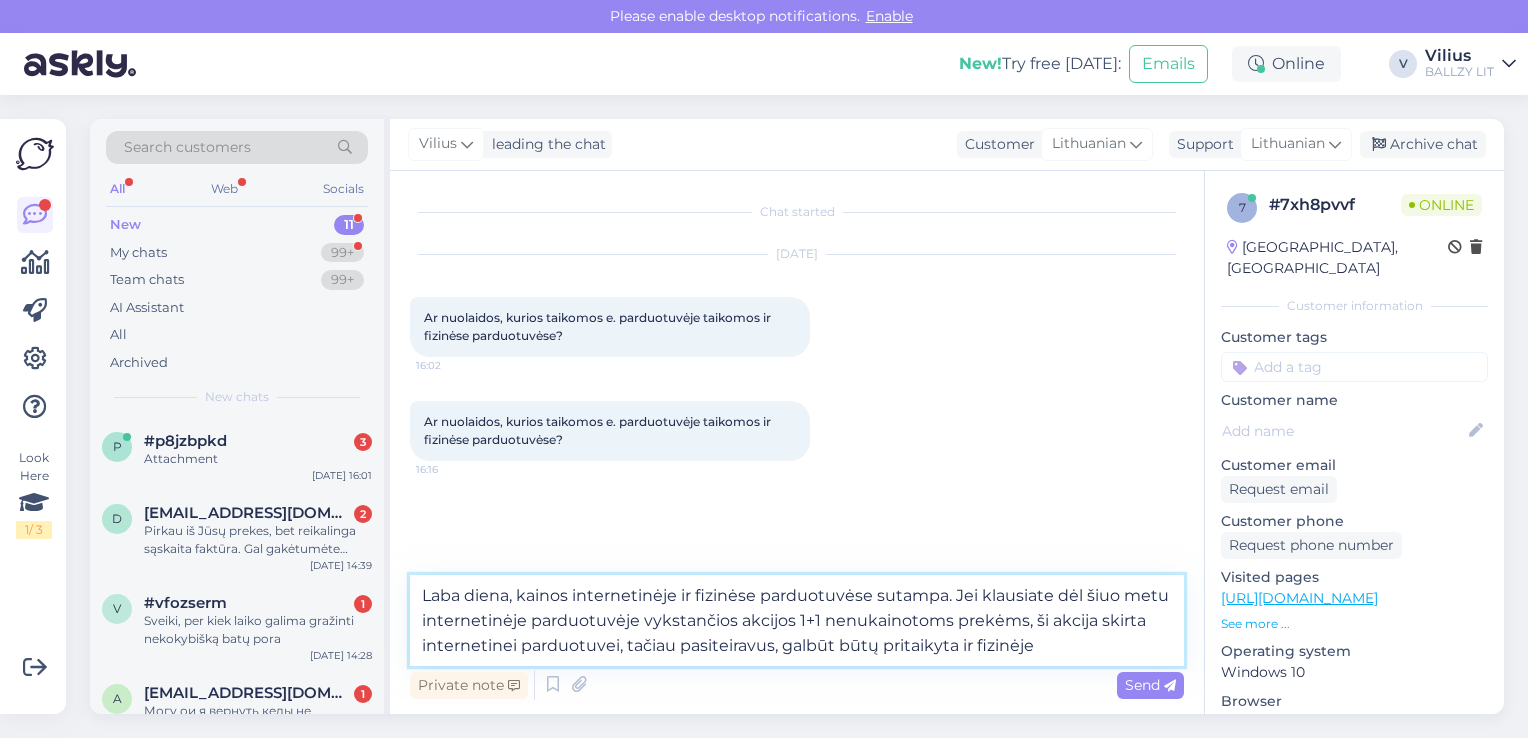 type on "Laba diena, kainos internetinėje ir fizinėse parduotuvėse sutampa. Jei klausiate dėl šiuo metu internetinėje parduotuvėje vykstančios akcijos 1+1 nenukainotoms prekėms, ši akcija skirta internetinei parduotuvei, tačiau pasiteiravus, galbūt būtų pritaikyta ir fizinėje." 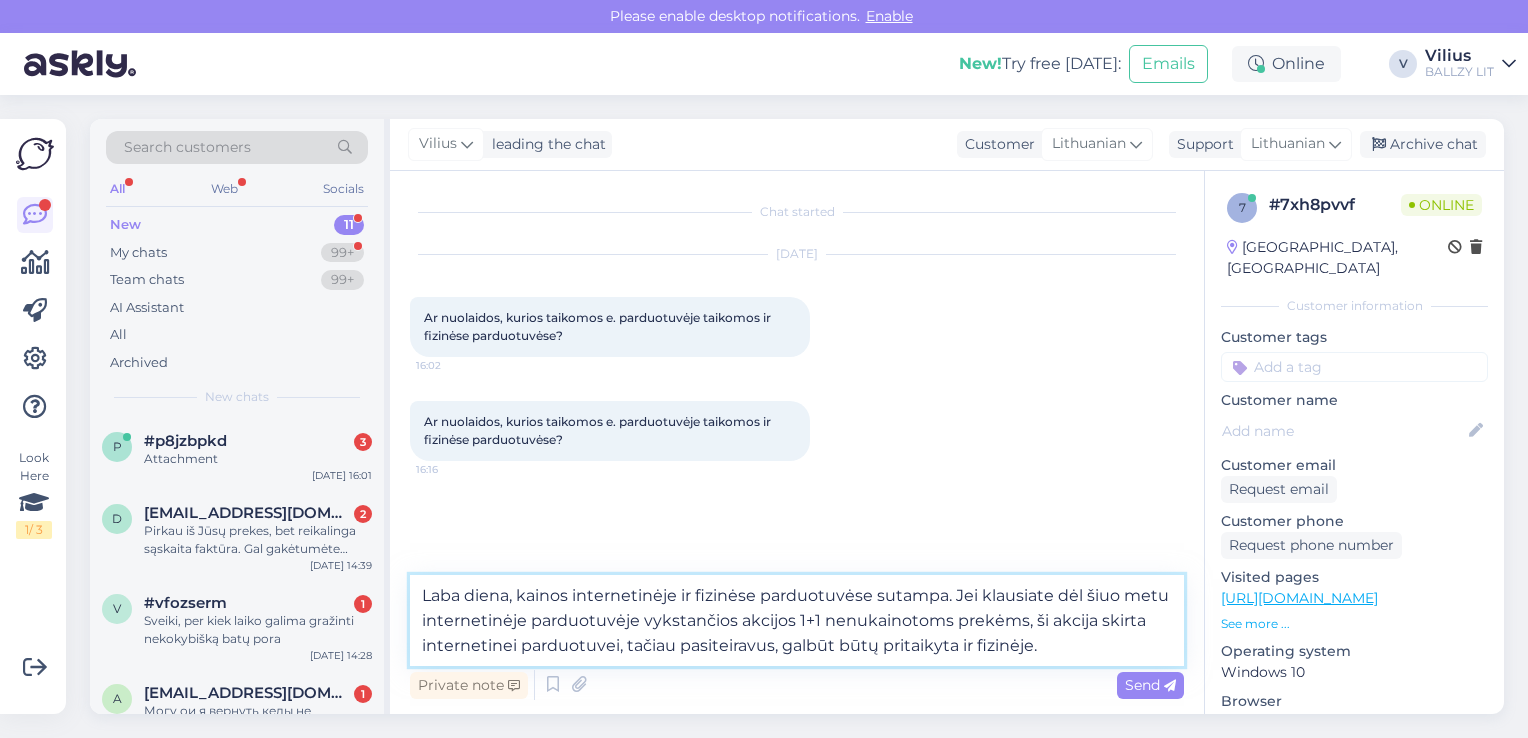 type 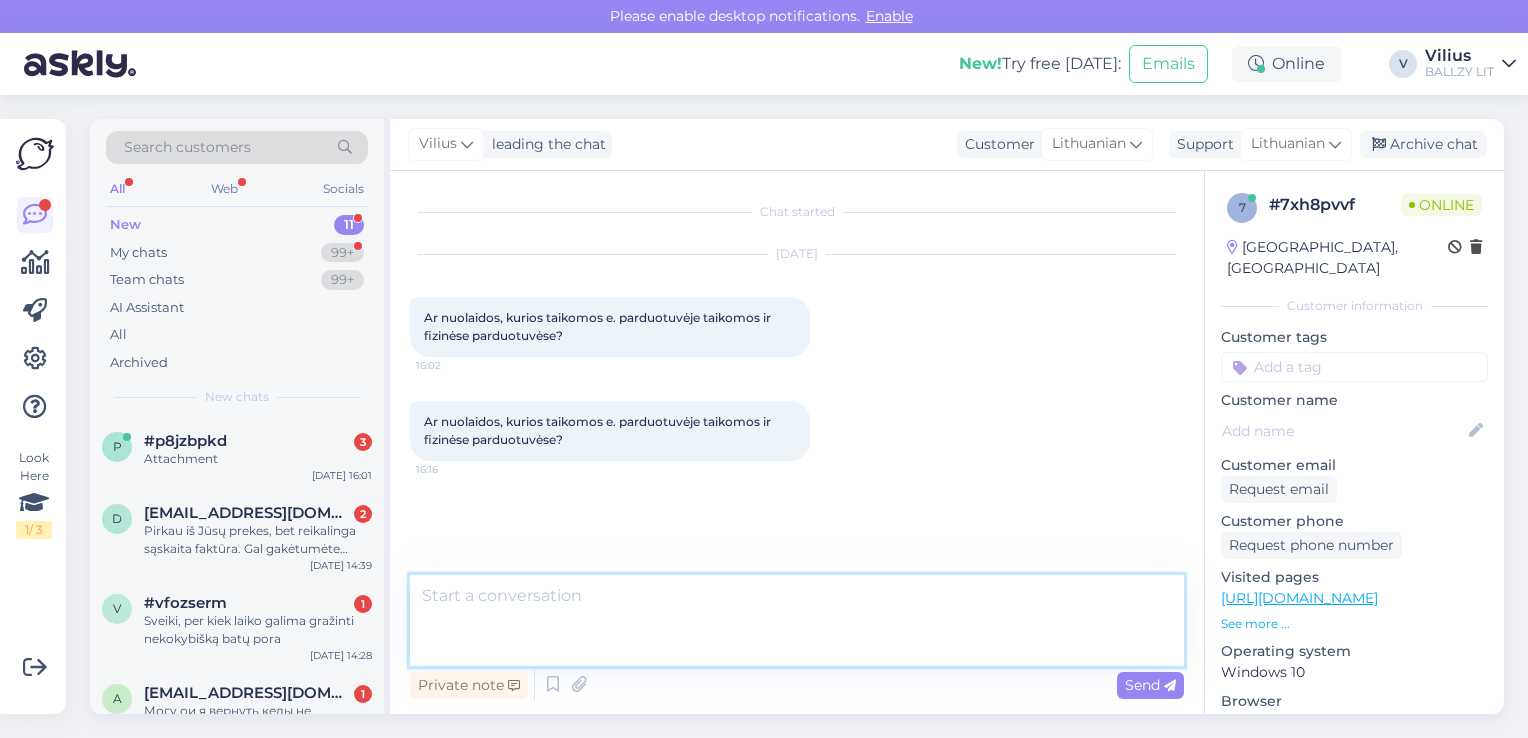 scroll, scrollTop: 35, scrollLeft: 0, axis: vertical 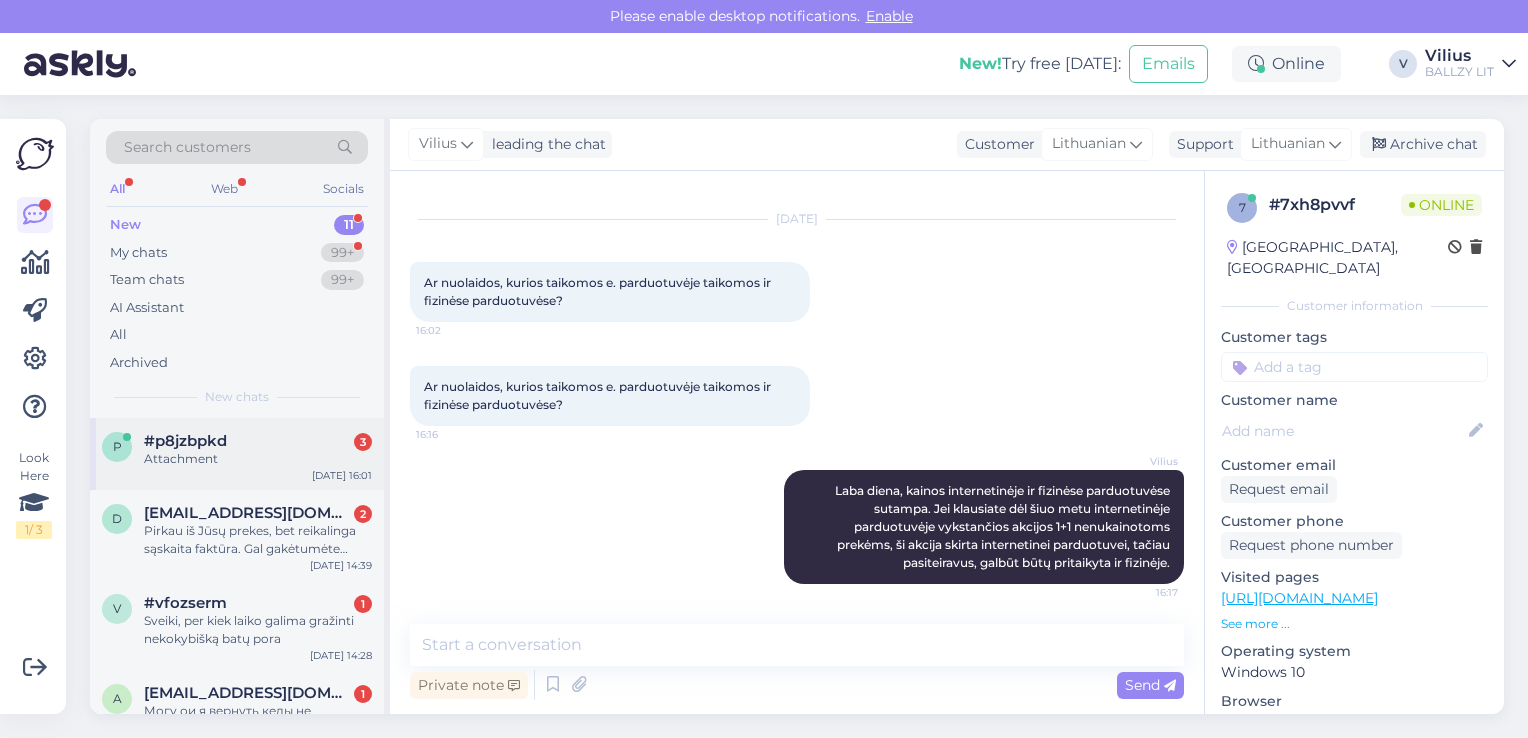 click on "Attachment" at bounding box center [258, 459] 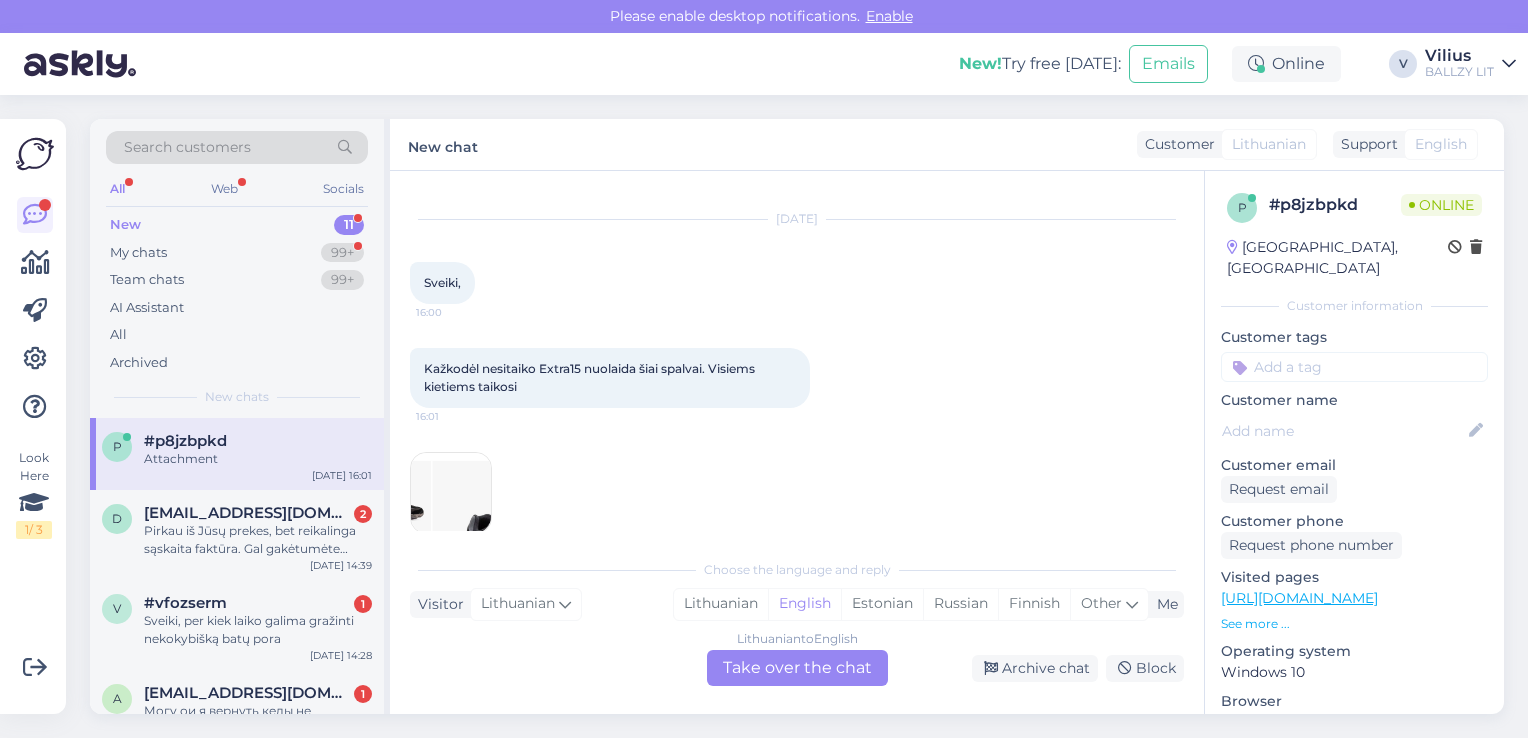 scroll, scrollTop: 59, scrollLeft: 0, axis: vertical 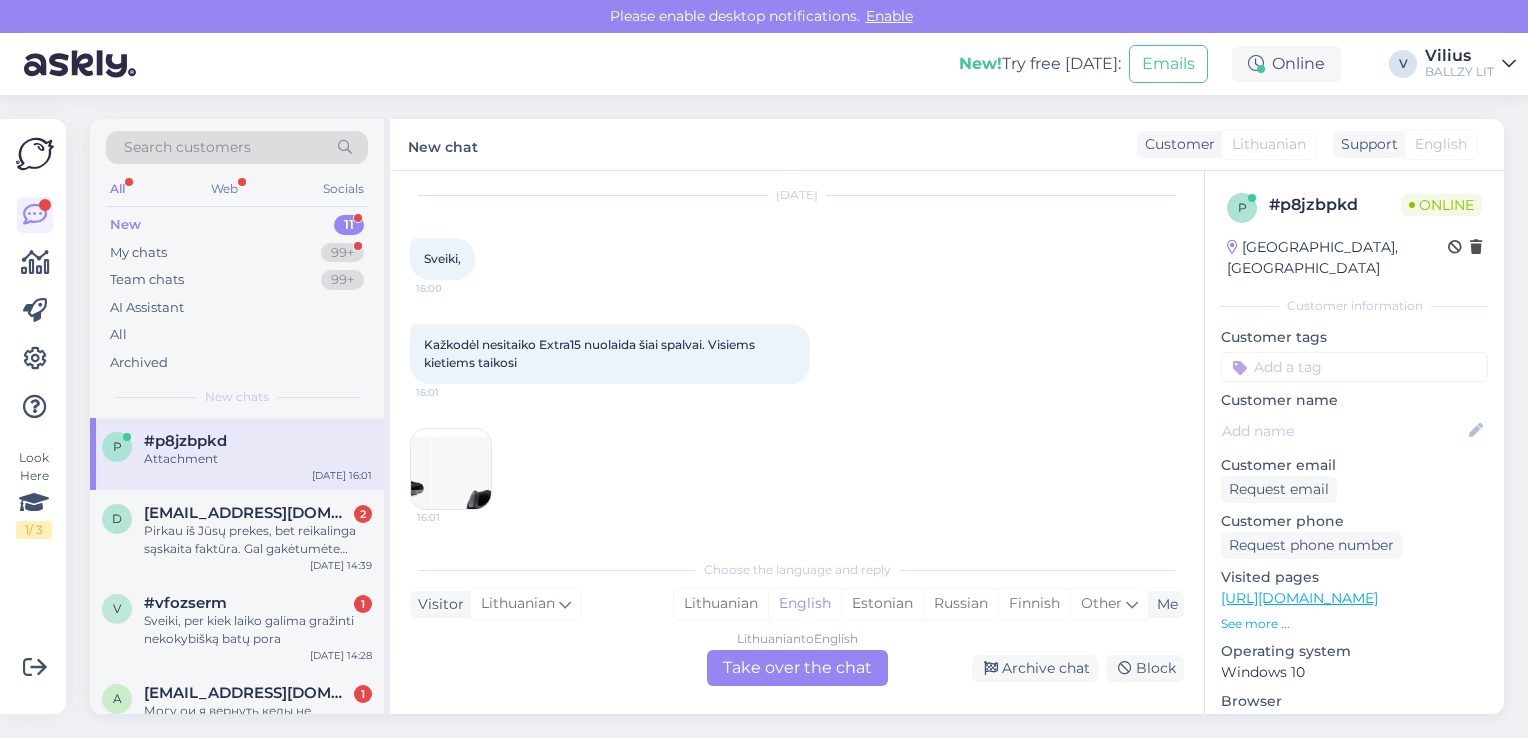 click at bounding box center [451, 469] 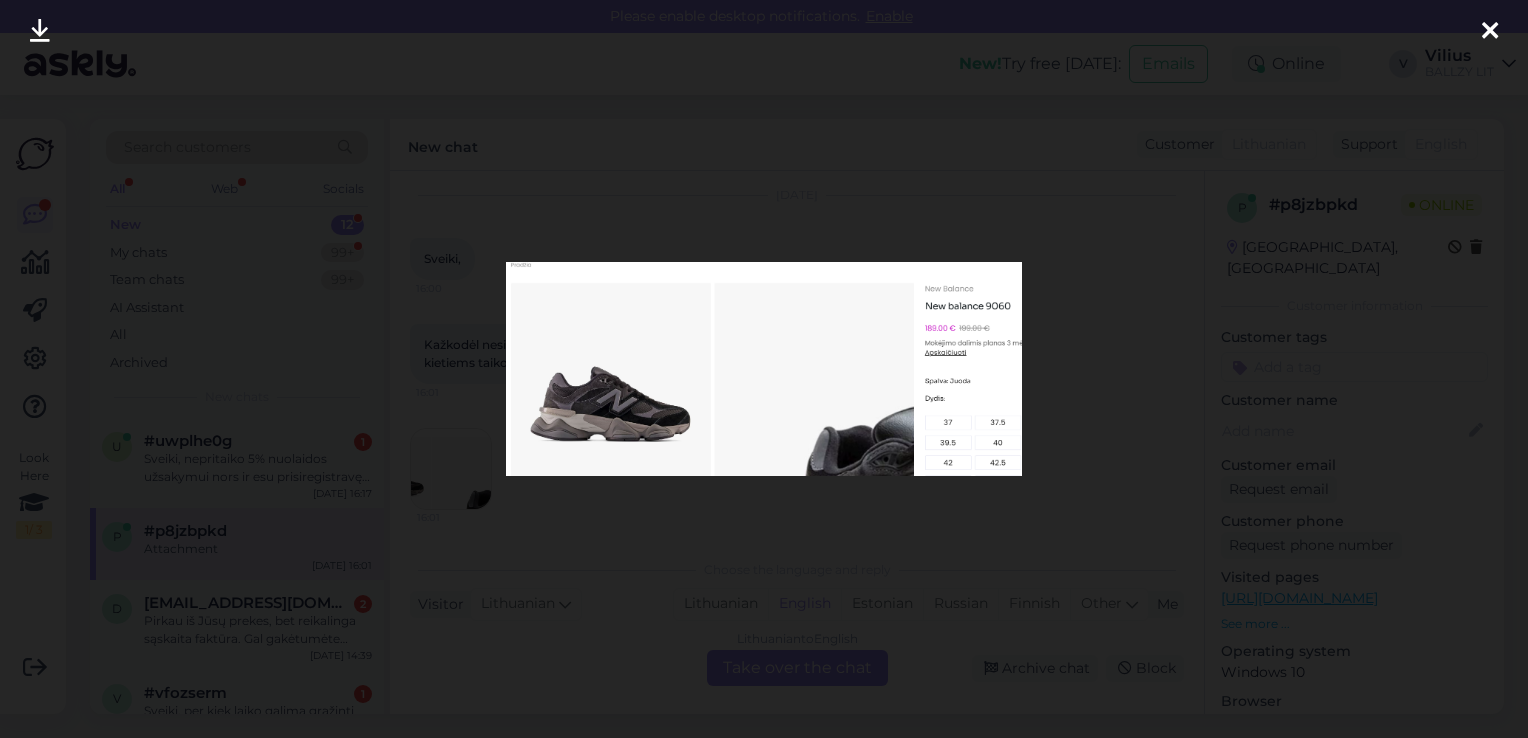 click at bounding box center [764, 369] 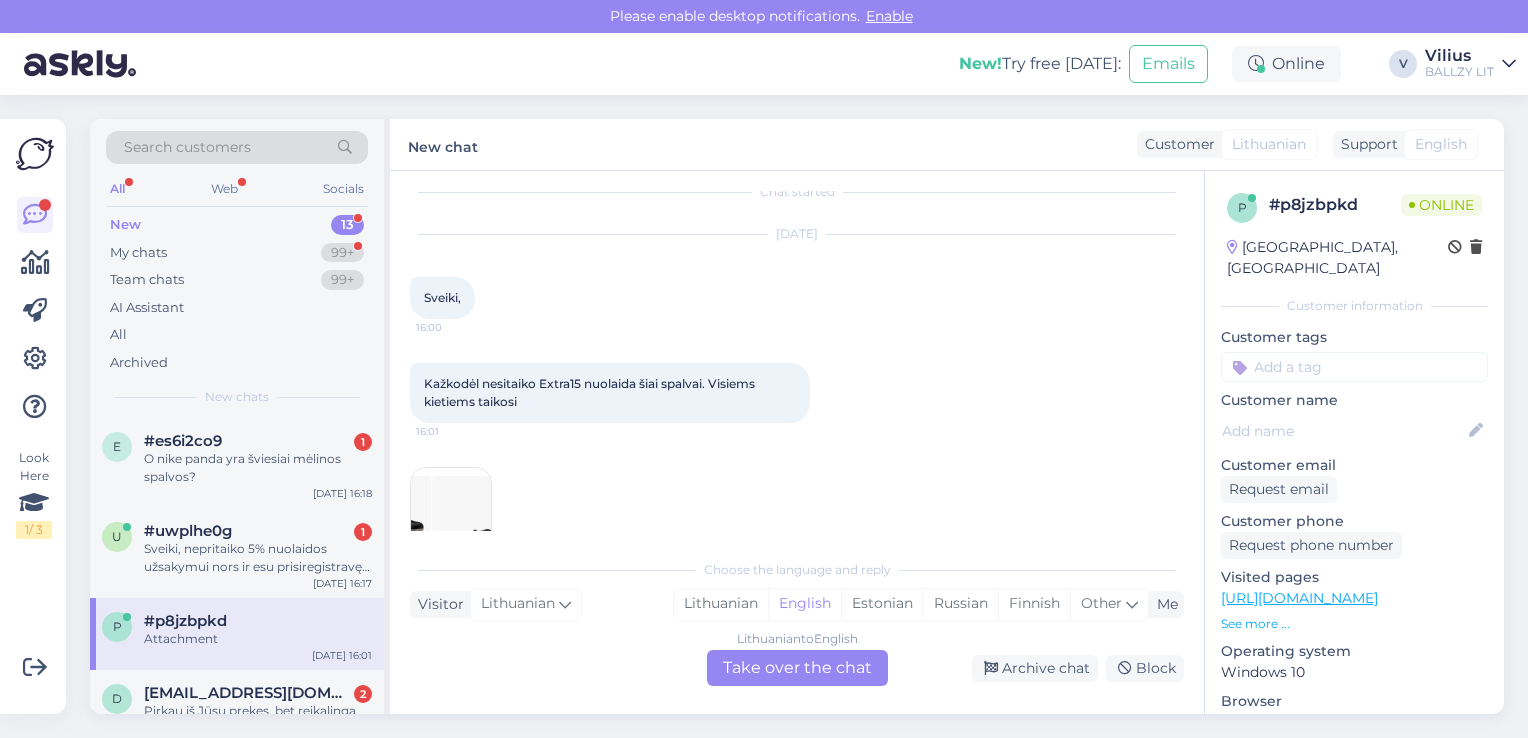 scroll, scrollTop: 0, scrollLeft: 0, axis: both 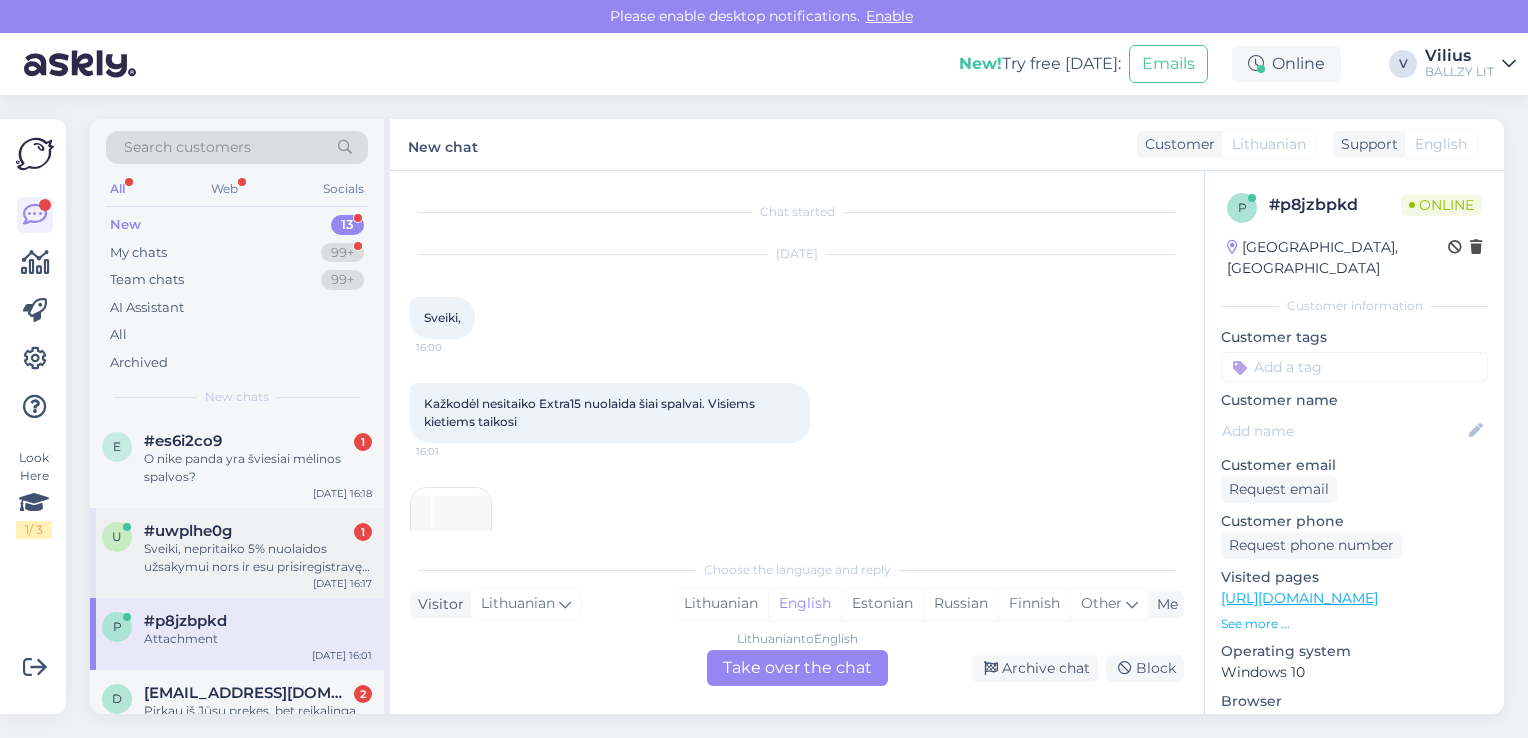 click on "Sveiki, nepritaiko 5% nuolaidos užsakymui nors ir esu prisiregistravęs su savo paskyra" at bounding box center (258, 558) 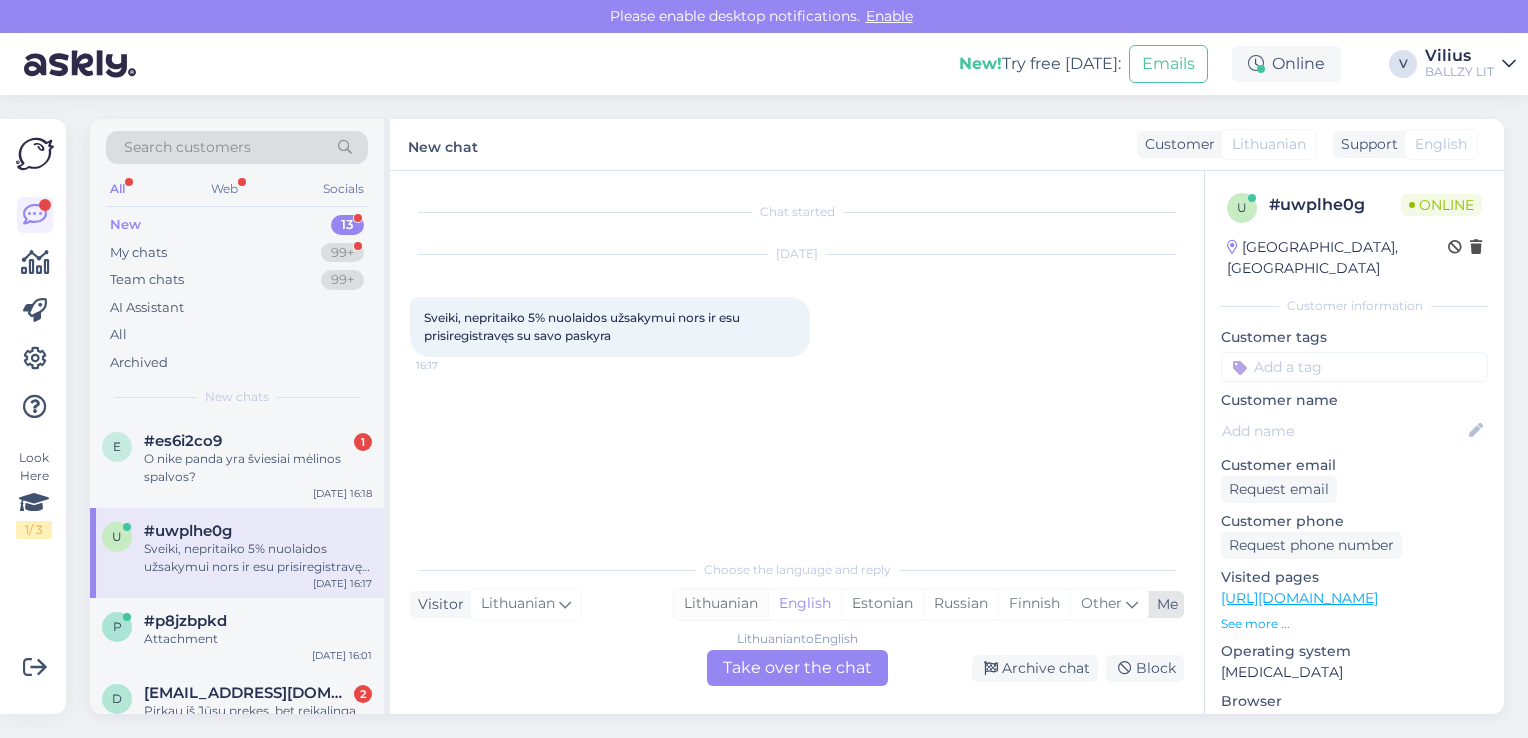 click on "Lithuanian" at bounding box center (721, 604) 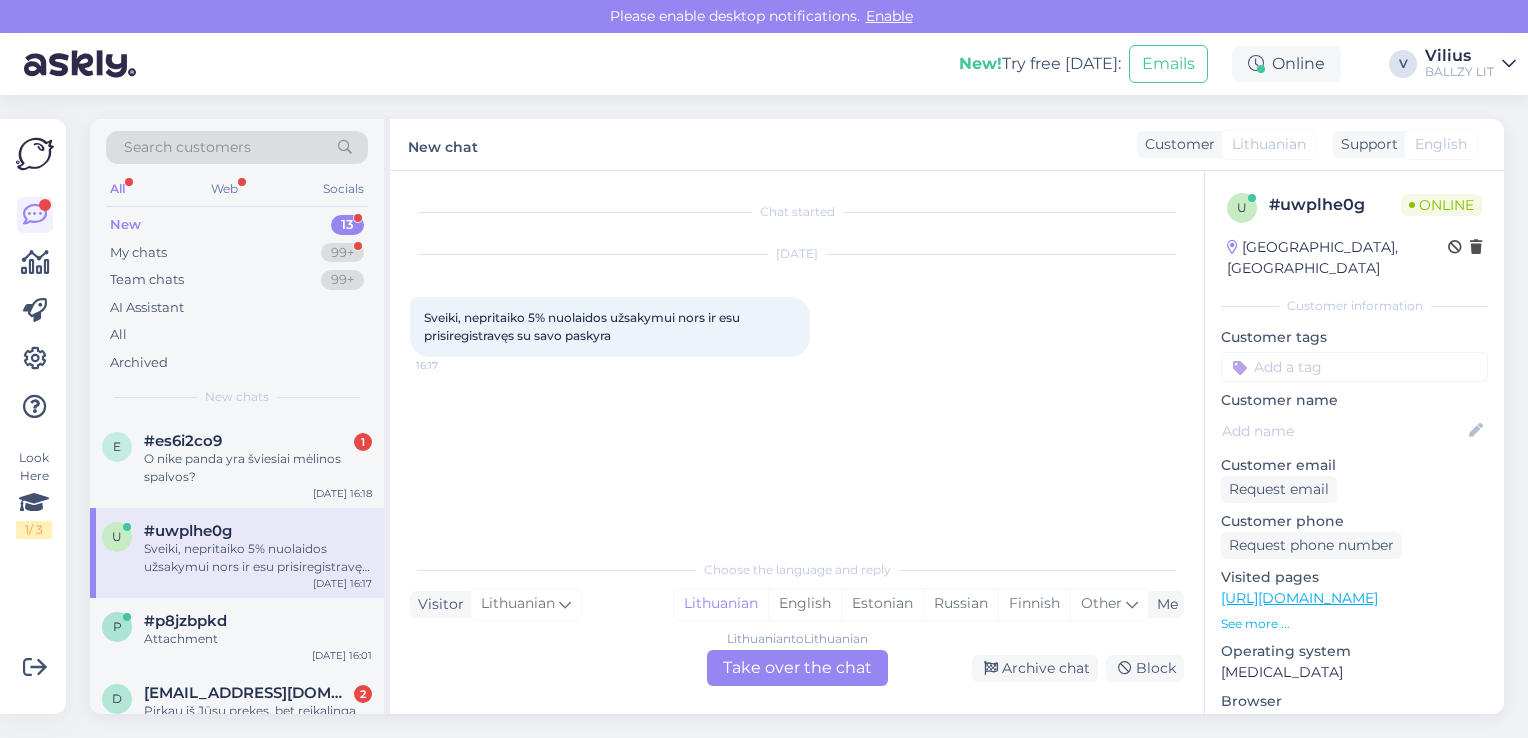 click on "Lithuanian  to  Lithuanian Take over the chat" at bounding box center (797, 668) 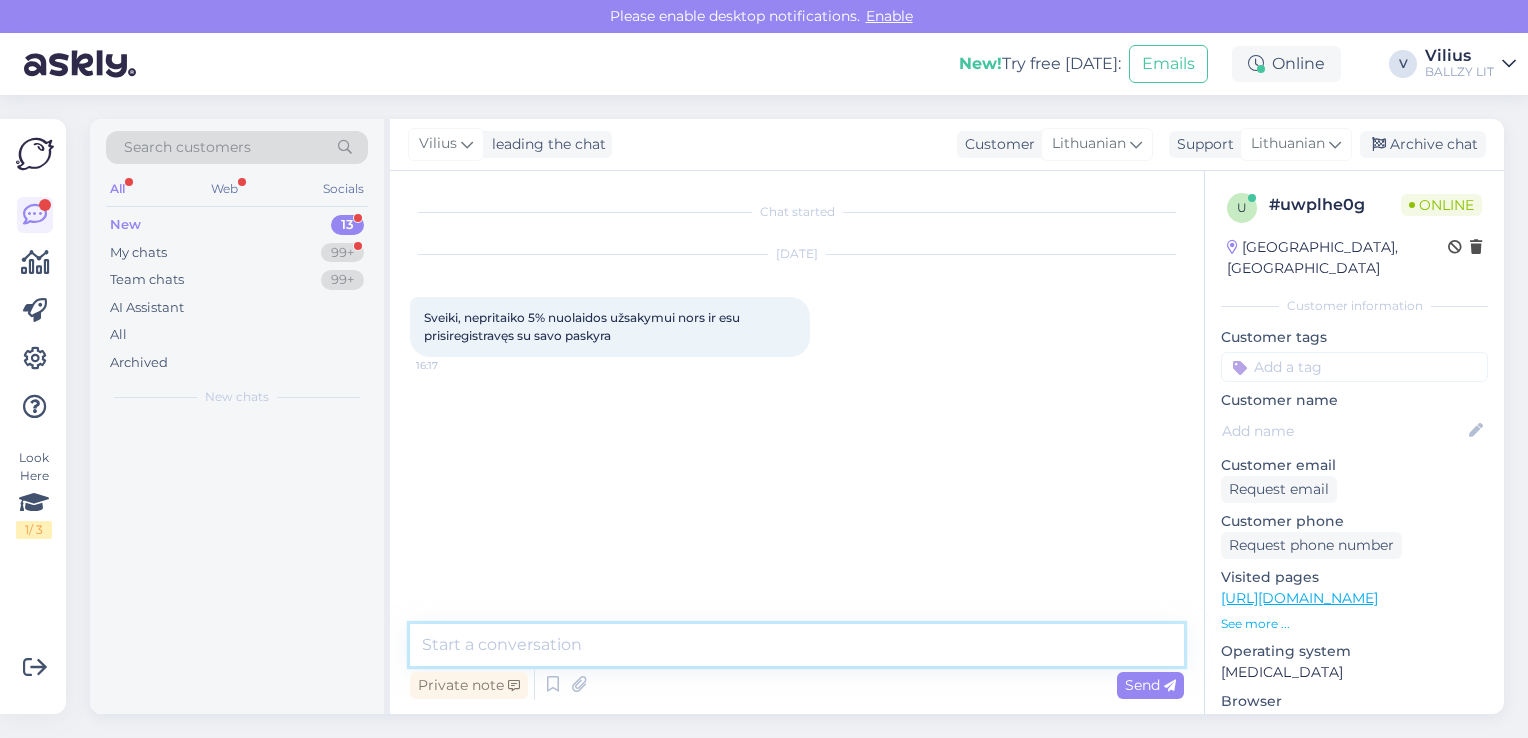 click at bounding box center (797, 645) 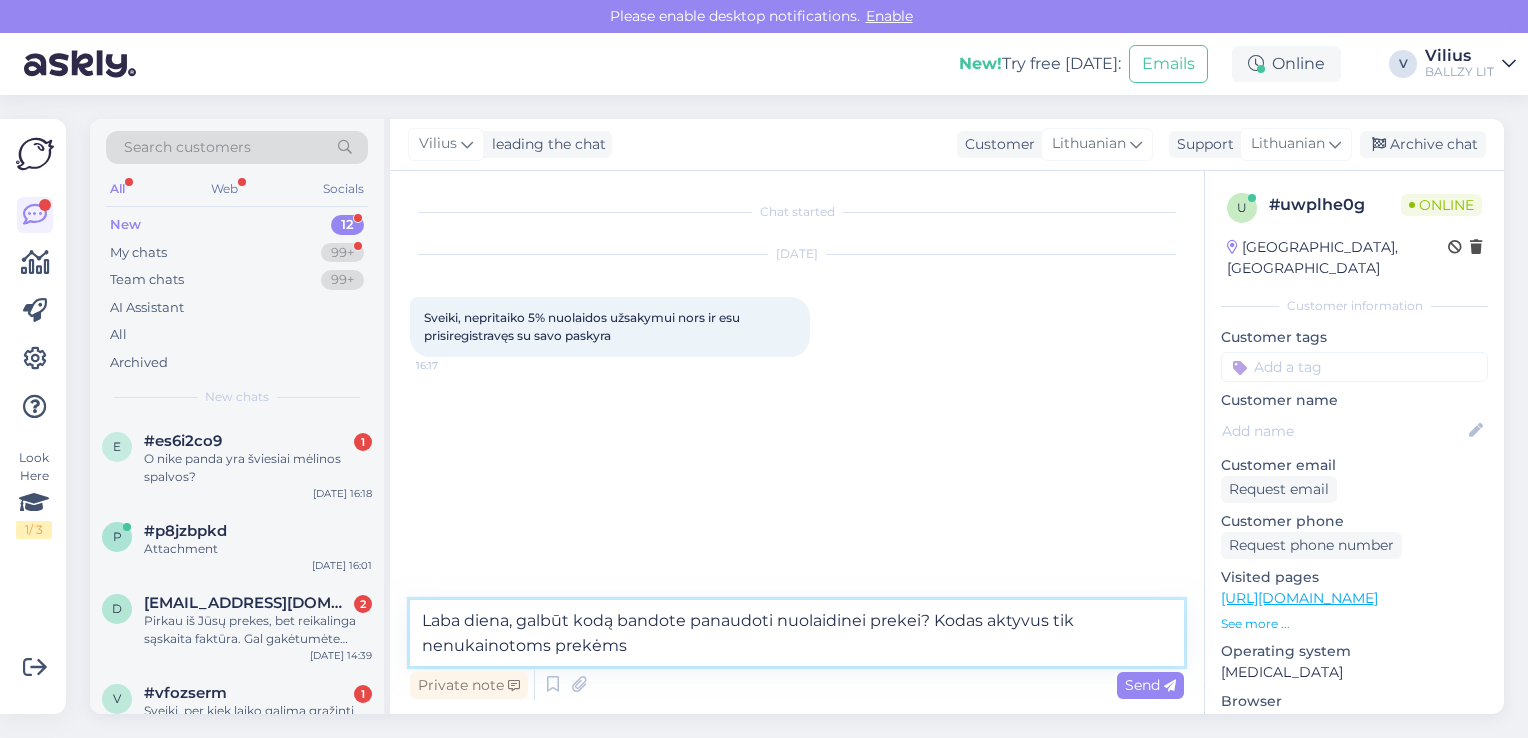 type on "Laba diena, galbūt kodą bandote panaudoti nuolaidinei prekei? Kodas aktyvus tik nenukainotoms prekėms." 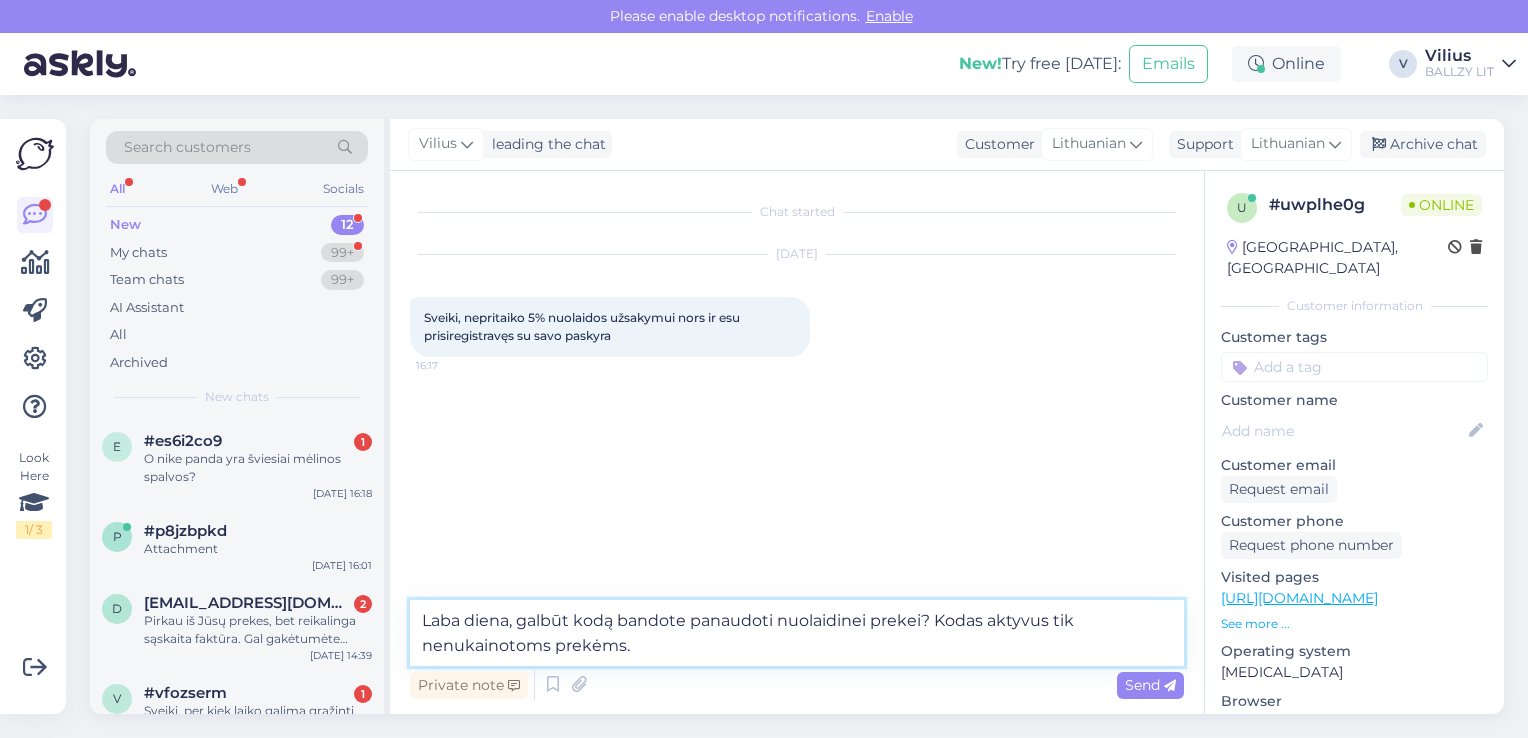 type 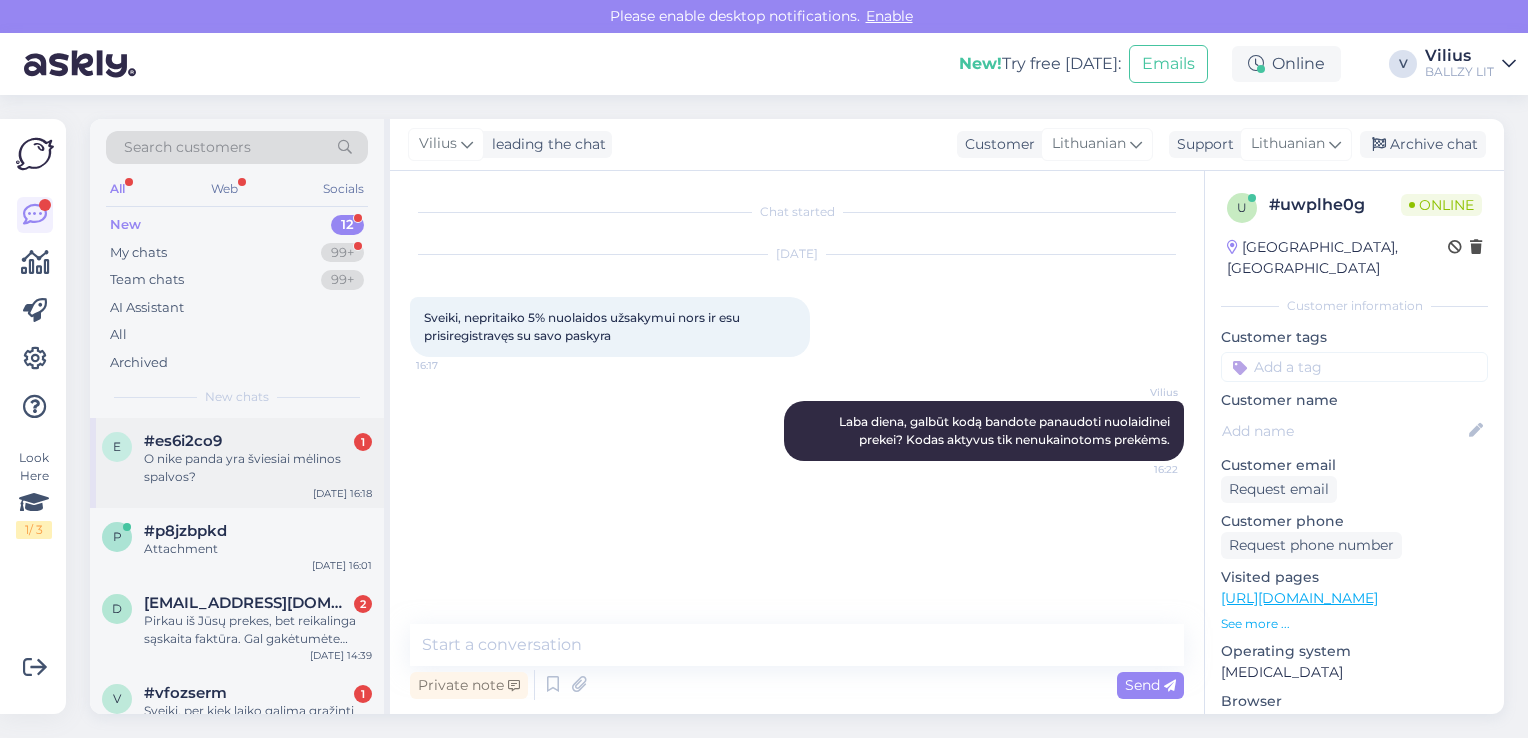 click on "O nike panda yra šviesiai mėlinos spalvos?" at bounding box center (258, 468) 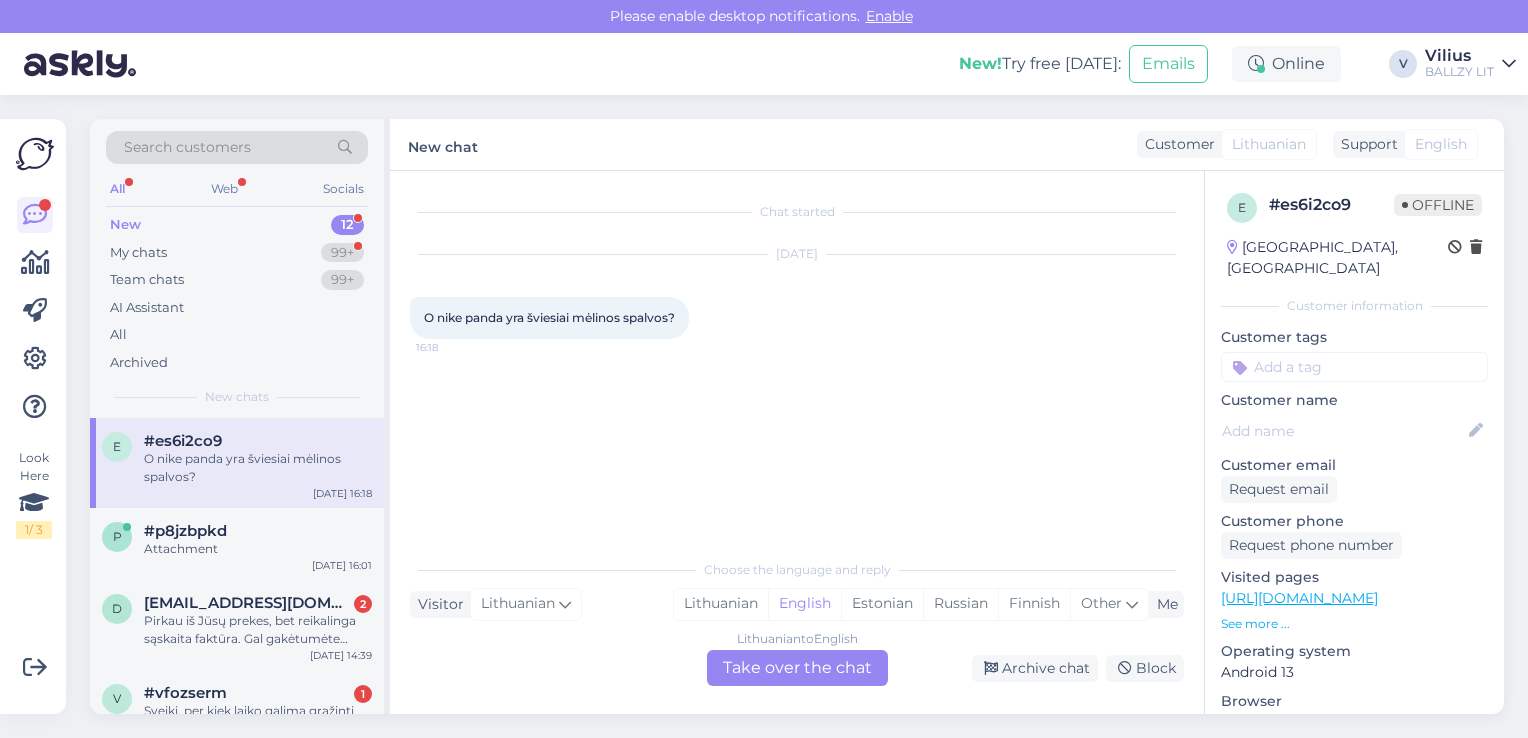 click on "[URL][DOMAIN_NAME]" at bounding box center [1299, 598] 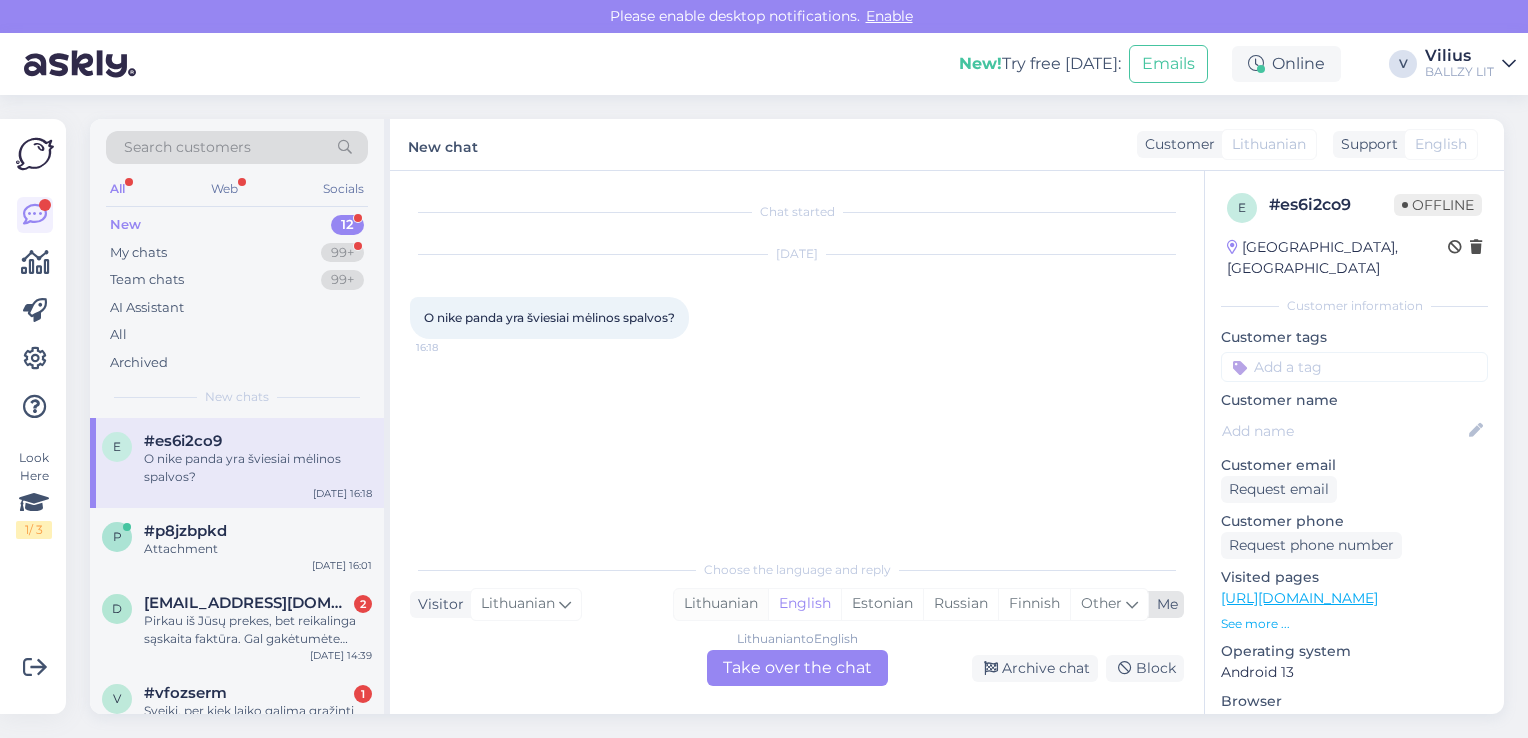 click on "Lithuanian" at bounding box center (721, 604) 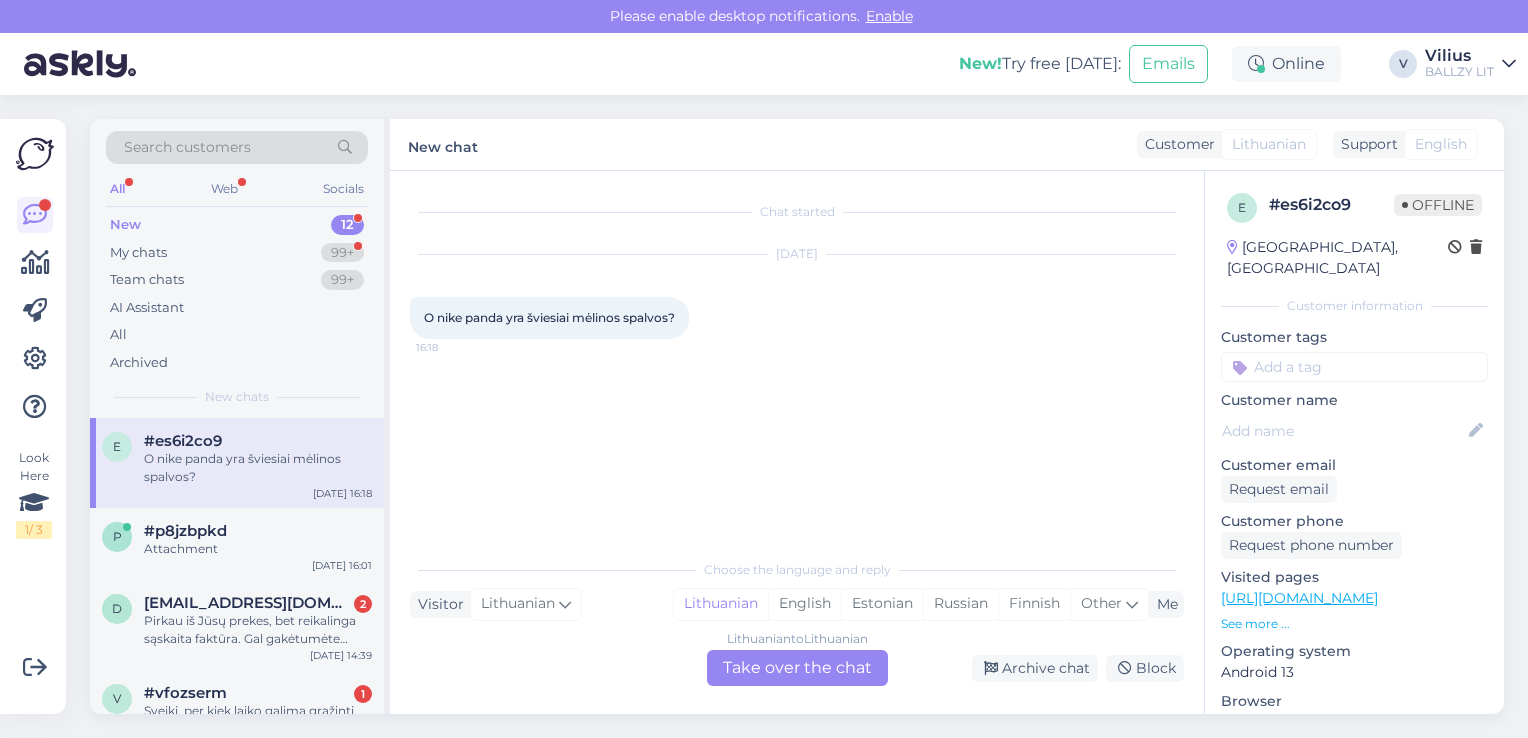 click on "Lithuanian  to  Lithuanian Take over the chat" at bounding box center [797, 668] 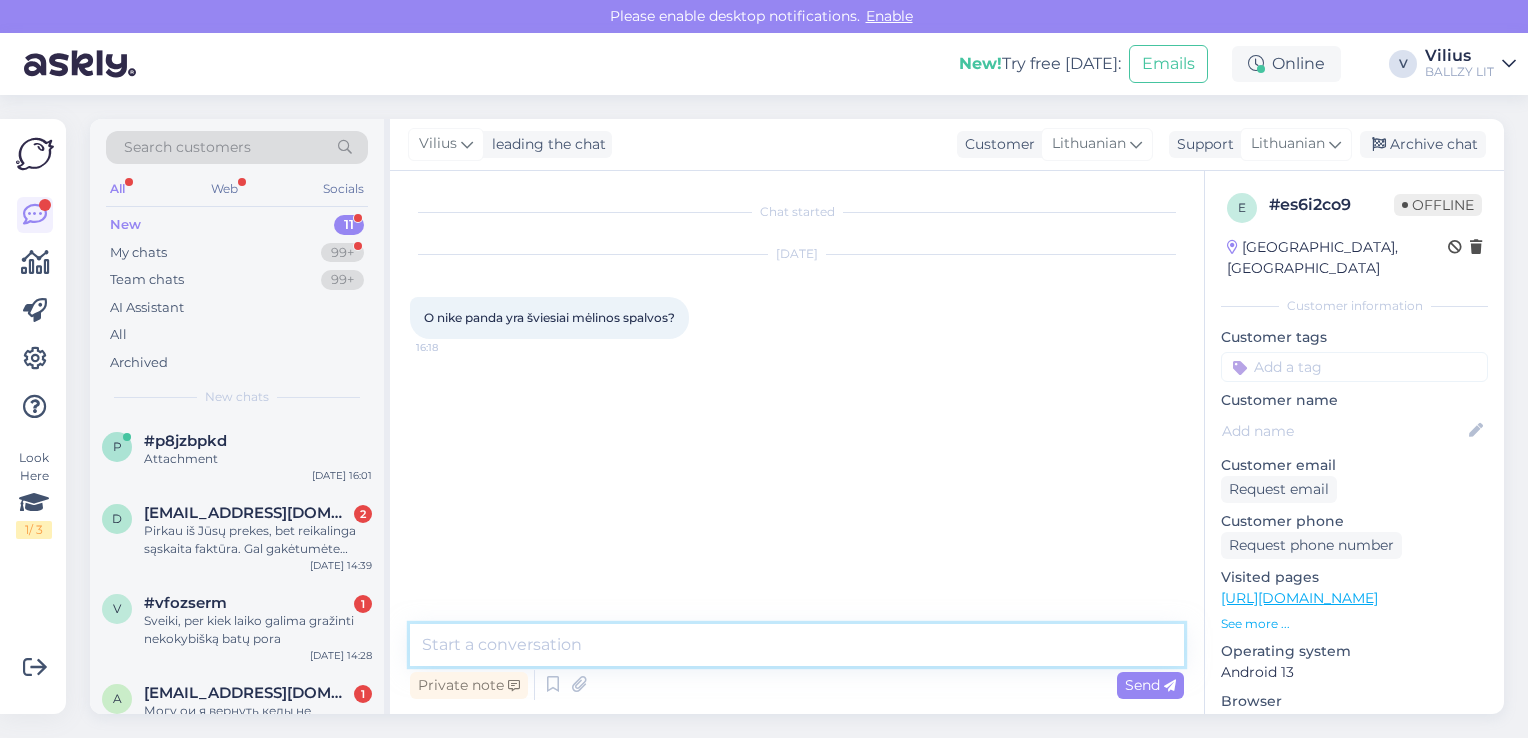 click at bounding box center [797, 645] 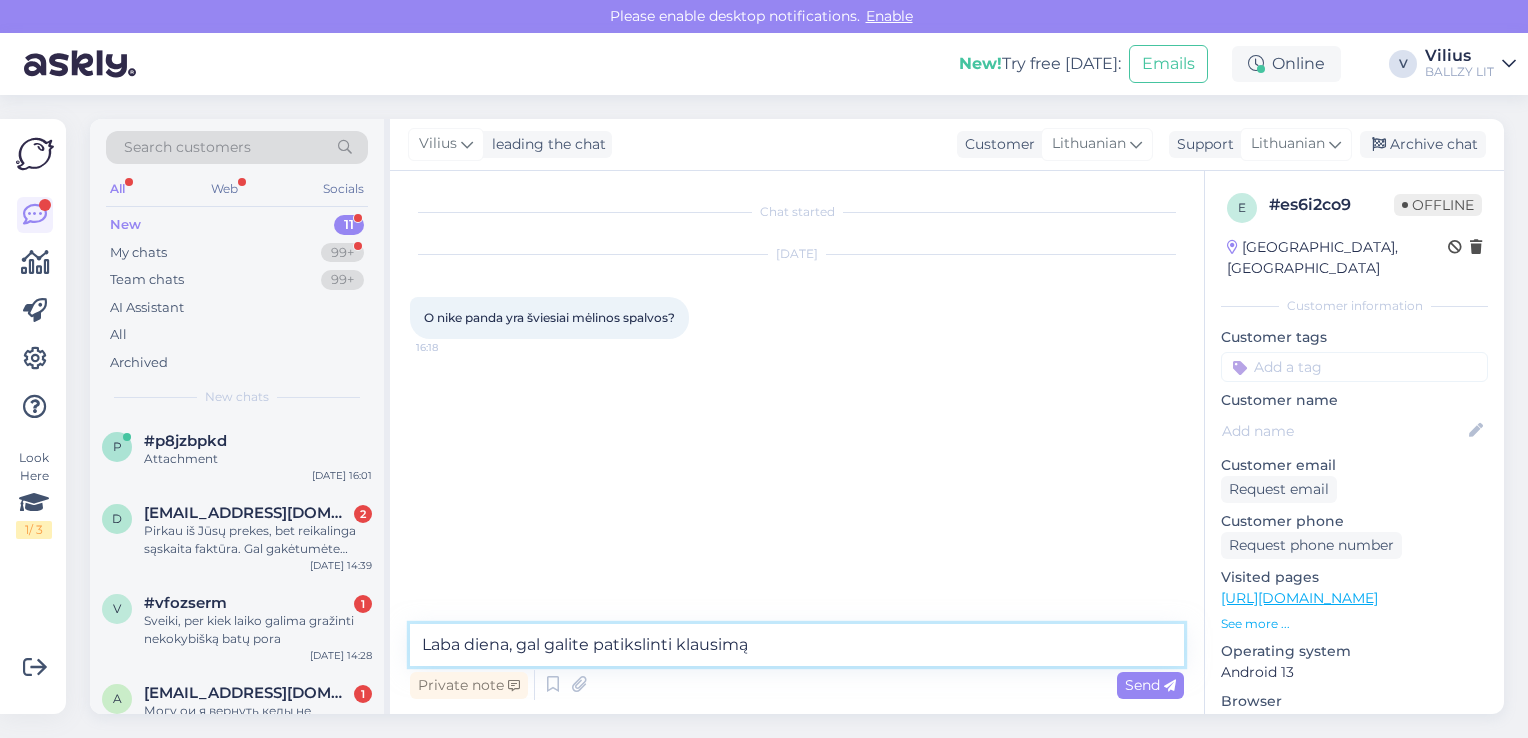 type on "Laba diena, gal galite patikslinti klausimą?" 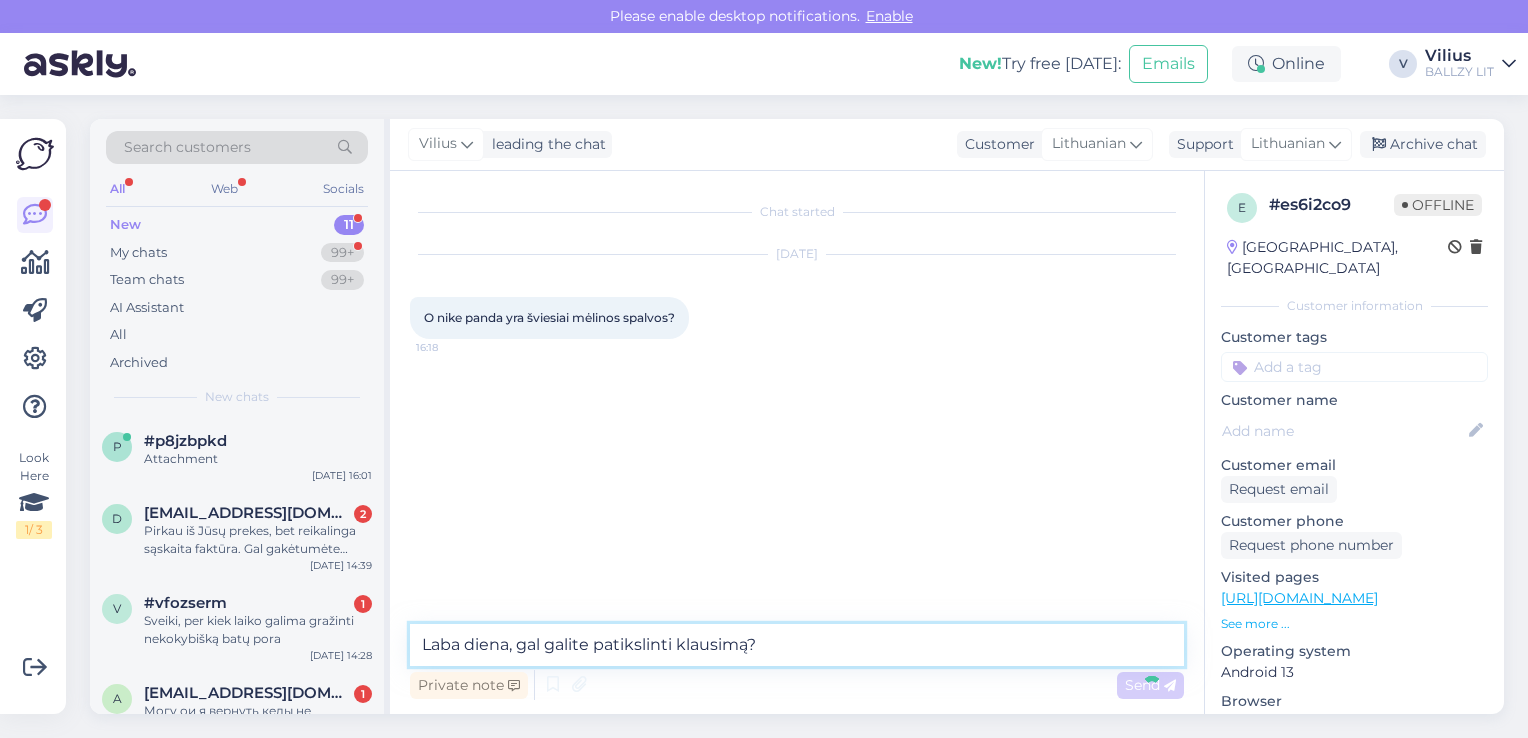 type 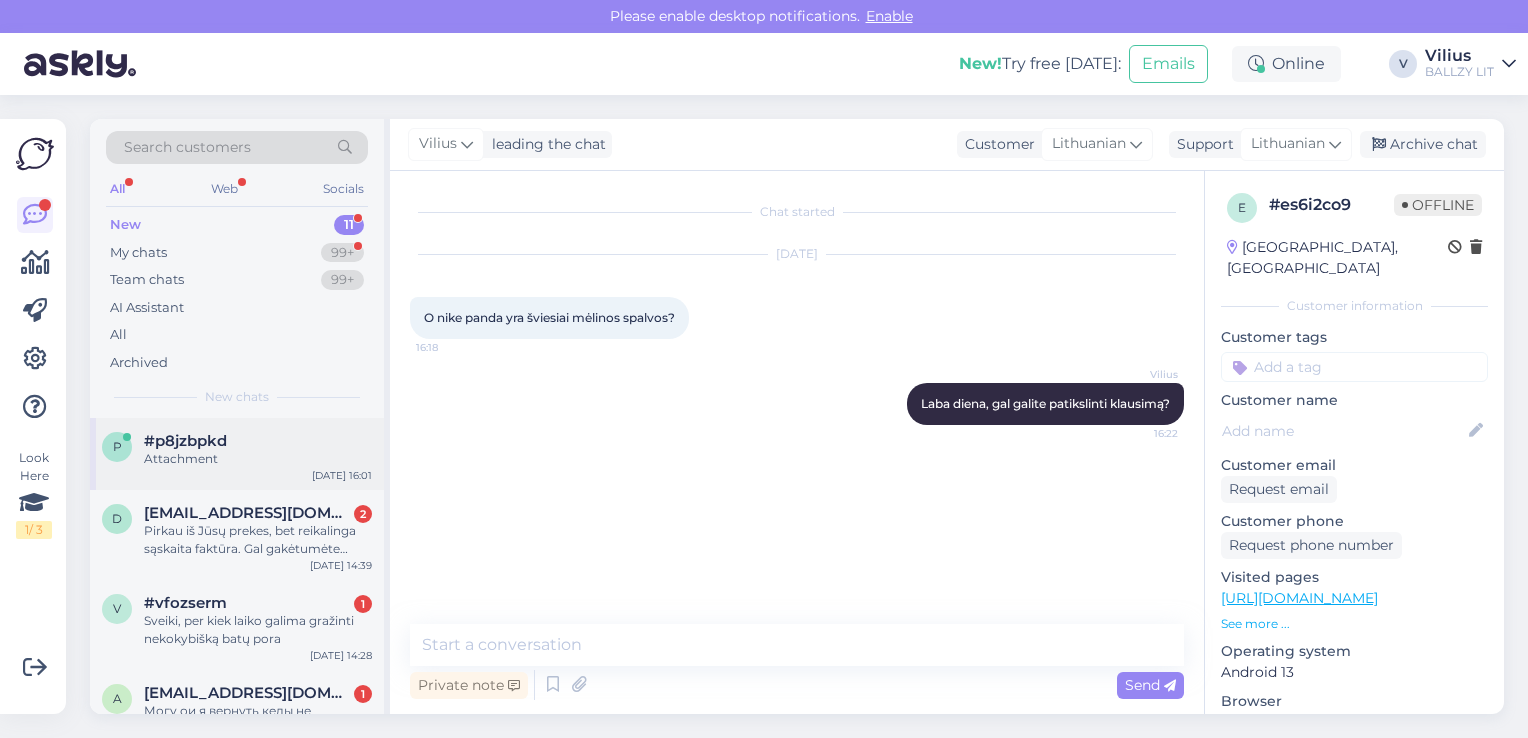 click on "Attachment" at bounding box center [258, 459] 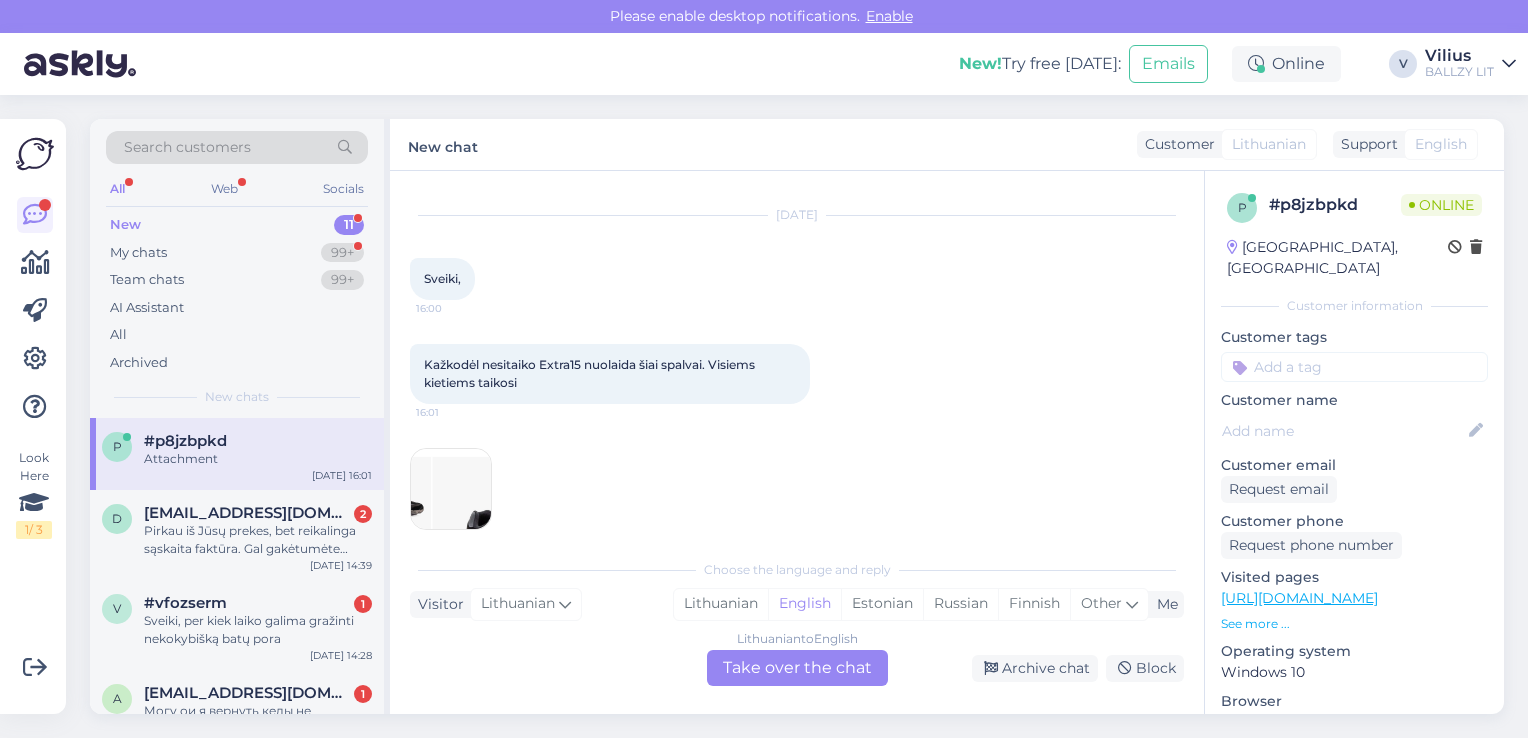 scroll, scrollTop: 59, scrollLeft: 0, axis: vertical 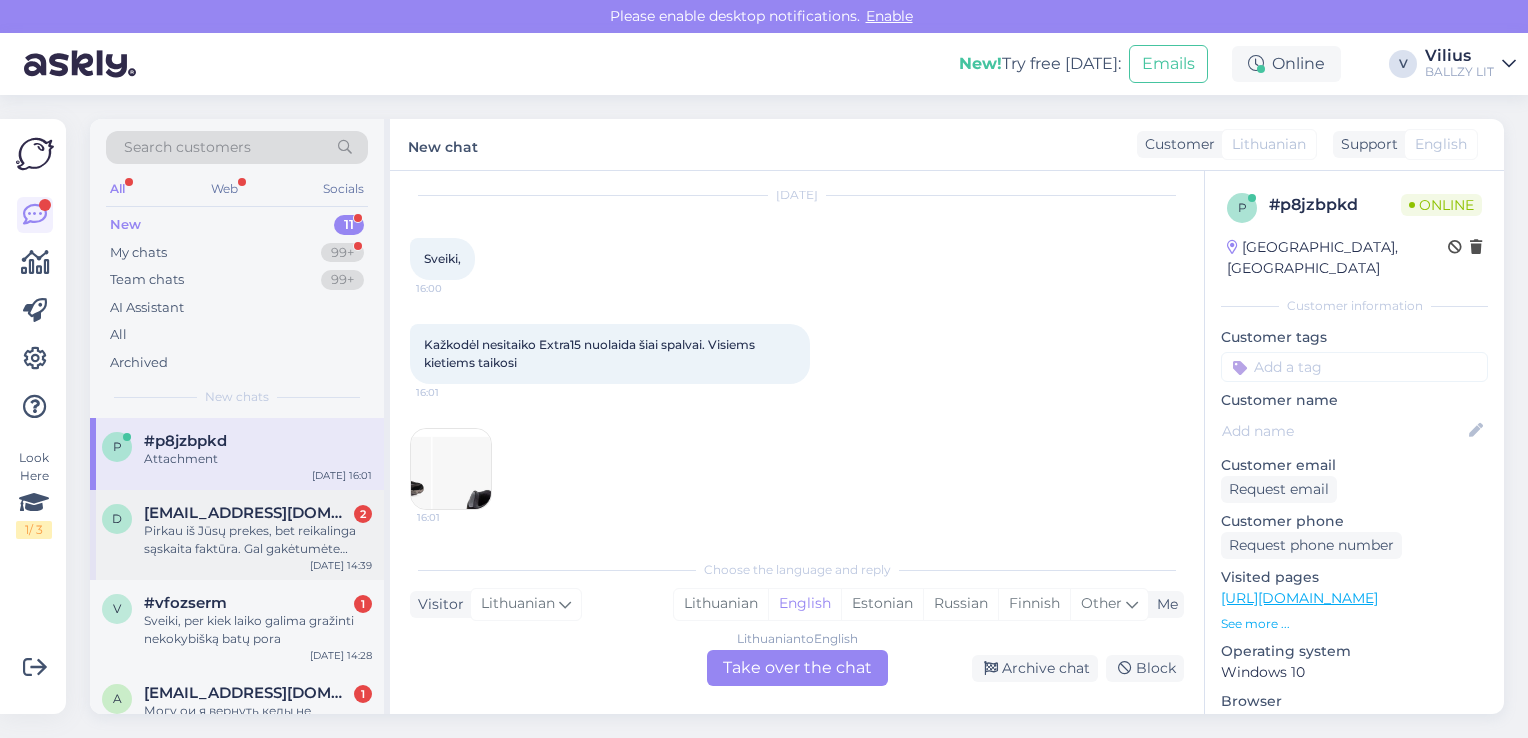 click on "Pirkau iš Jūsų prekes, bet reikalinga sąskaita faktūra. Gal gakėtumėte surašyti it atsiųsti į el.paštą." at bounding box center [258, 540] 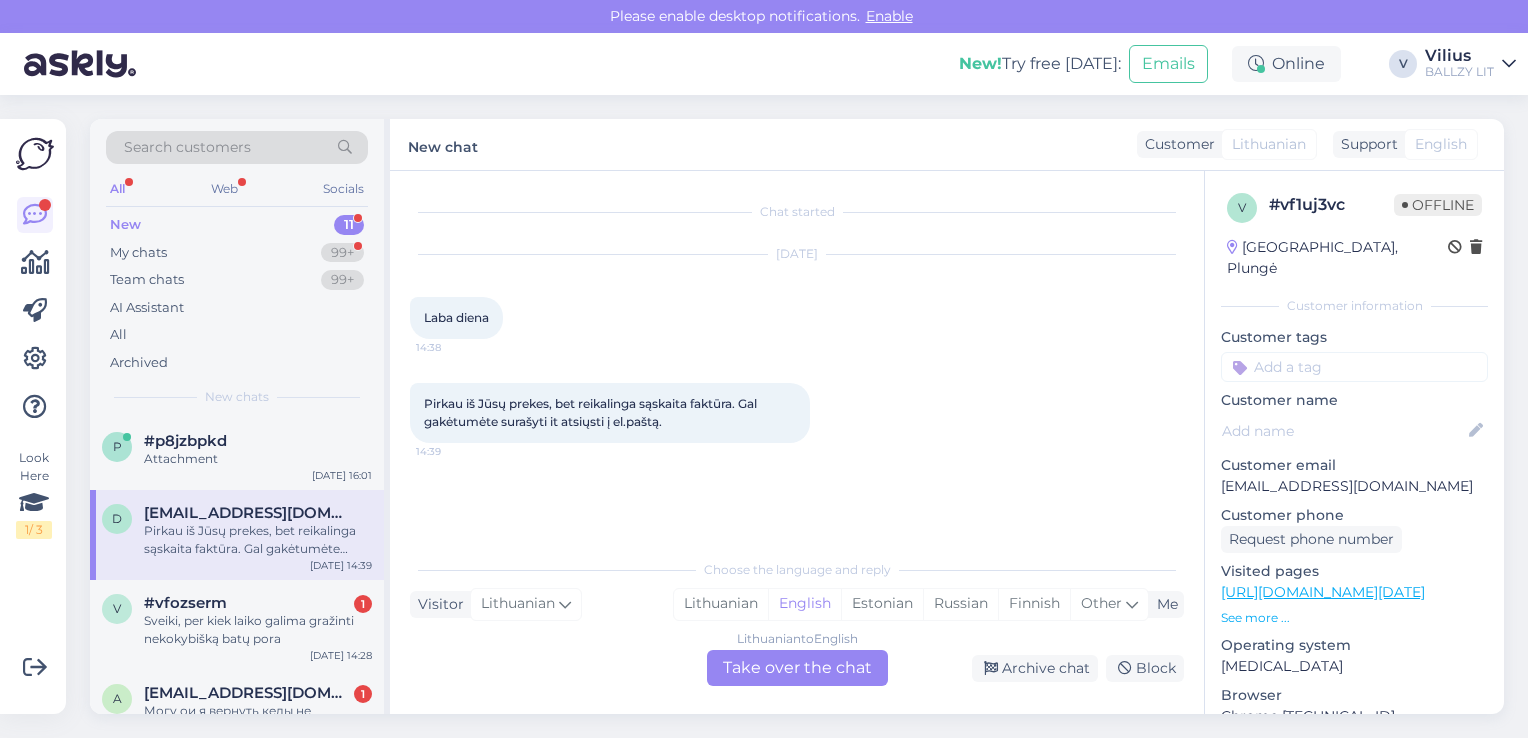 scroll, scrollTop: 0, scrollLeft: 0, axis: both 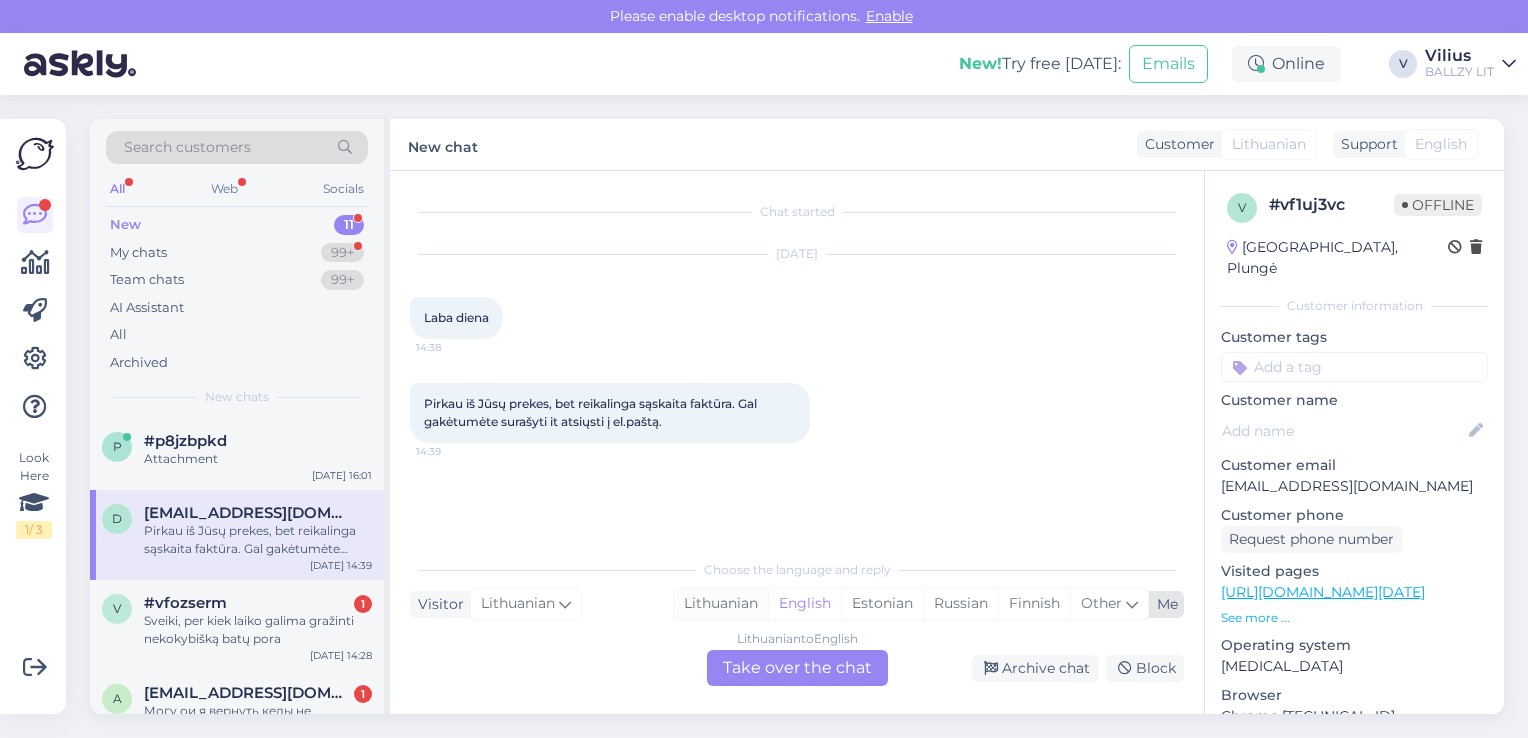click on "Lithuanian" at bounding box center [721, 604] 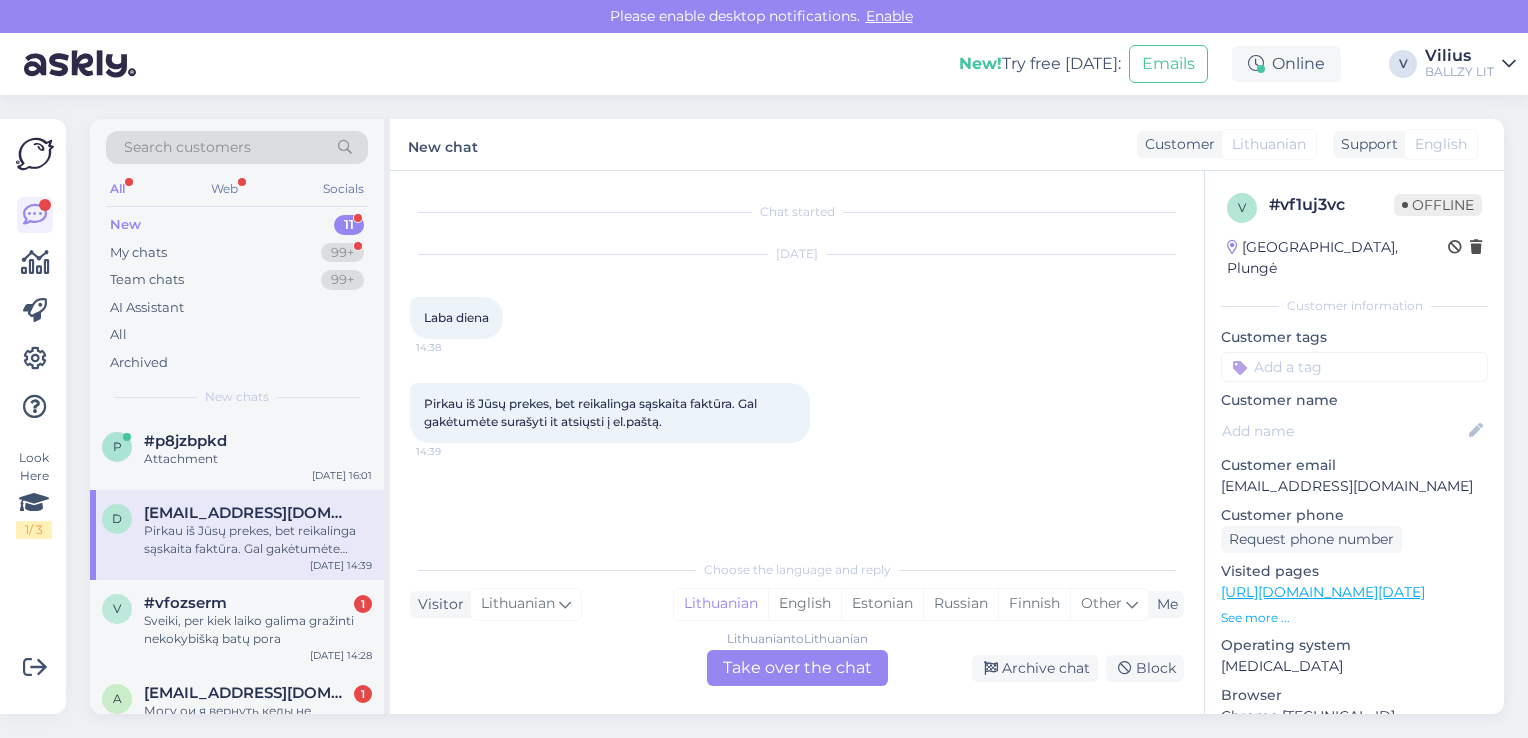 click on "Lithuanian  to  Lithuanian Take over the chat" at bounding box center (797, 668) 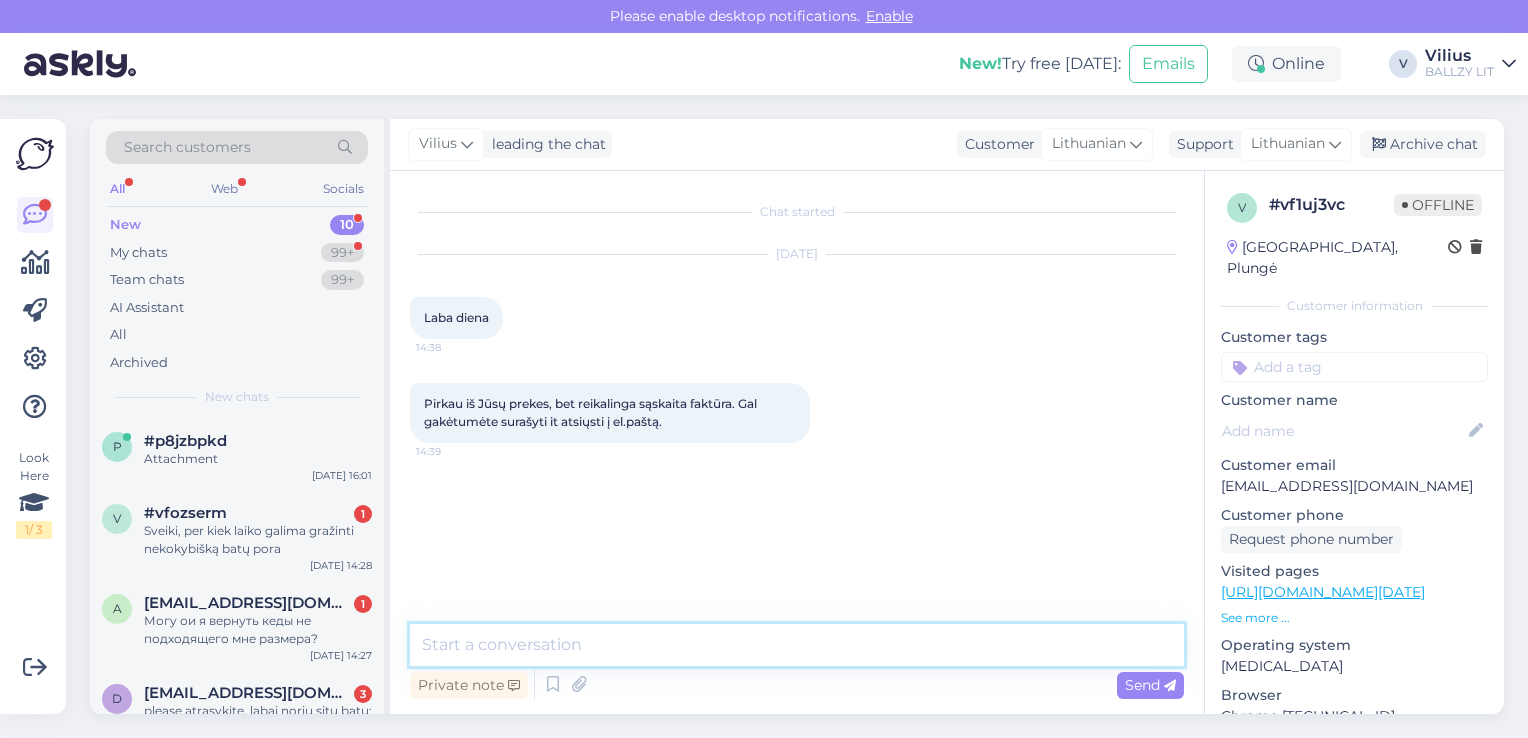 click at bounding box center (797, 645) 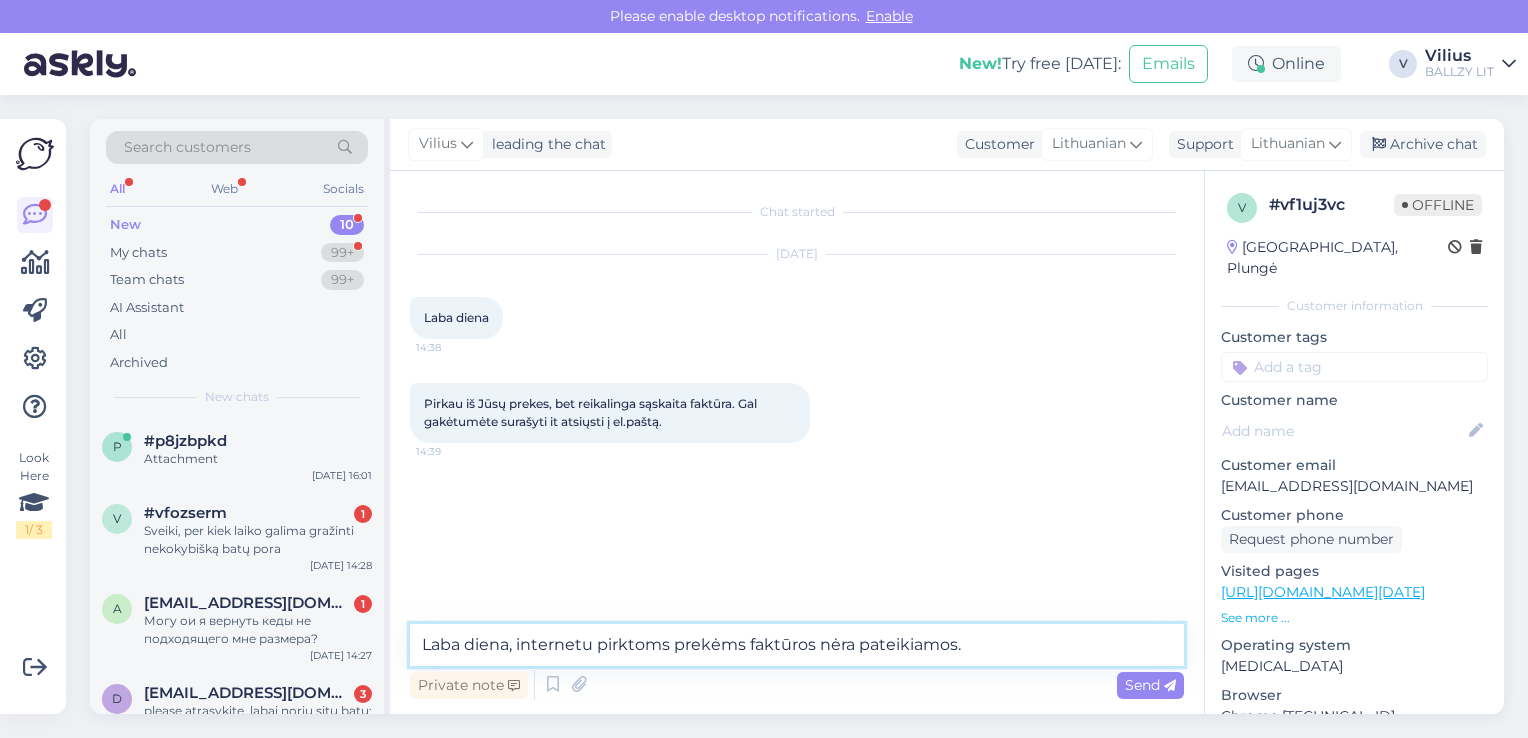 click on "Laba diena, internetu pirktoms prekėms faktūros nėra pateikiamos." at bounding box center (797, 645) 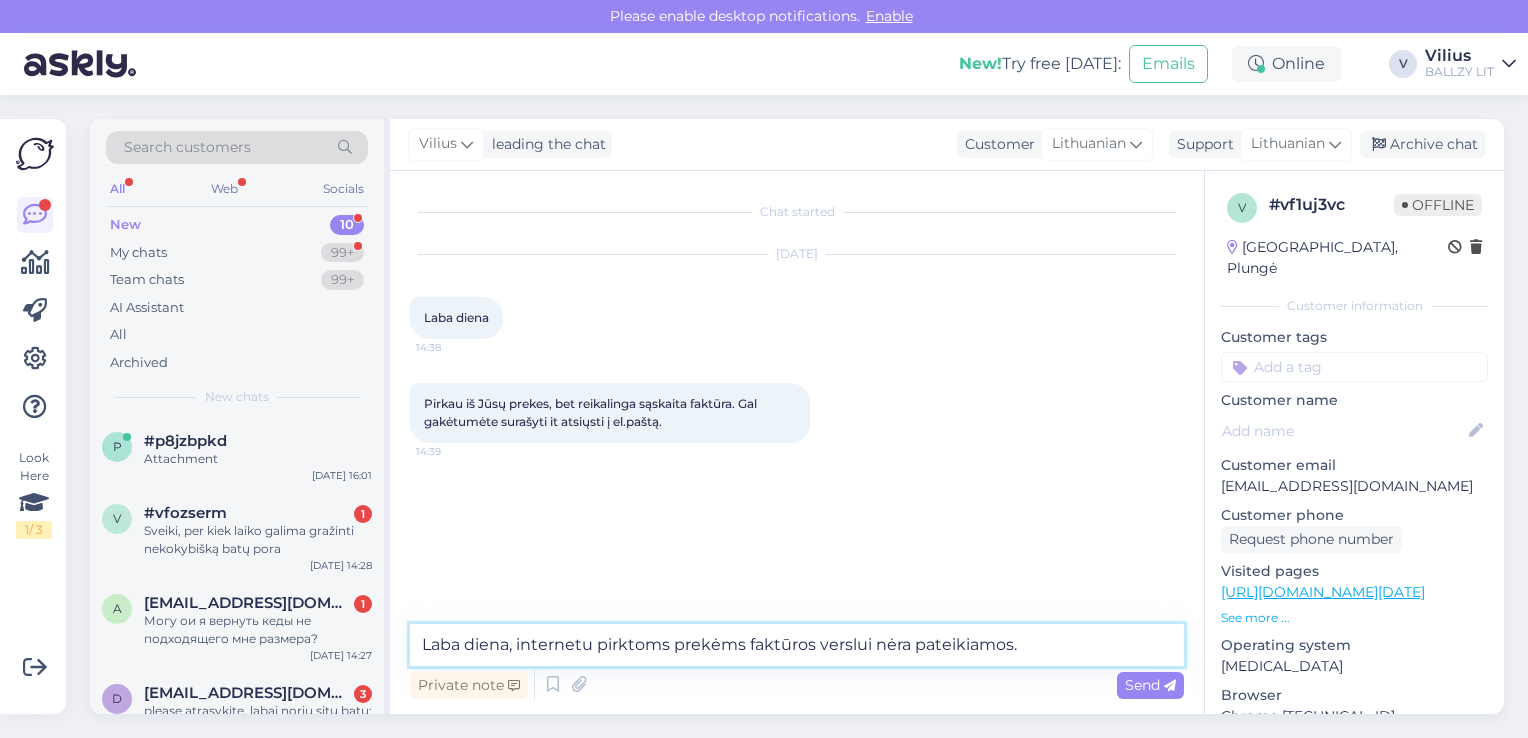 click on "Laba diena, internetu pirktoms prekėms faktūros verslui nėra pateikiamos." at bounding box center [797, 645] 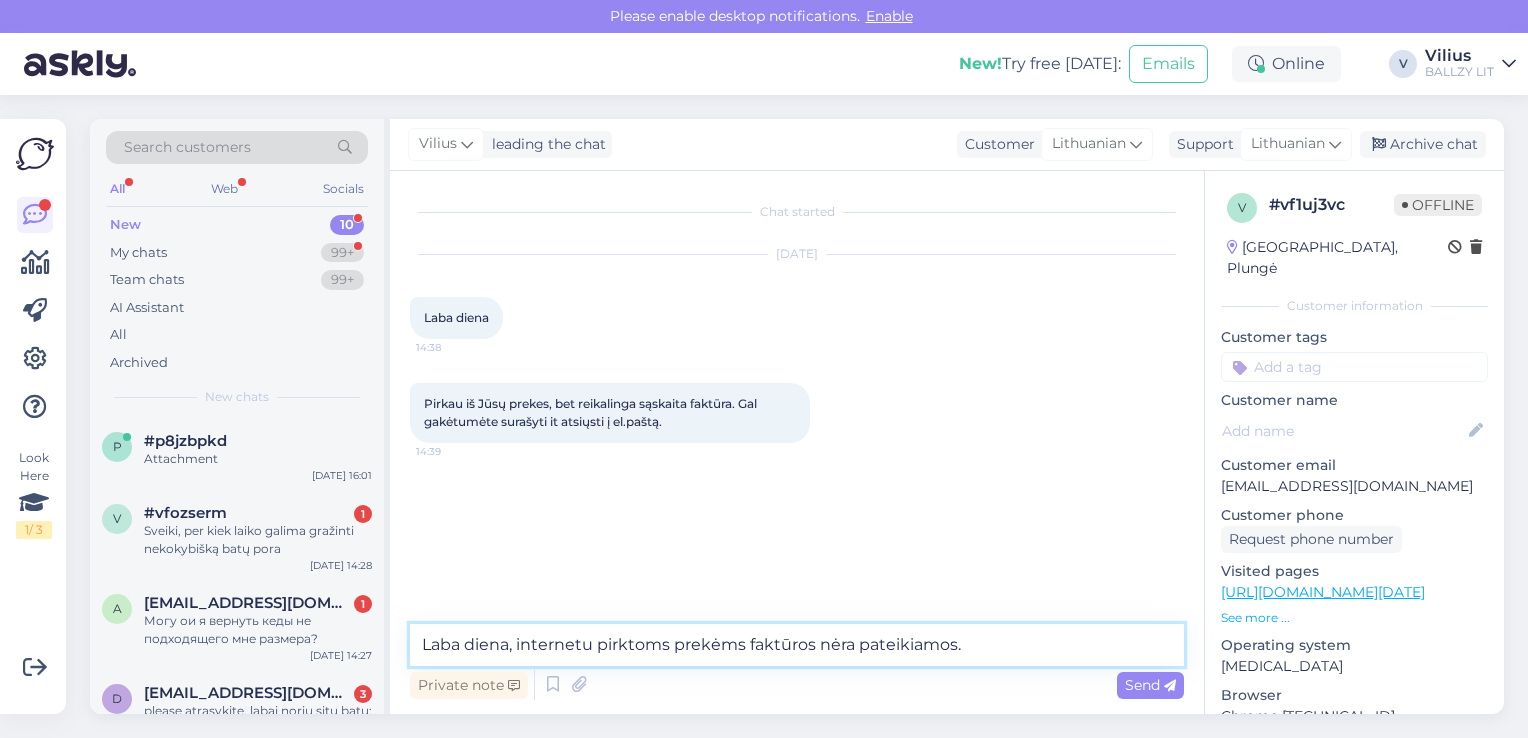 click on "Laba diena, internetu pirktoms prekėms faktūros nėra pateikiamos." at bounding box center (797, 645) 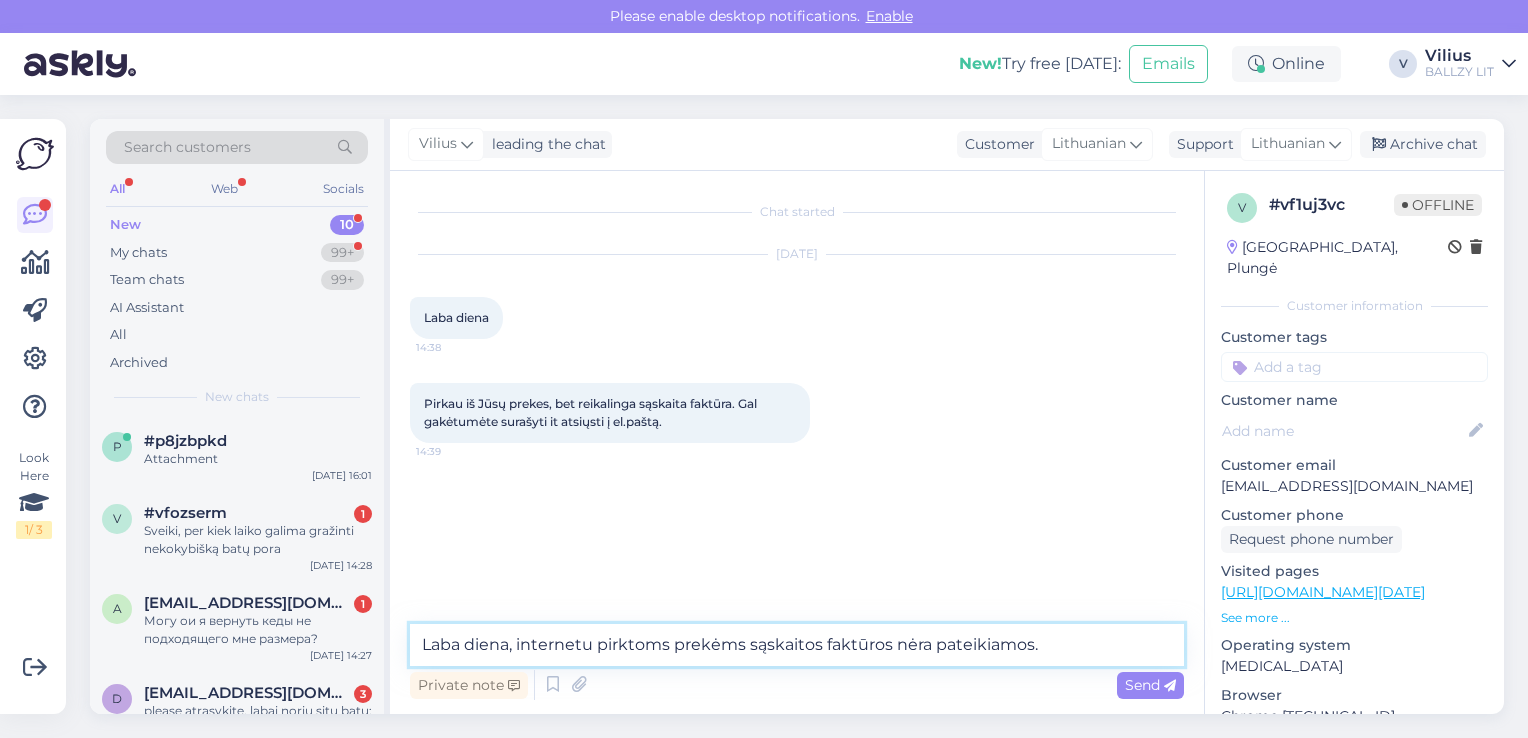 click on "Laba diena, internetu pirktoms prekėms sąskaitos faktūros nėra pateikiamos." at bounding box center (797, 645) 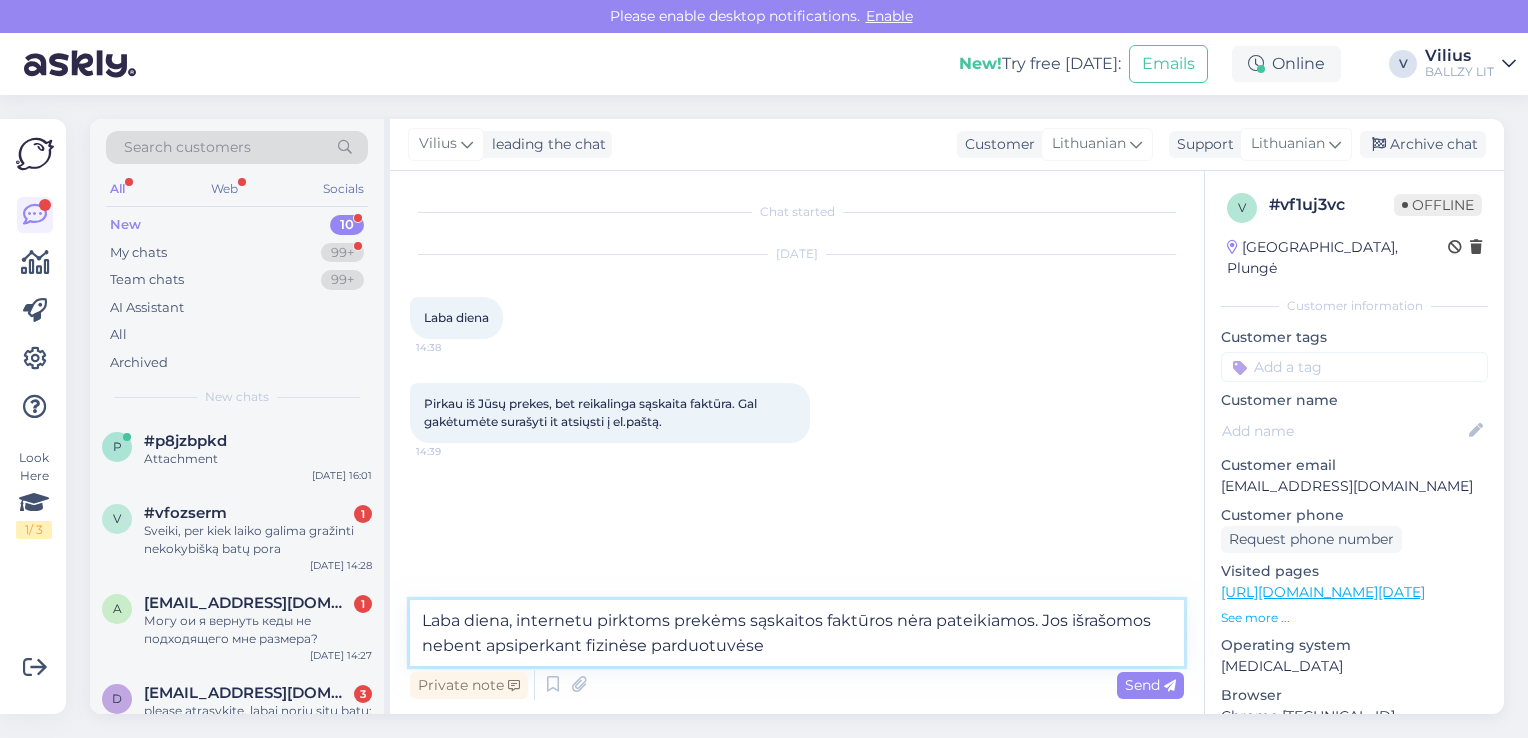 type on "Laba diena, internetu pirktoms prekėms sąskaitos faktūros nėra pateikiamos. Jos išrašomos nebent apsiperkant fizinėse parduotuvėse." 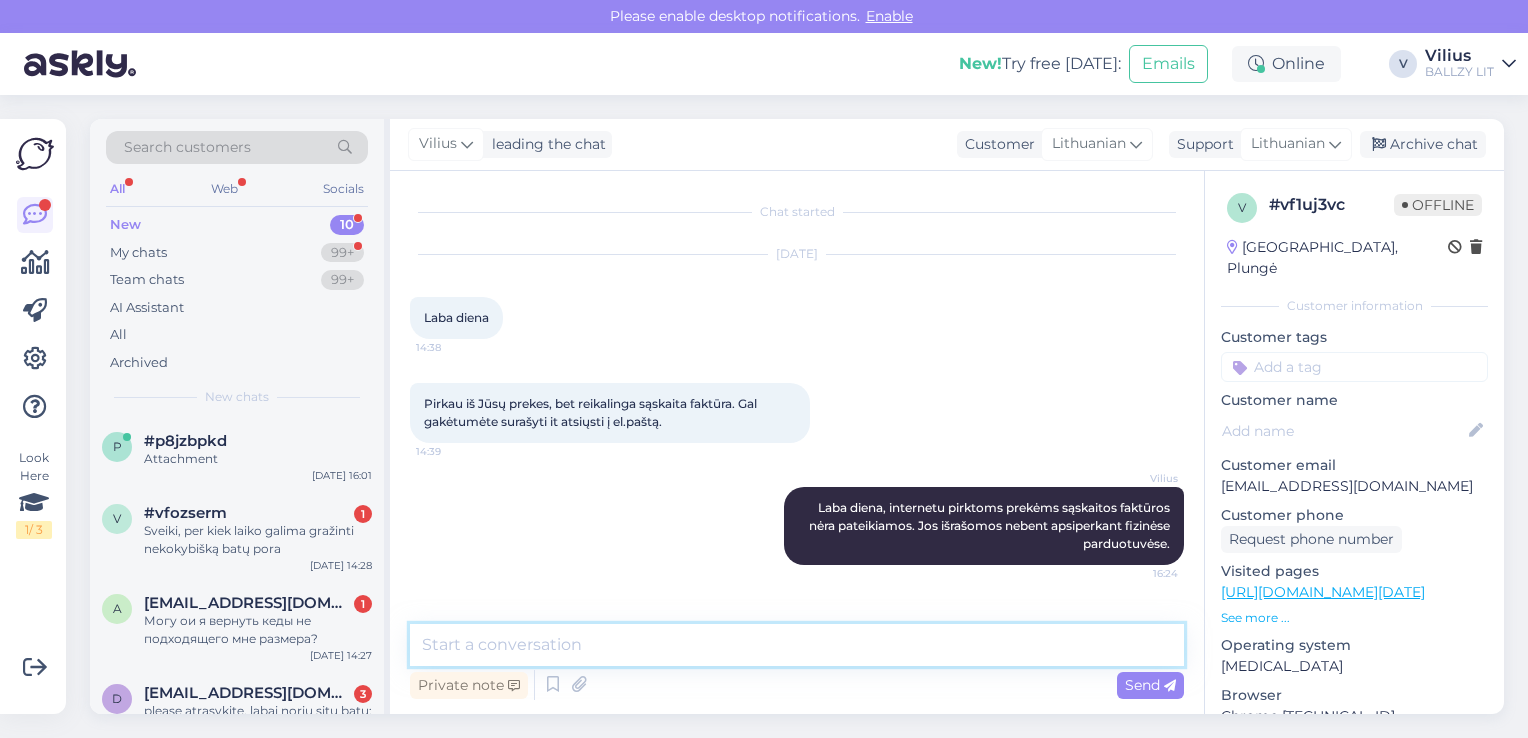 scroll, scrollTop: 0, scrollLeft: 0, axis: both 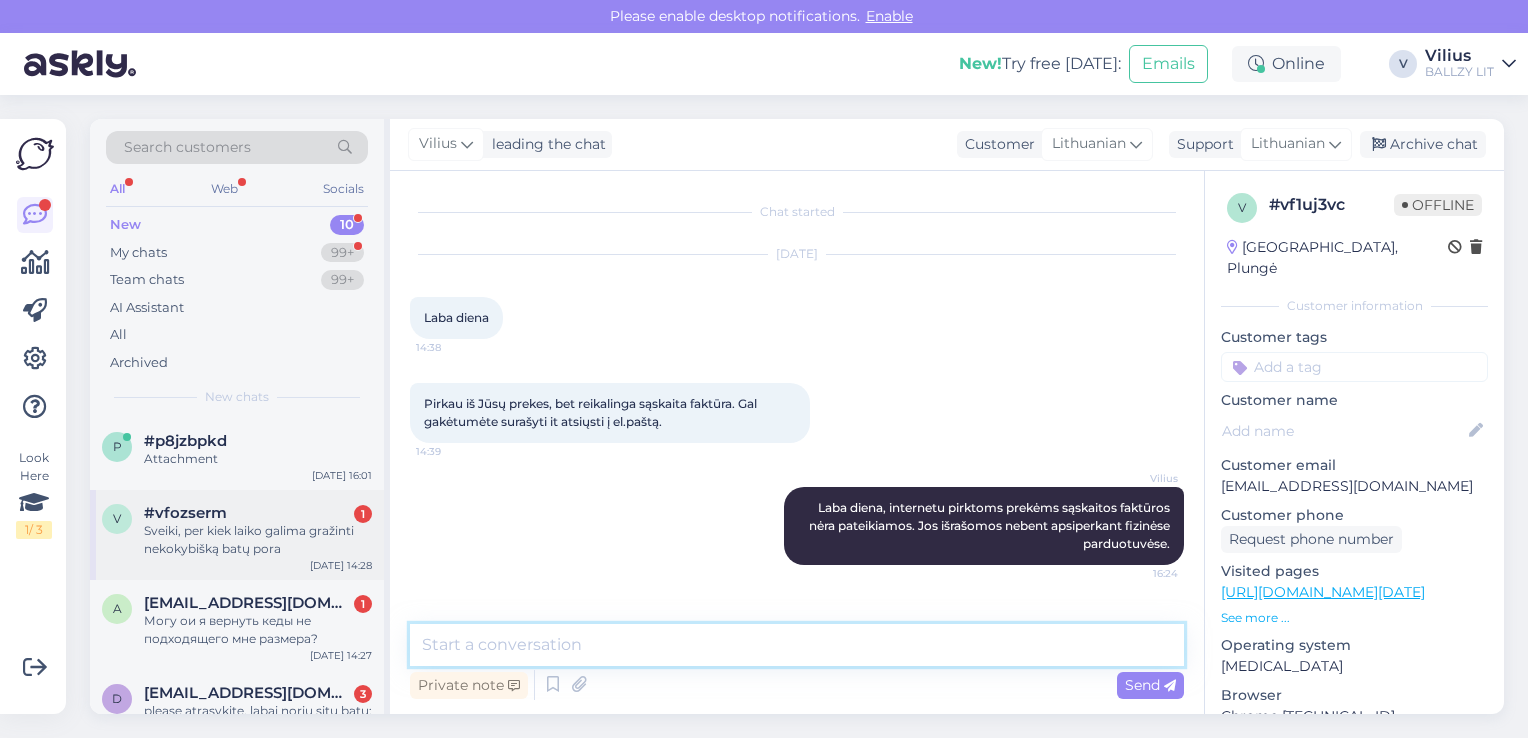 type 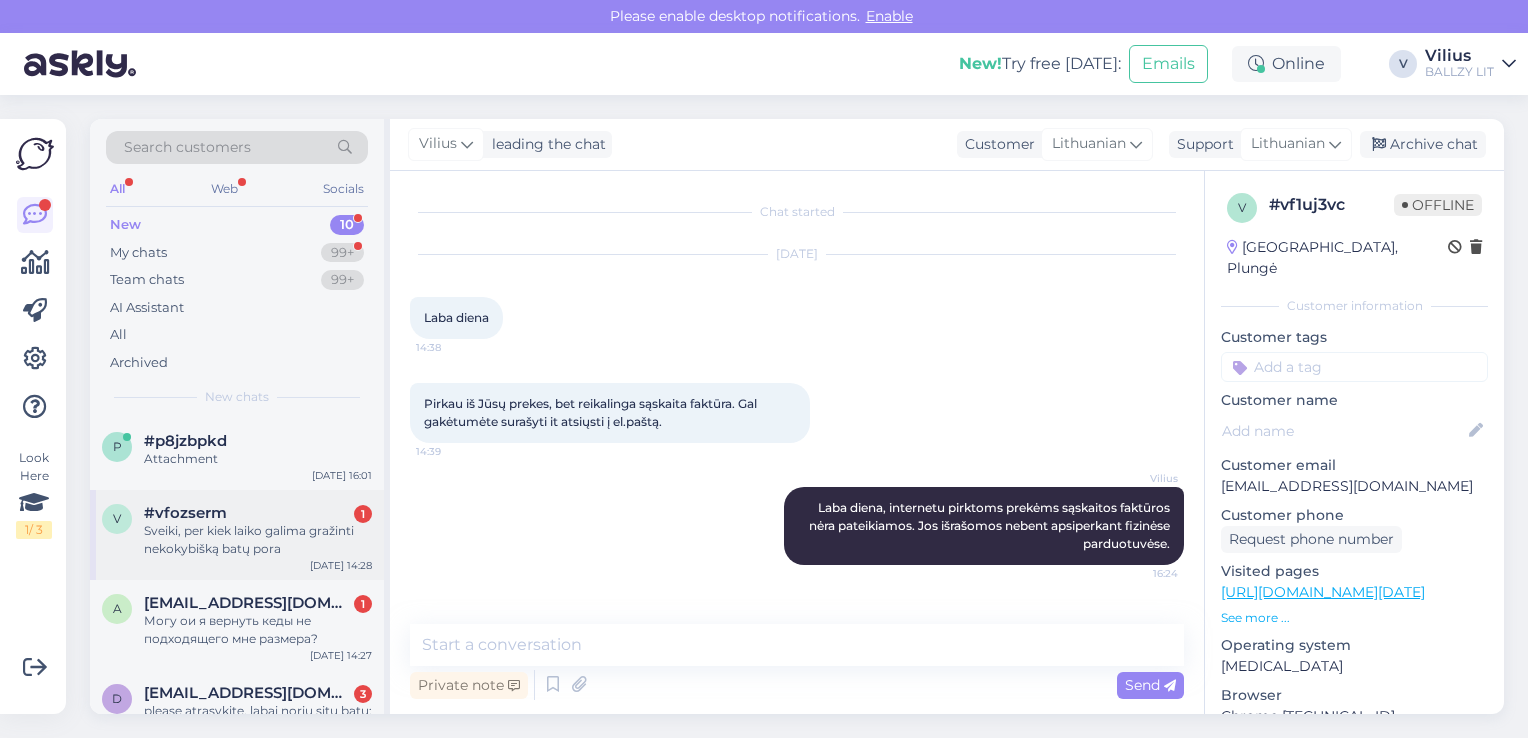 click on "Sveiki, per kiek laiko galima gražinti nekokybišką batų pora" at bounding box center [258, 540] 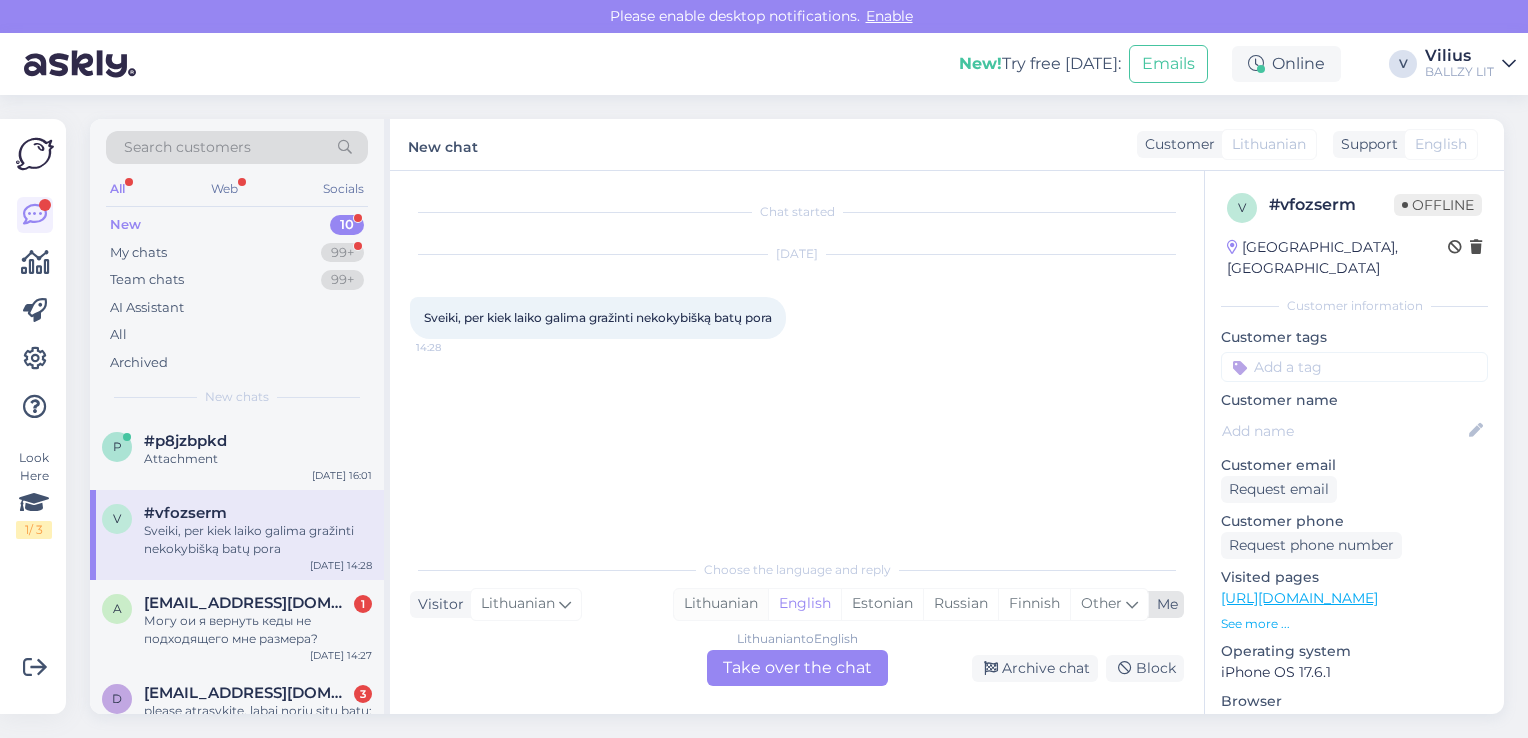 click on "Lithuanian" at bounding box center (721, 604) 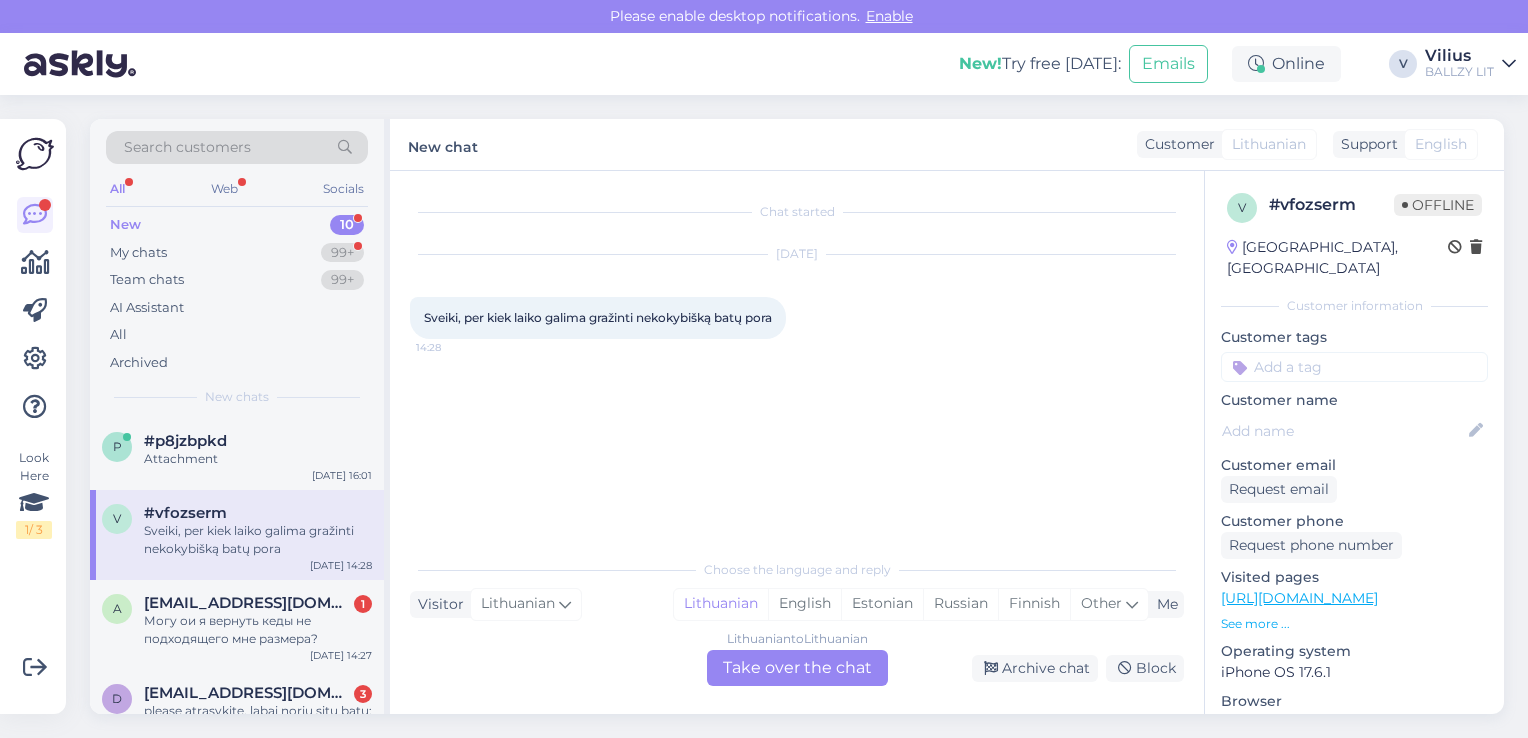 click on "Lithuanian  to  Lithuanian Take over the chat" at bounding box center [797, 668] 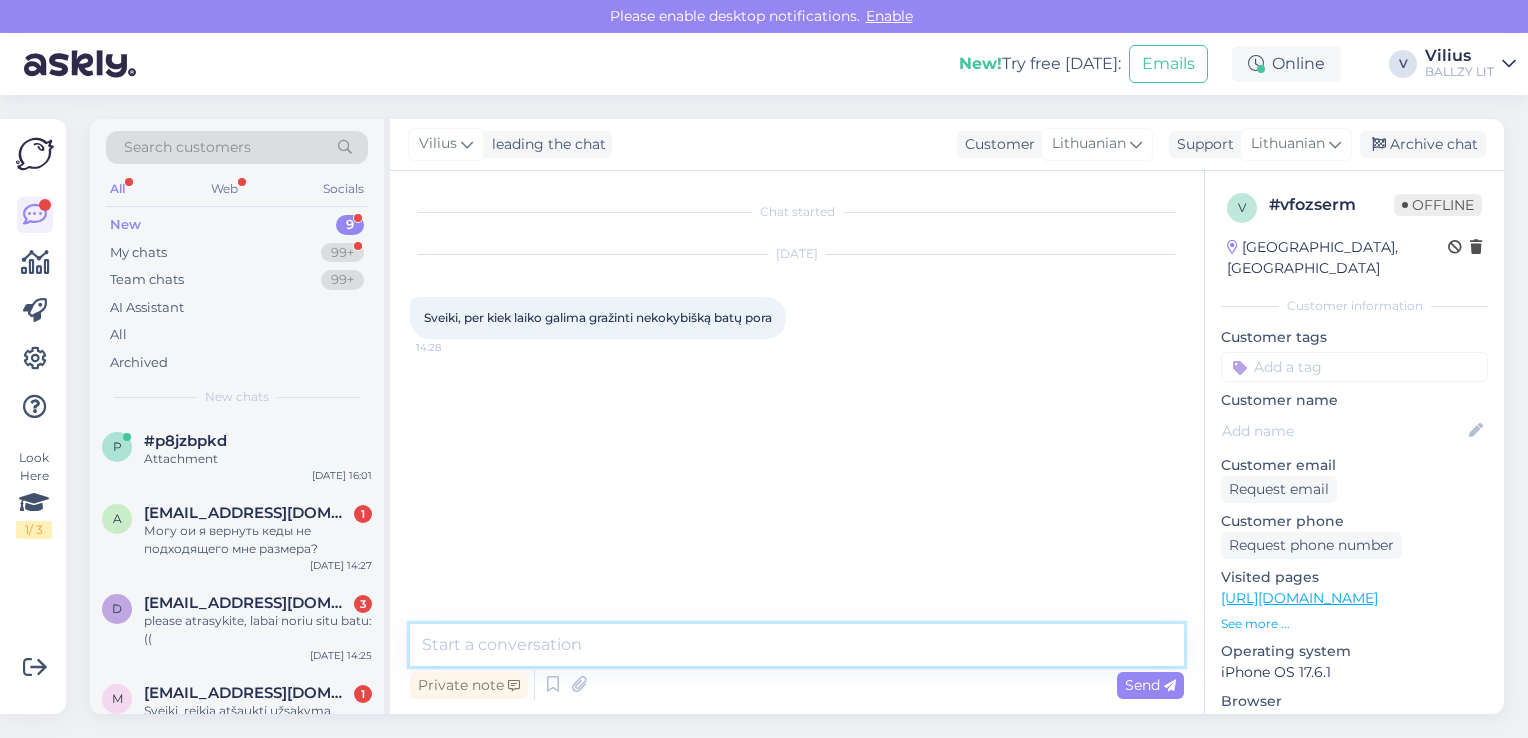 click at bounding box center [797, 645] 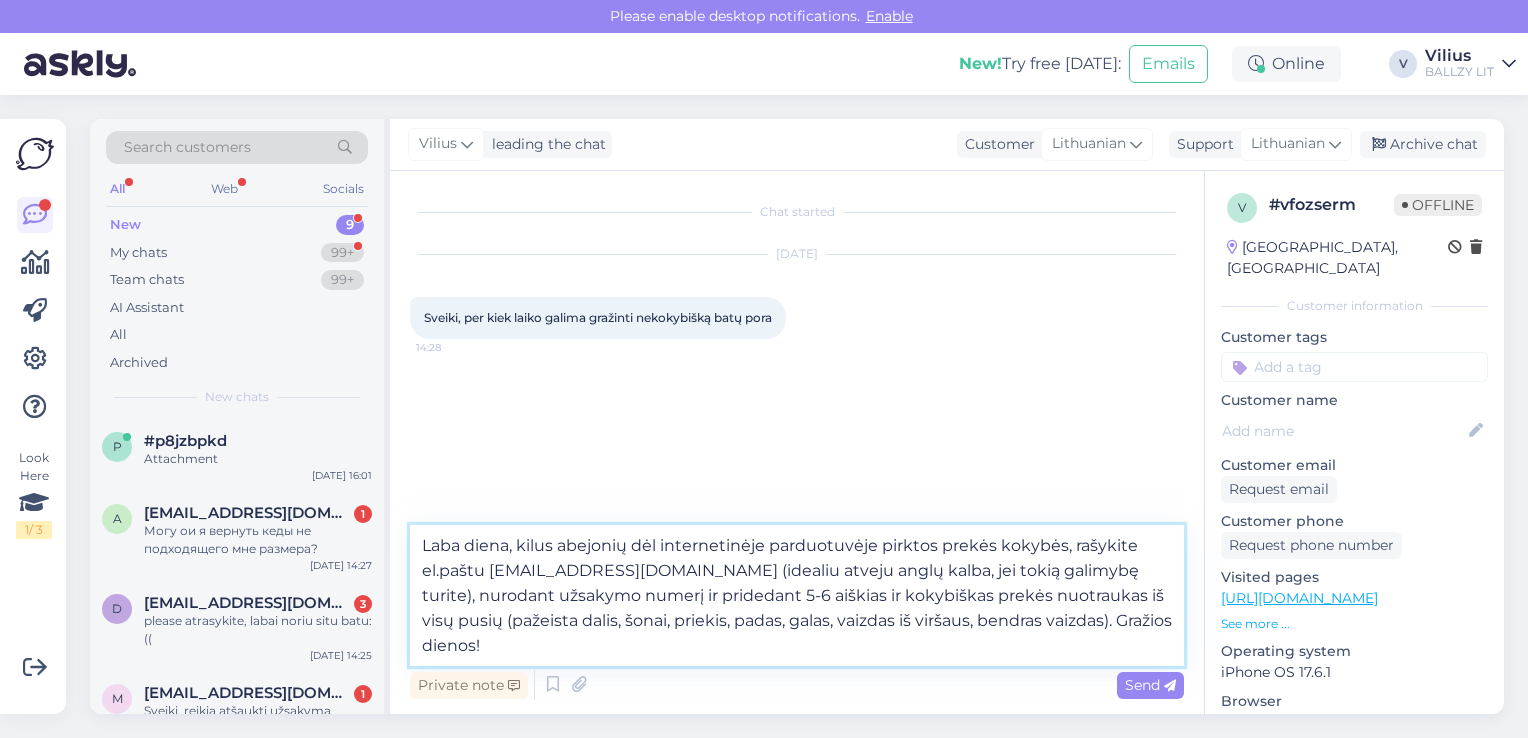 type 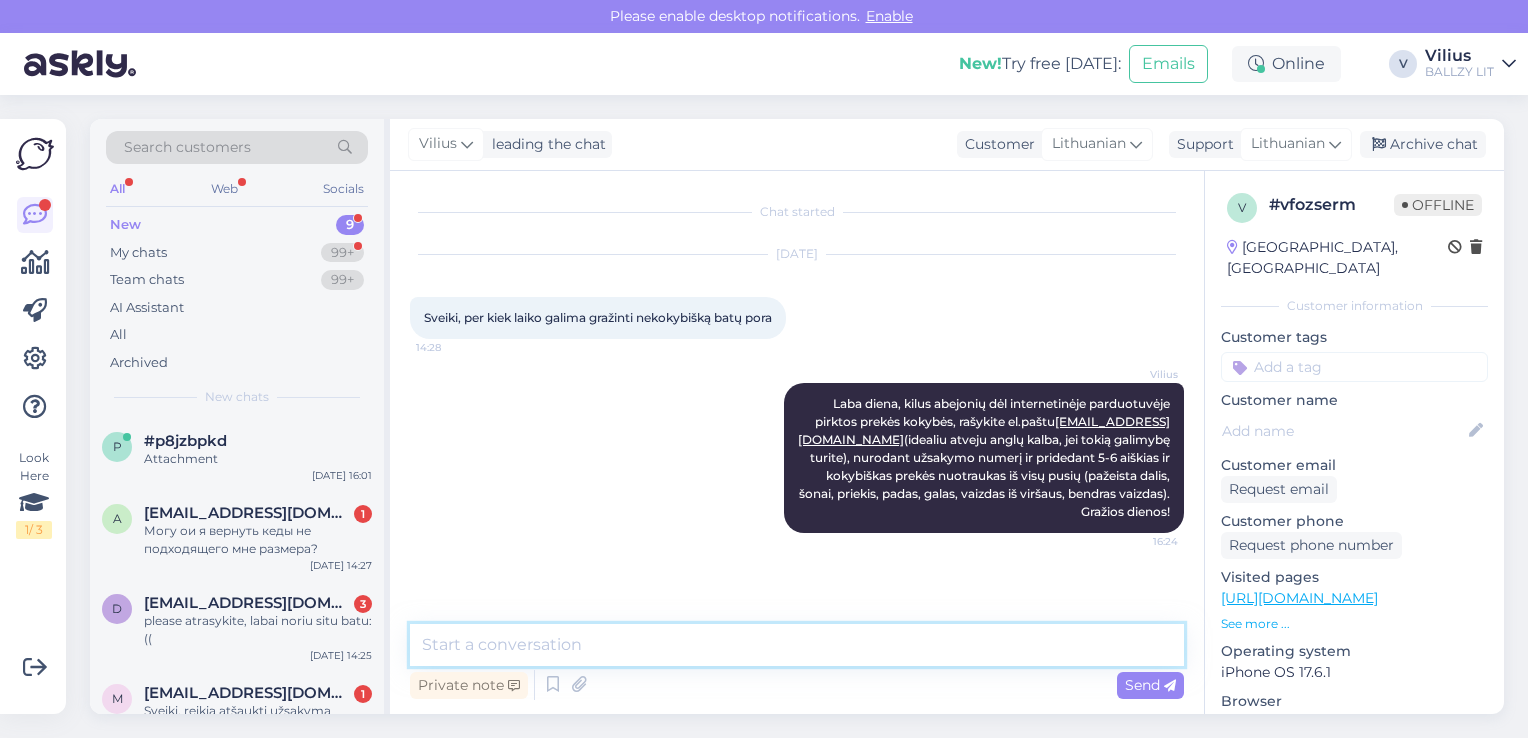 scroll, scrollTop: 0, scrollLeft: 0, axis: both 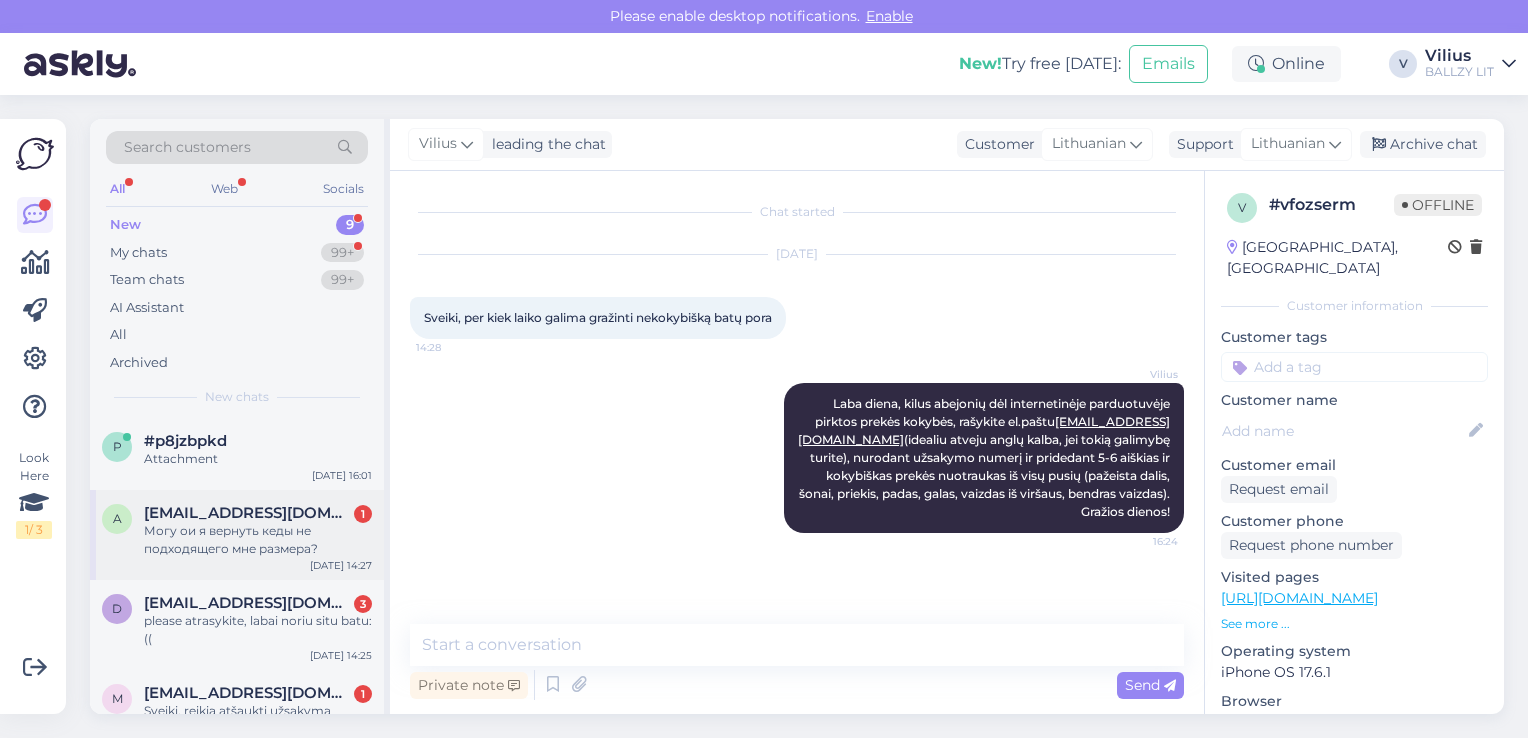 click on "Могу ои я вернуть кеды не подходящего мне размера?" at bounding box center [258, 540] 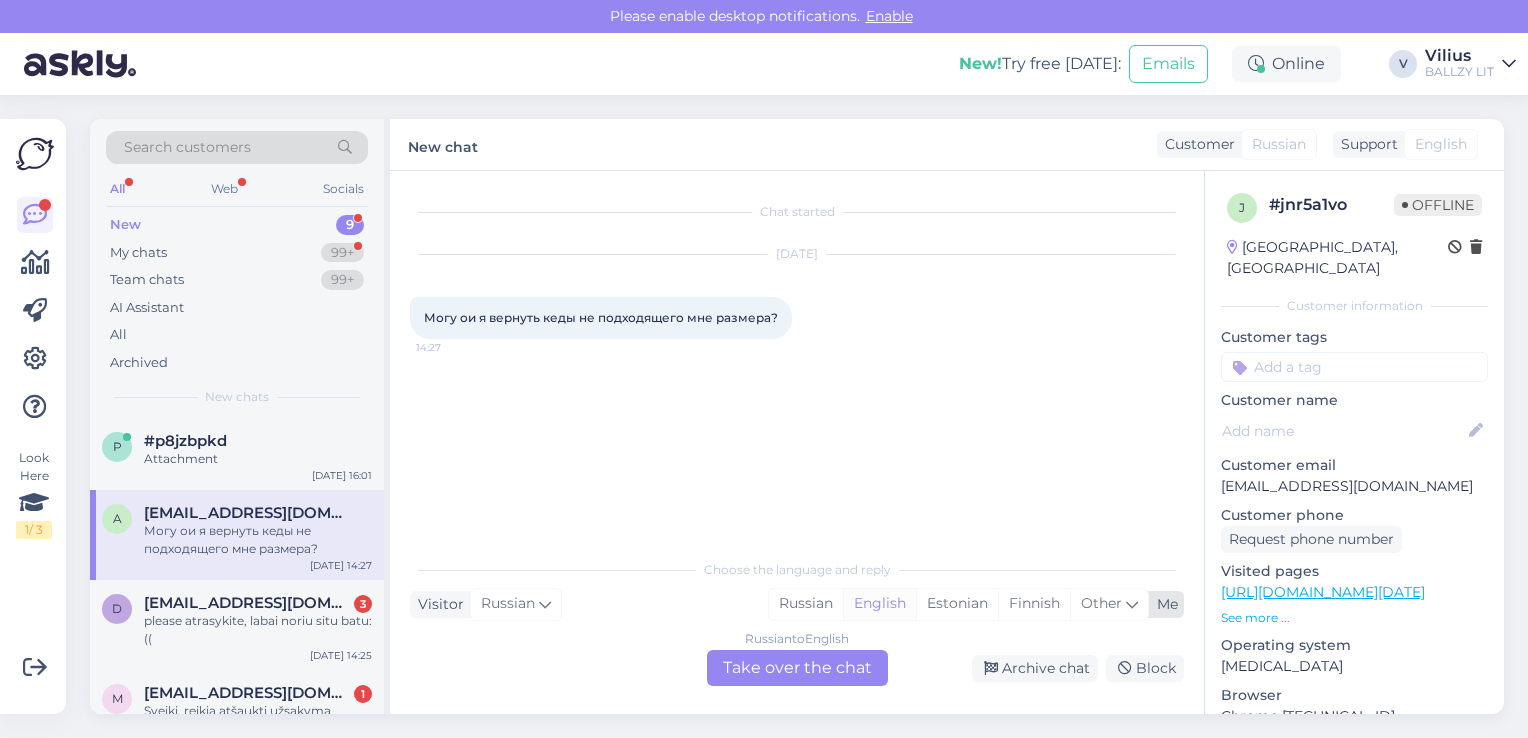 click on "English" at bounding box center (879, 604) 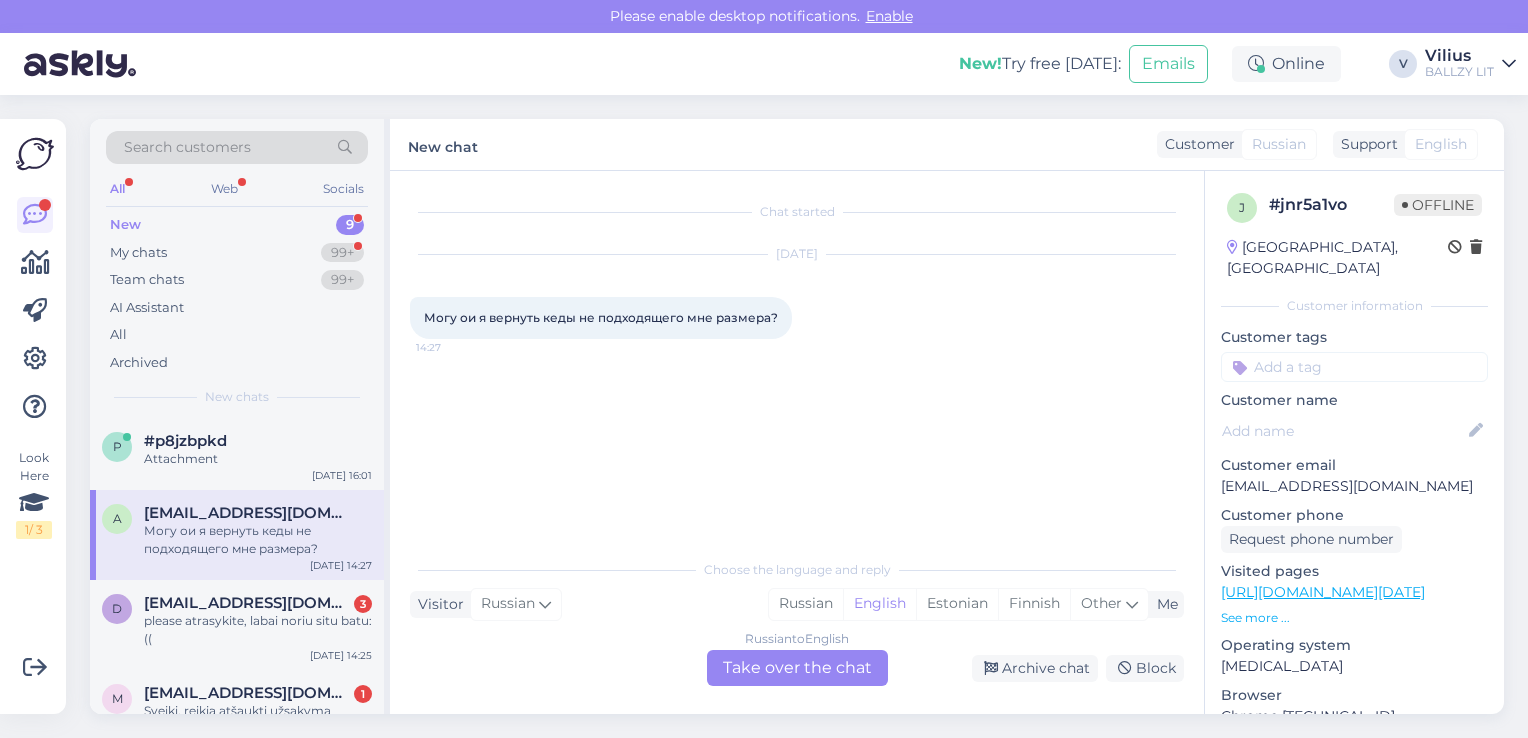 click on "Russian  to  English Take over the chat" at bounding box center (797, 668) 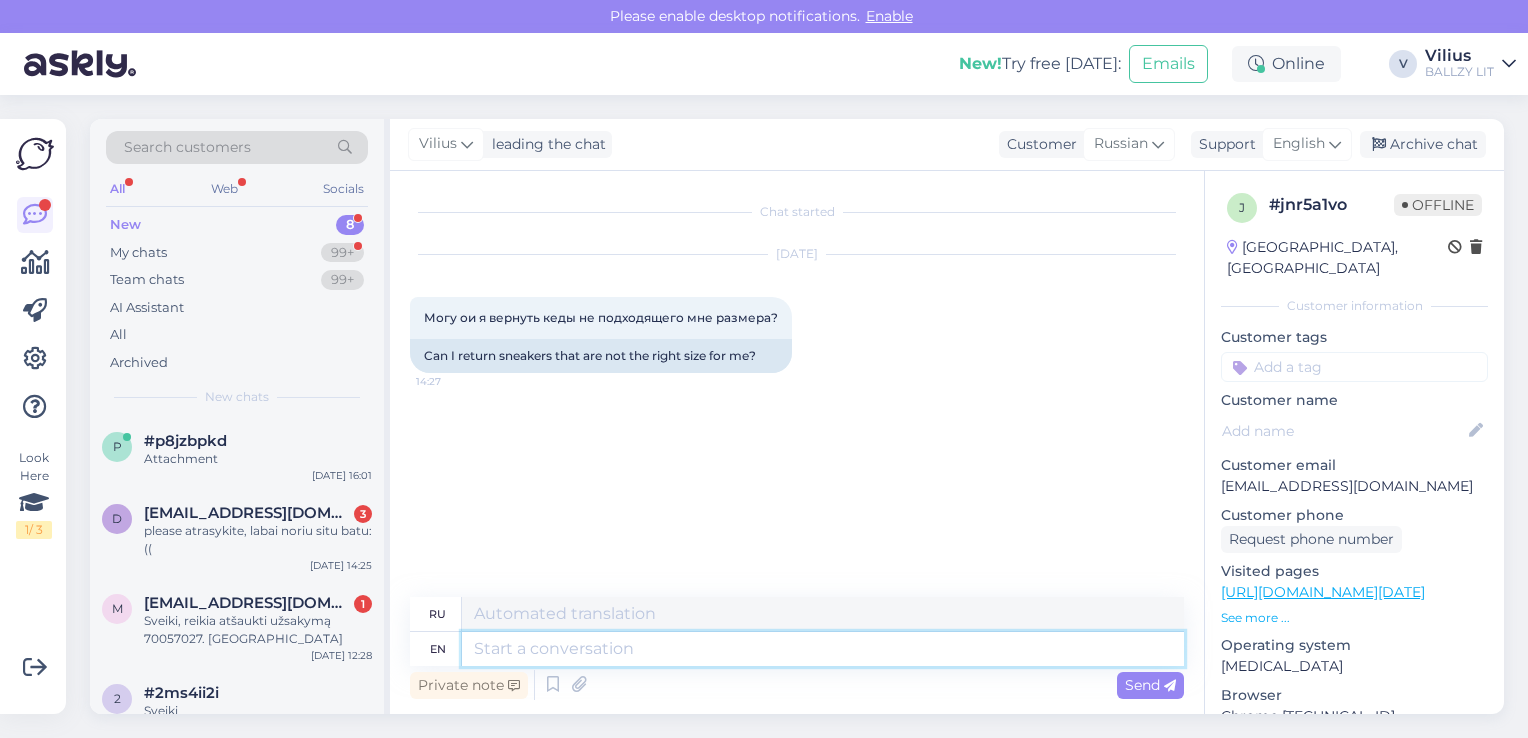 click at bounding box center [823, 649] 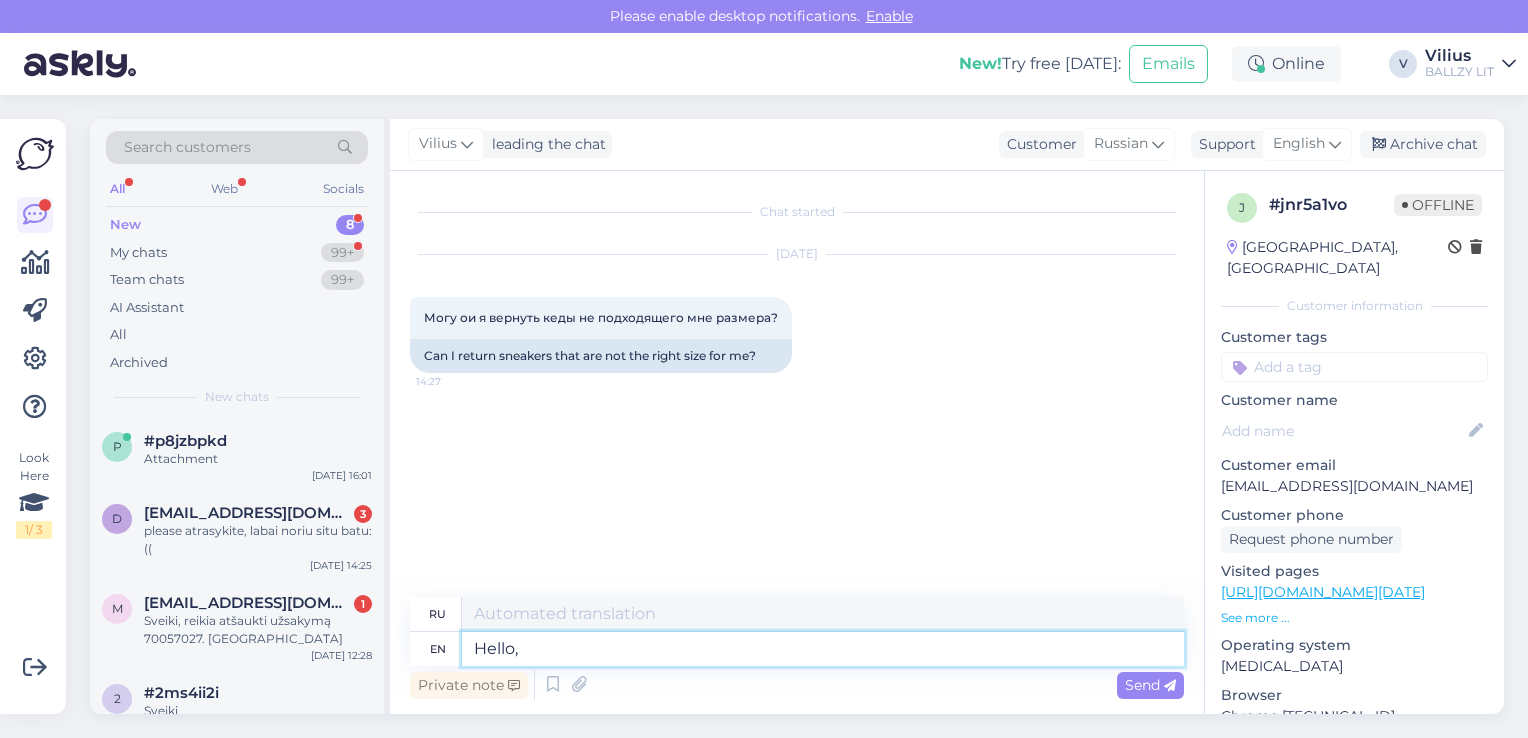 type on "Hello," 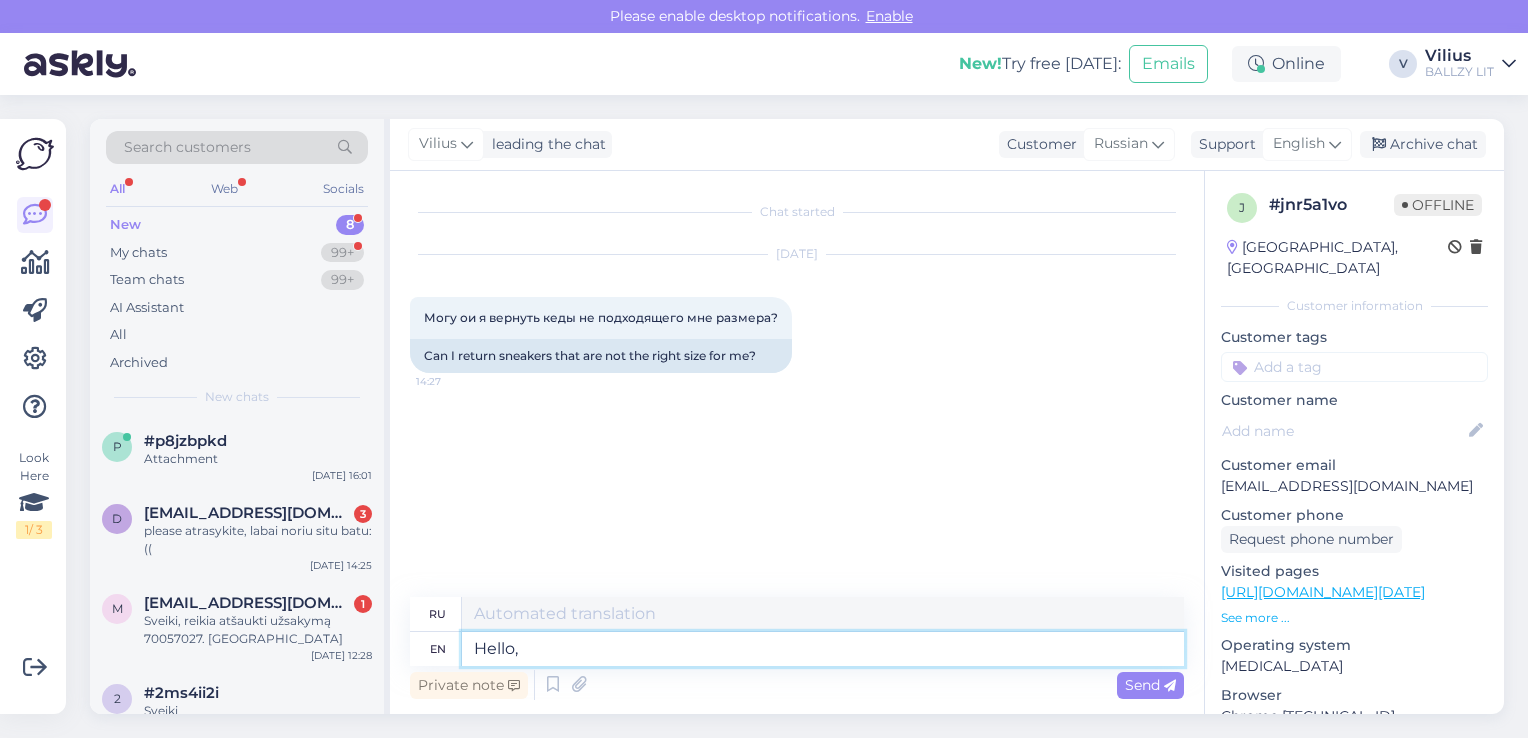 type on "Привет," 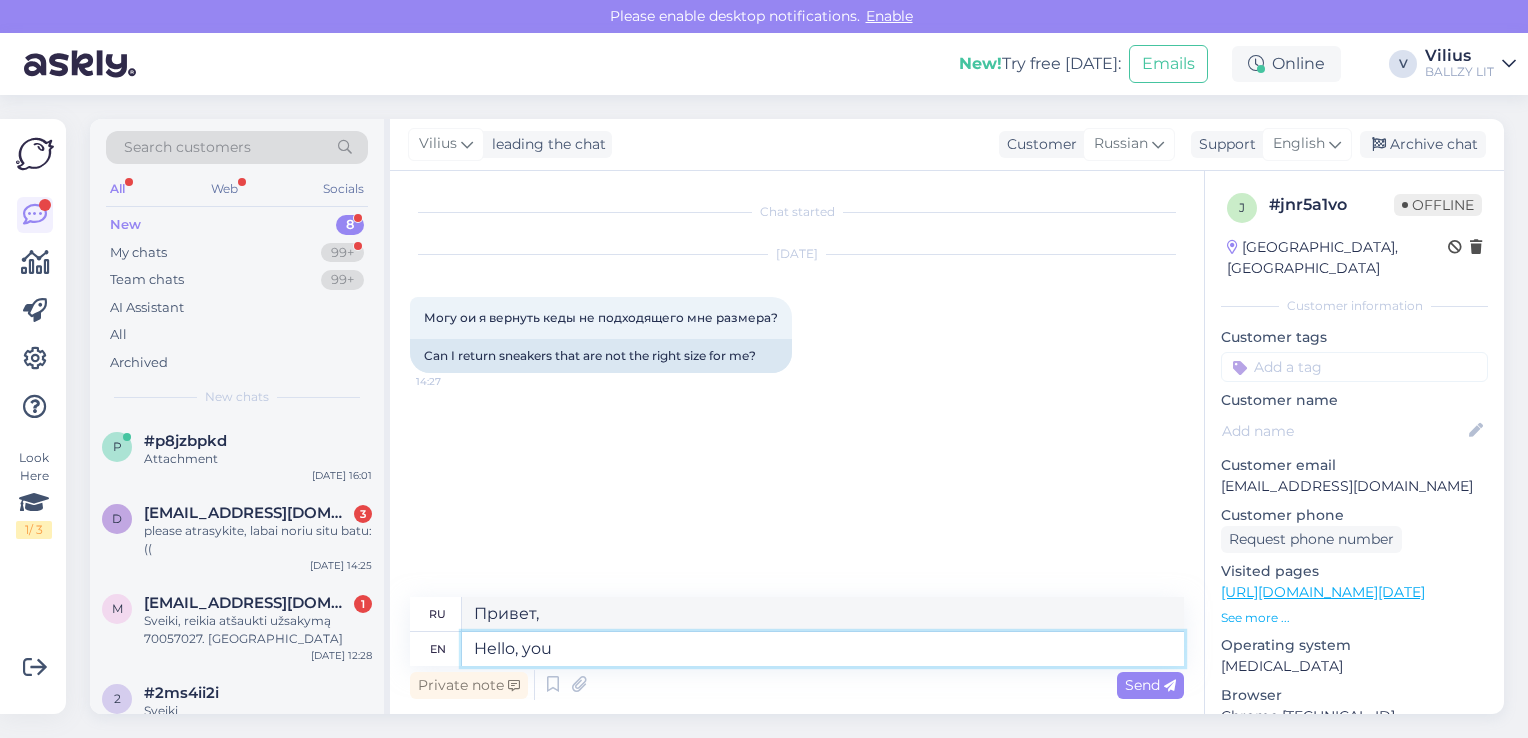 type on "Hello, you c" 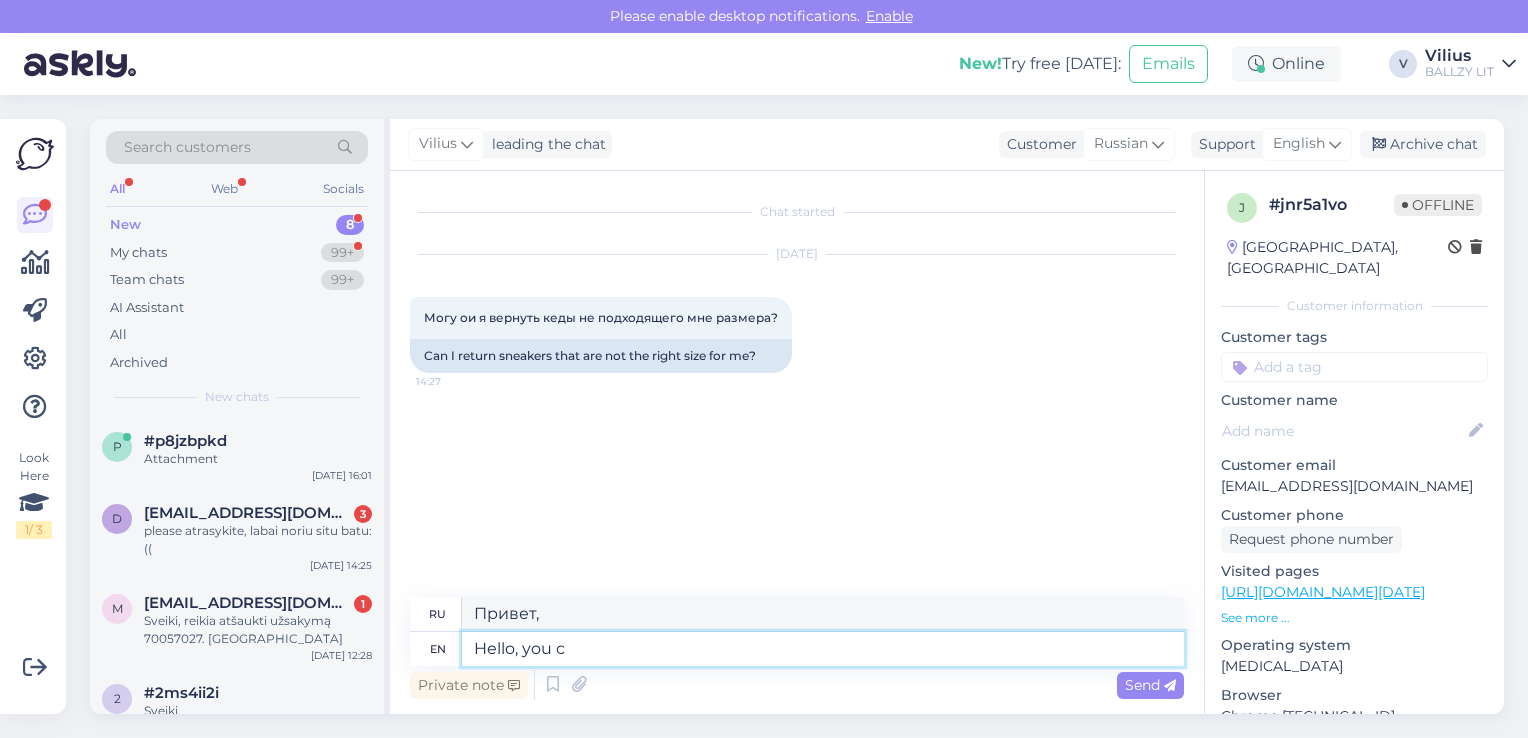 type on "Привет, ты" 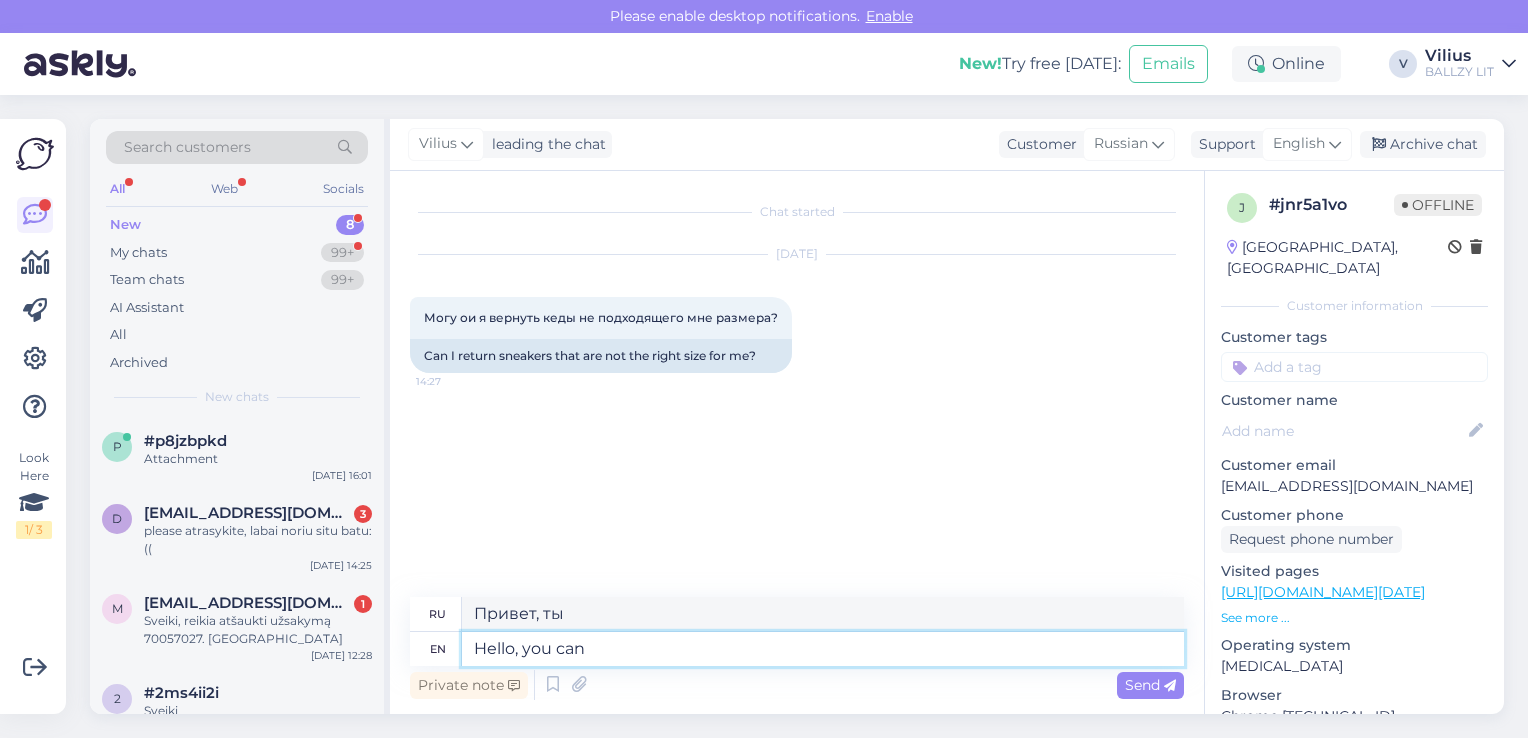 type on "Hello, you can" 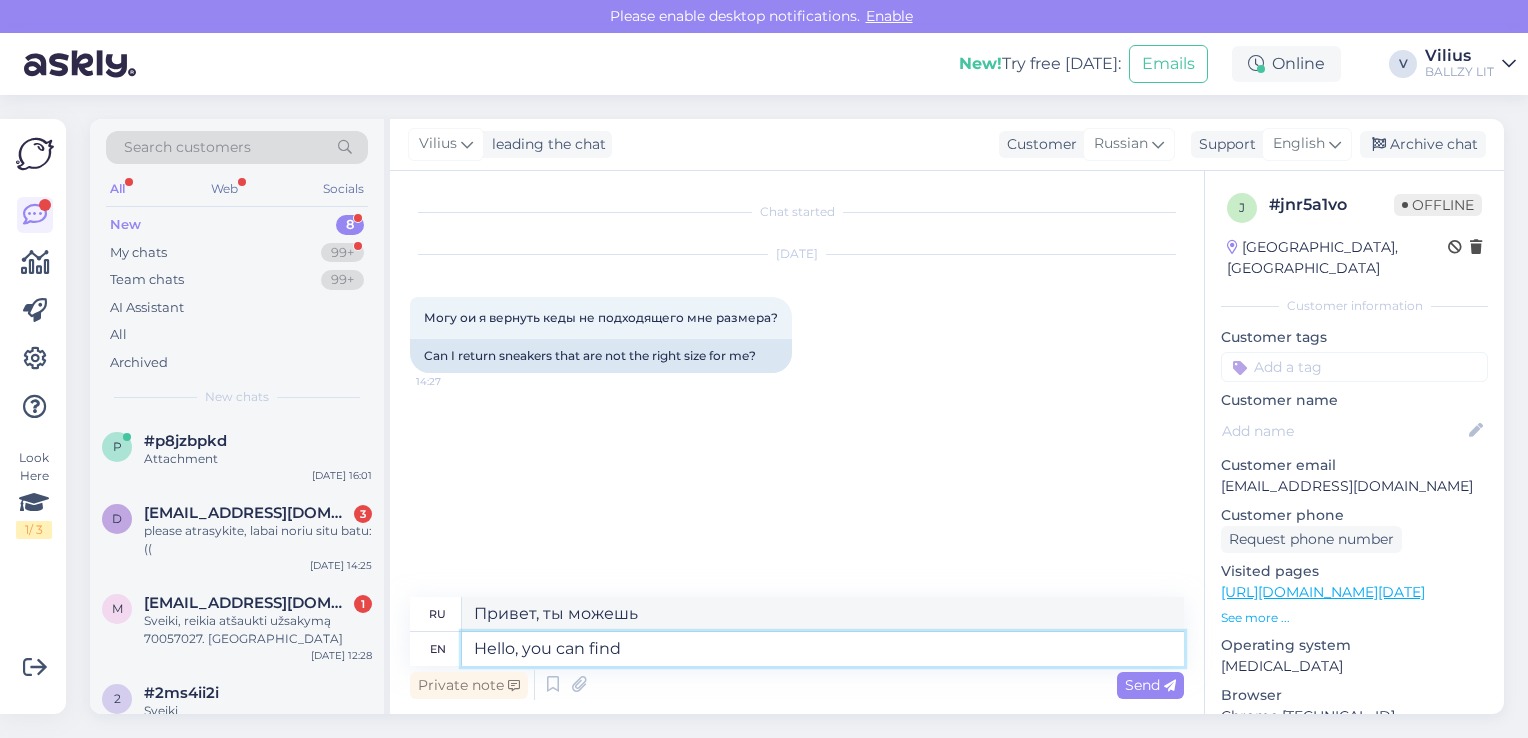 type on "Hello, you can find r" 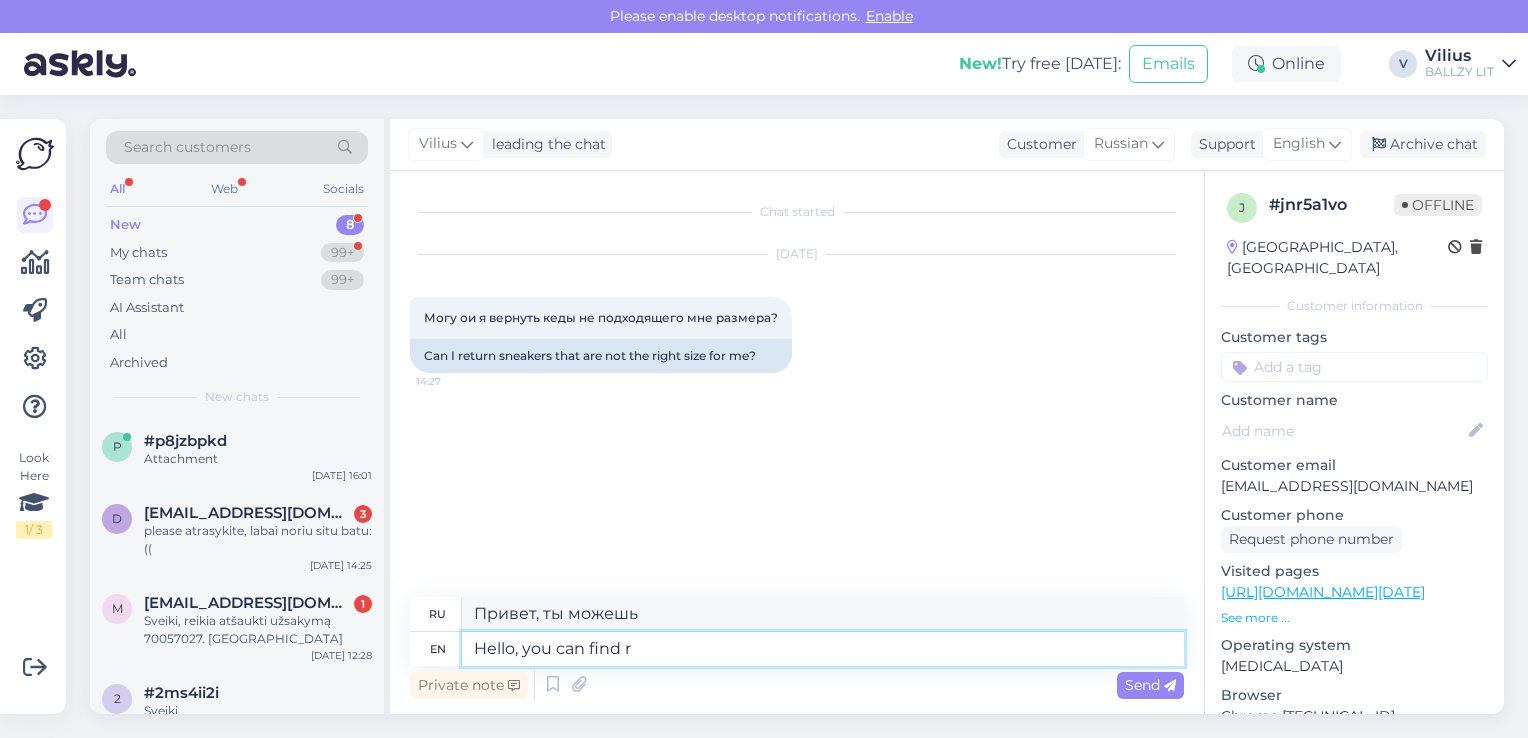 type on "Привет, ты можешь найти" 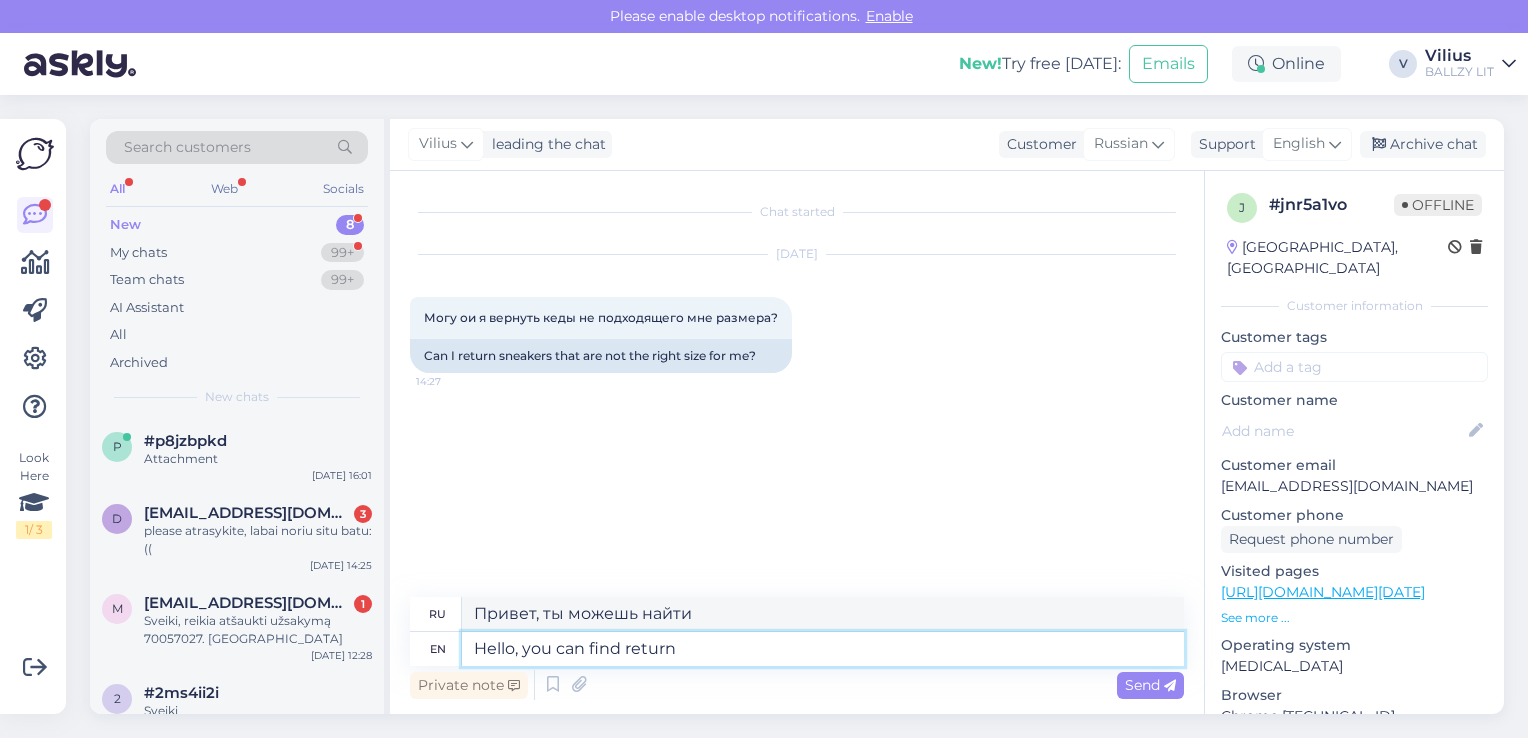 type on "Hello, you can find return" 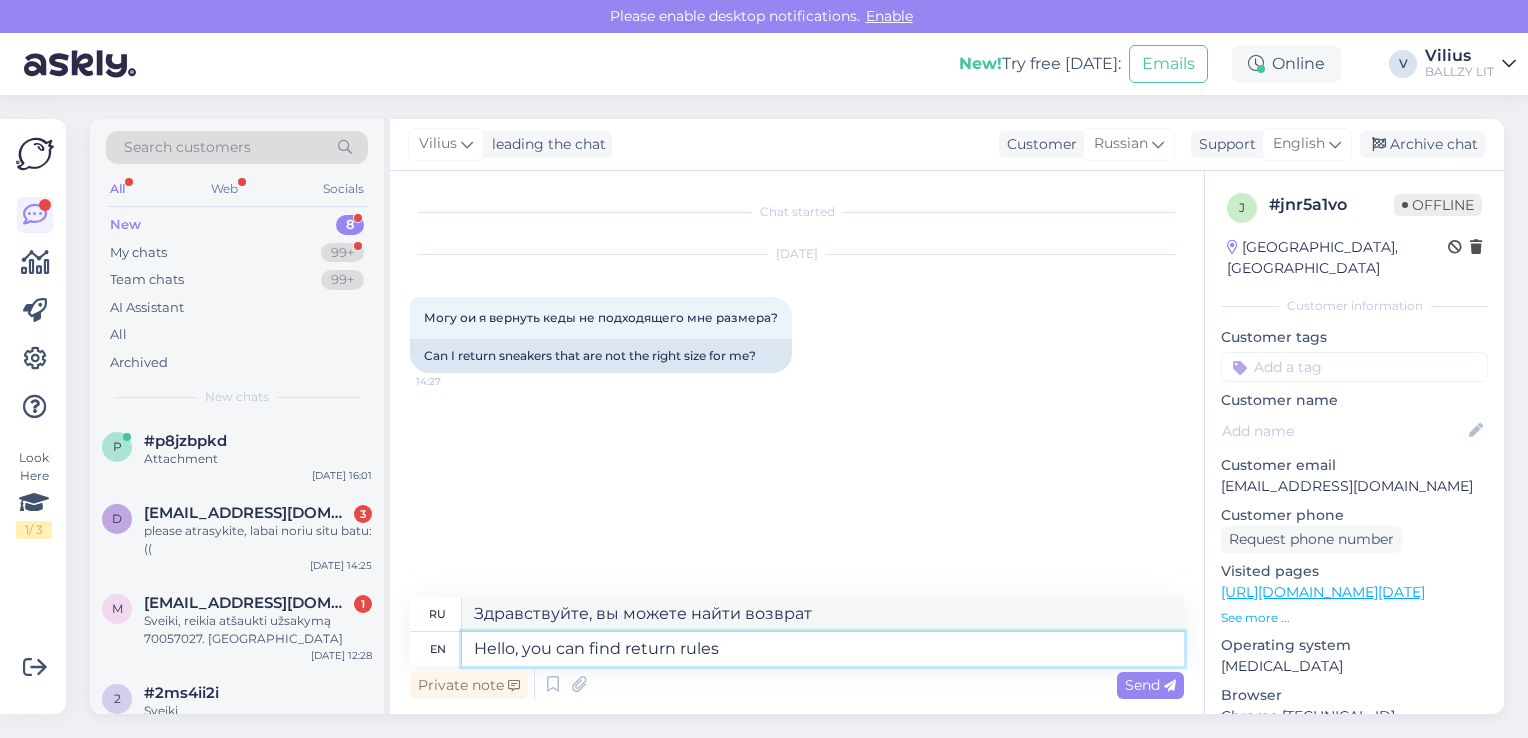 type on "Hello, you can find return rules" 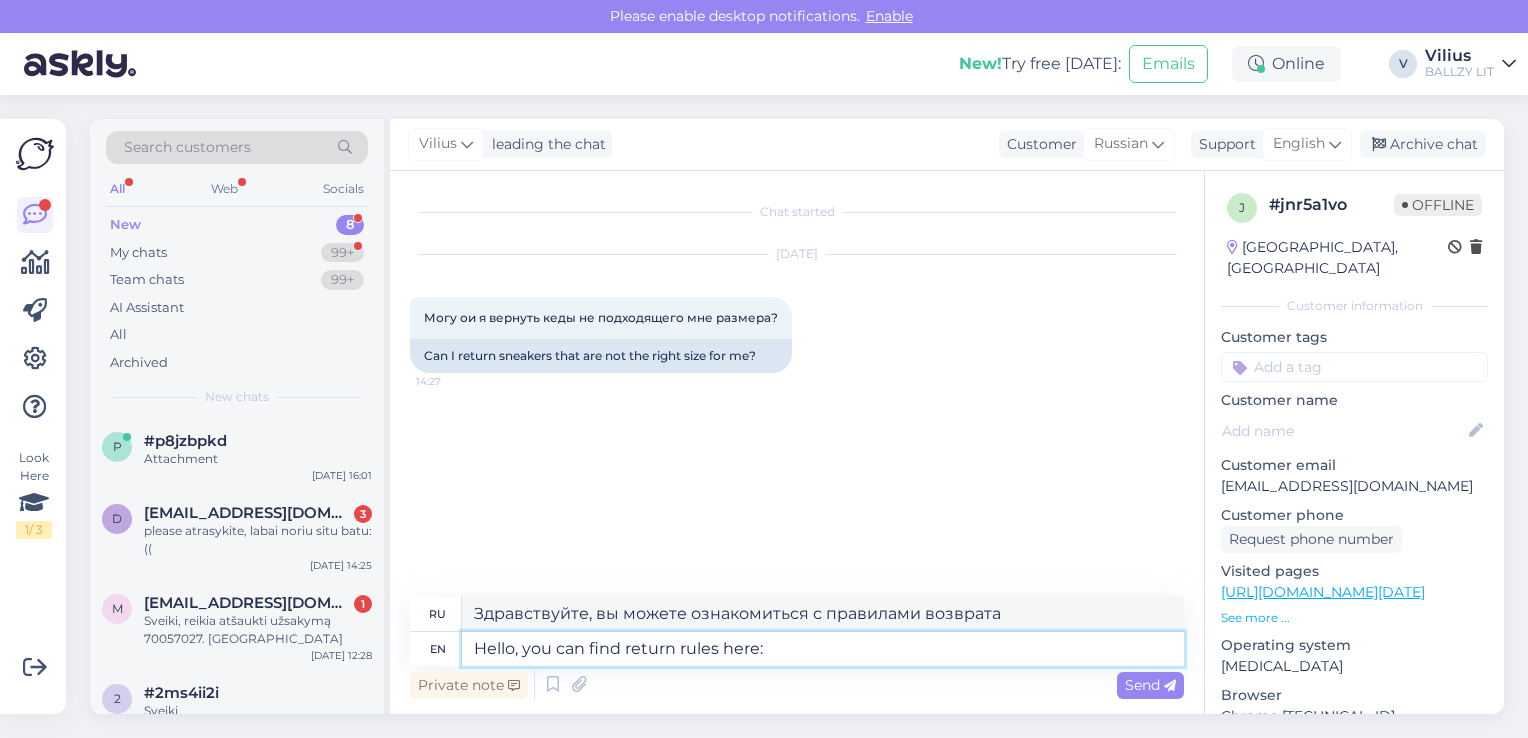 type on "Hello, you can find return rules here:" 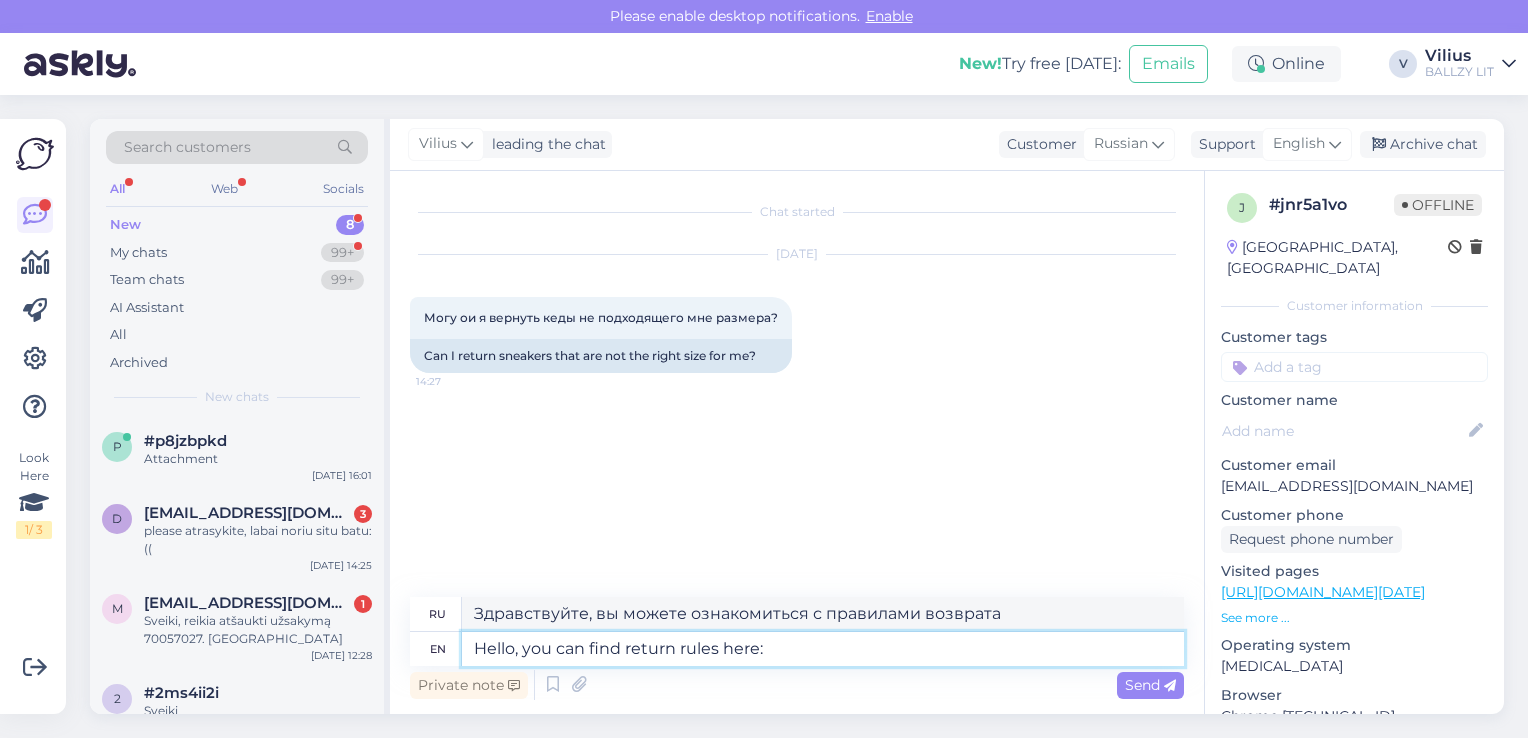 type on "Здравствуйте, правила возврата вы можете найти здесь:" 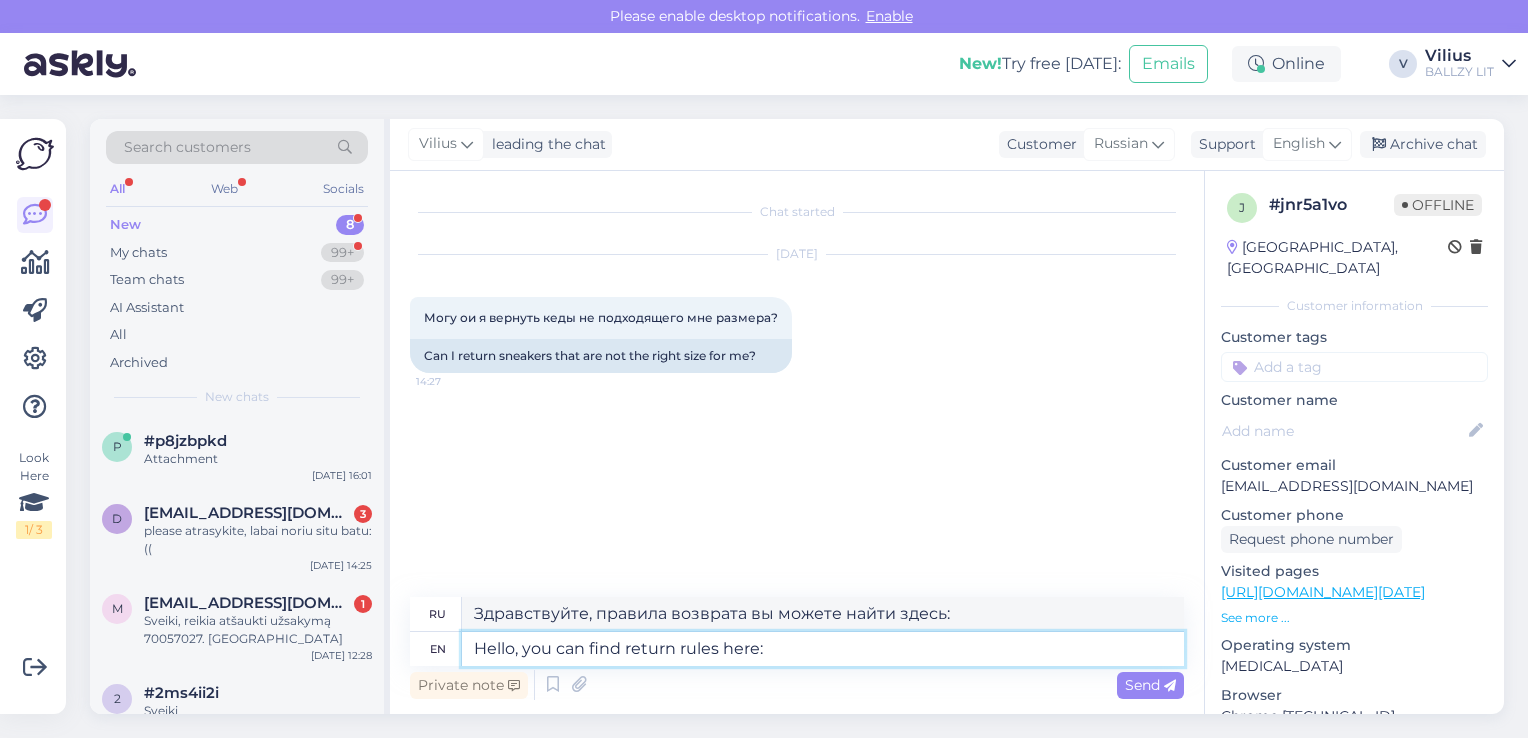 paste on "[URL][DOMAIN_NAME]" 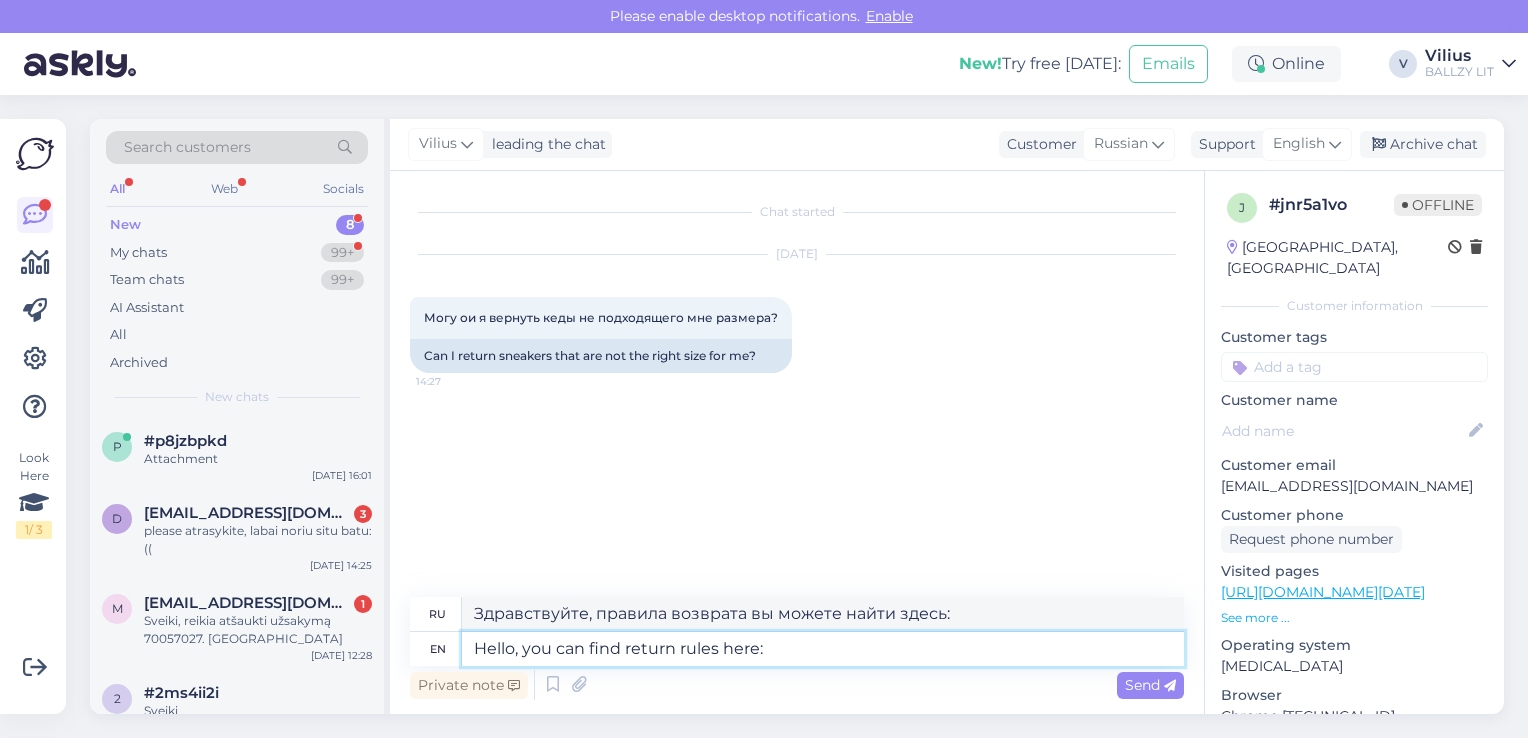 type on "Hello, you can find return rules here: [URL][DOMAIN_NAME]" 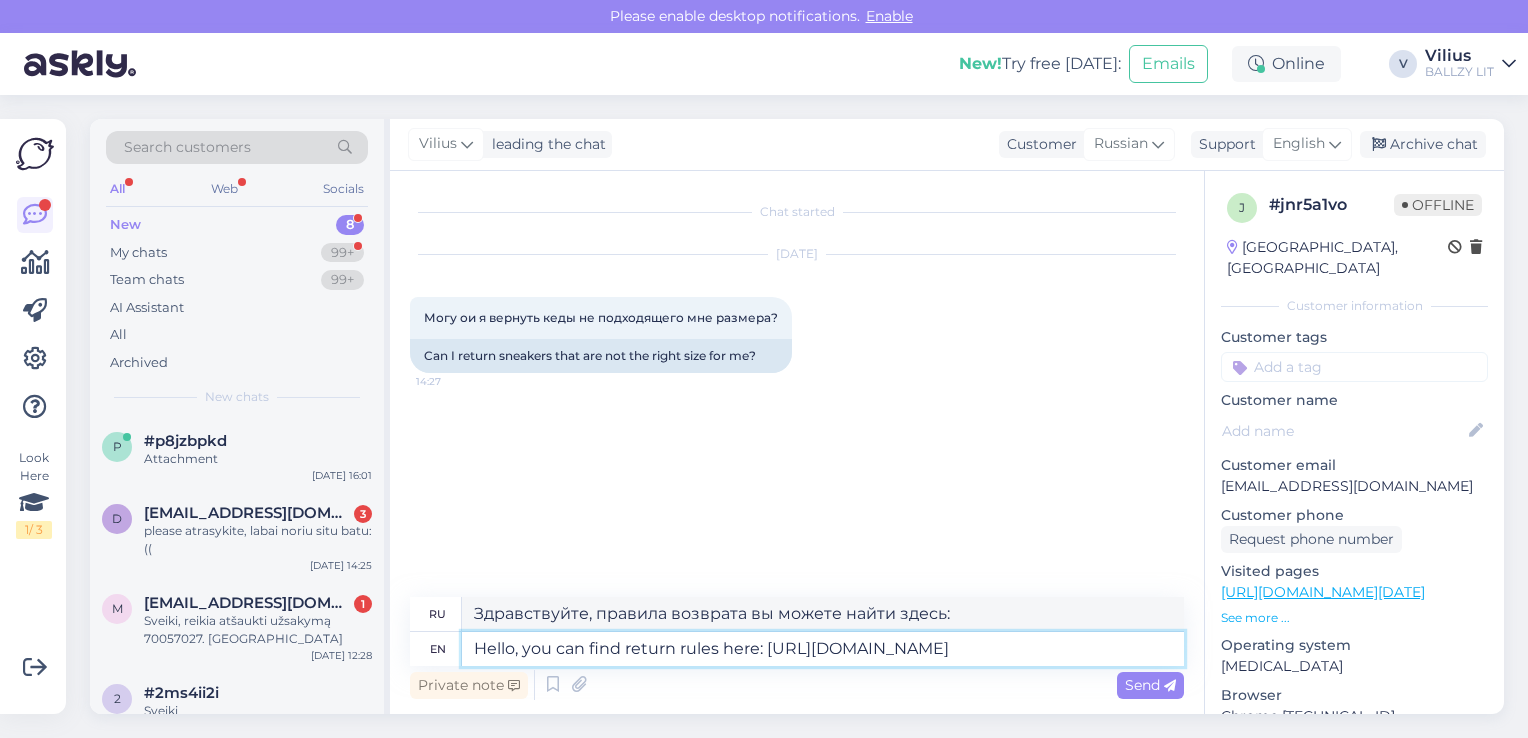 type on "Здравствуйте, правила возврата можно найти здесь: [URL][DOMAIN_NAME]" 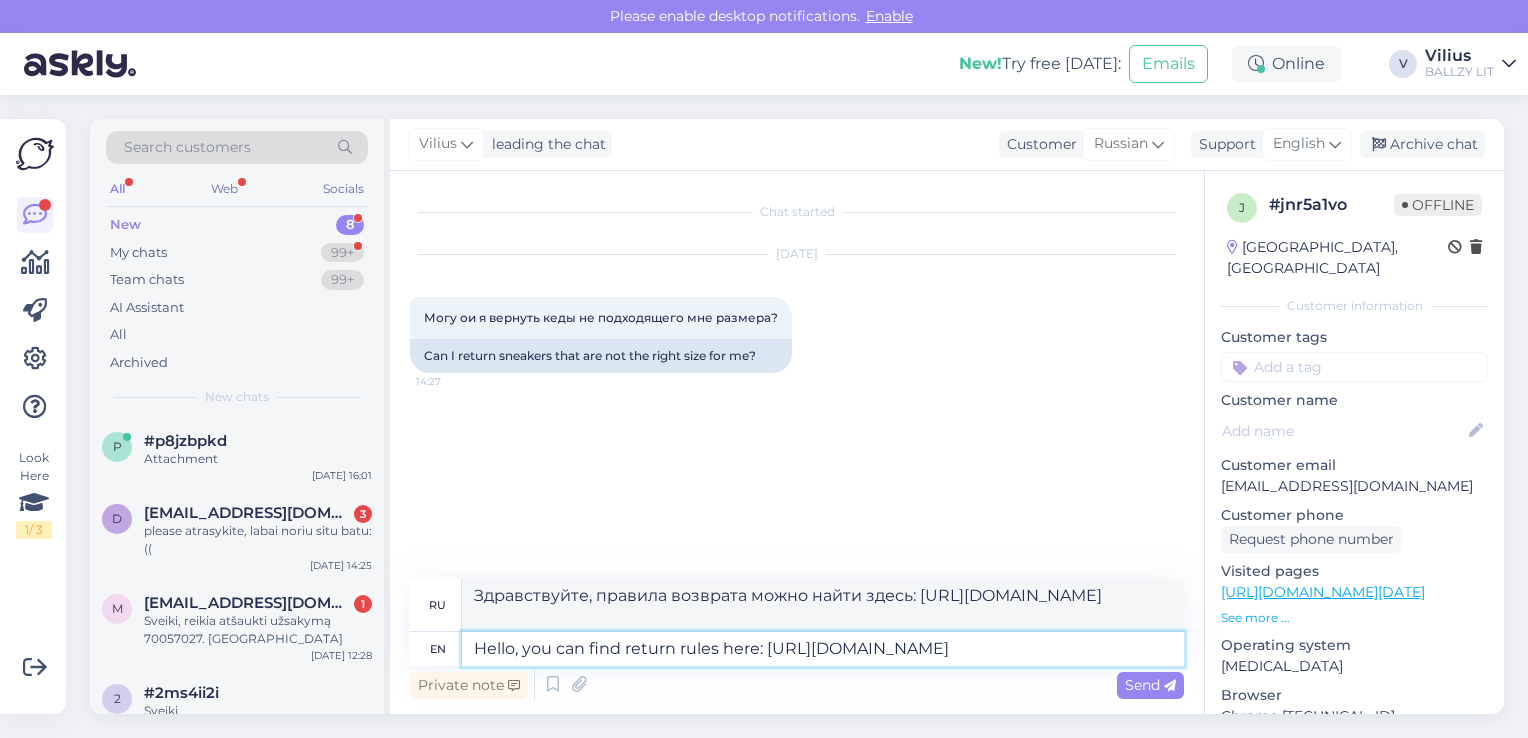 type on "Hello, you can find return rules here: [URL][DOMAIN_NAME]" 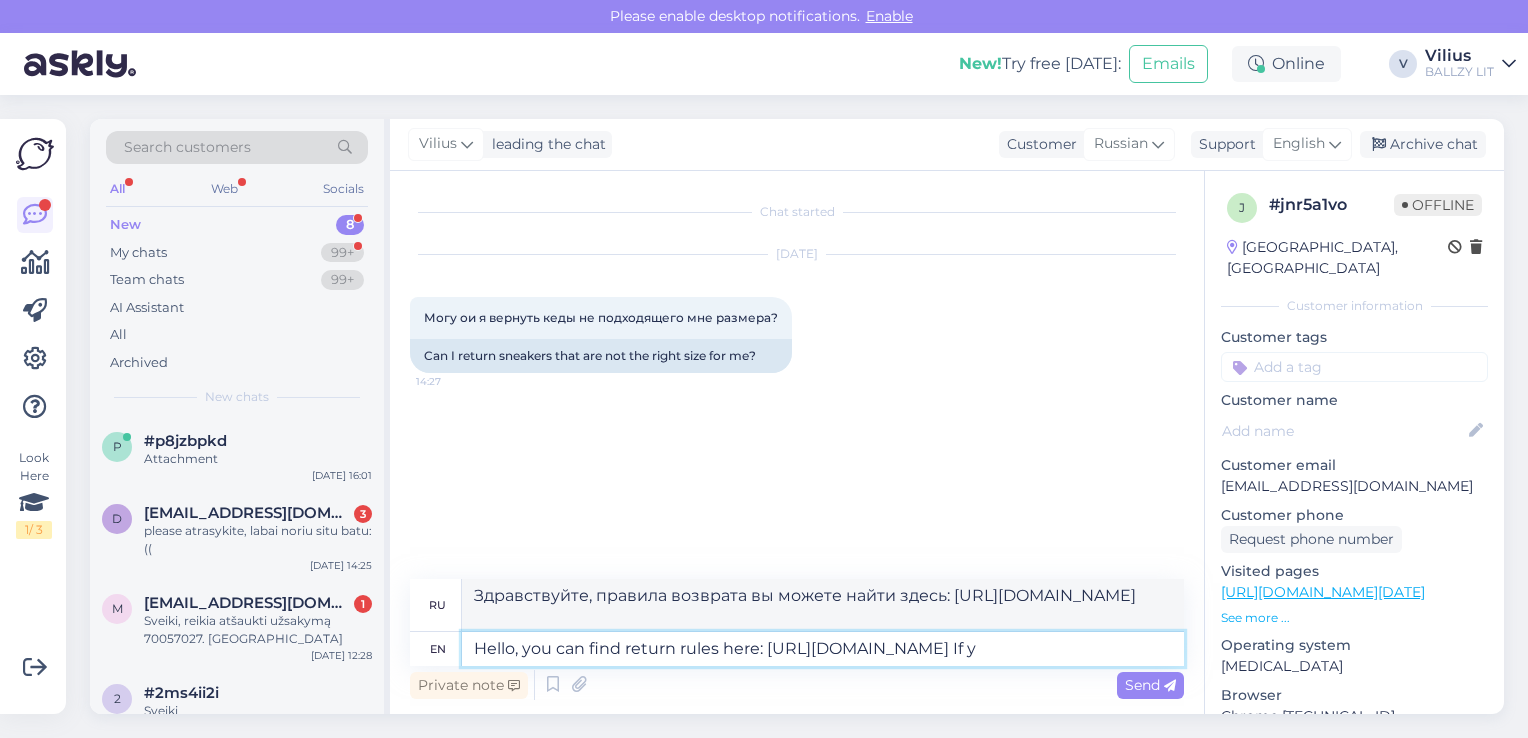 type on "Hello, you can find return rules here: [URL][DOMAIN_NAME] If yo" 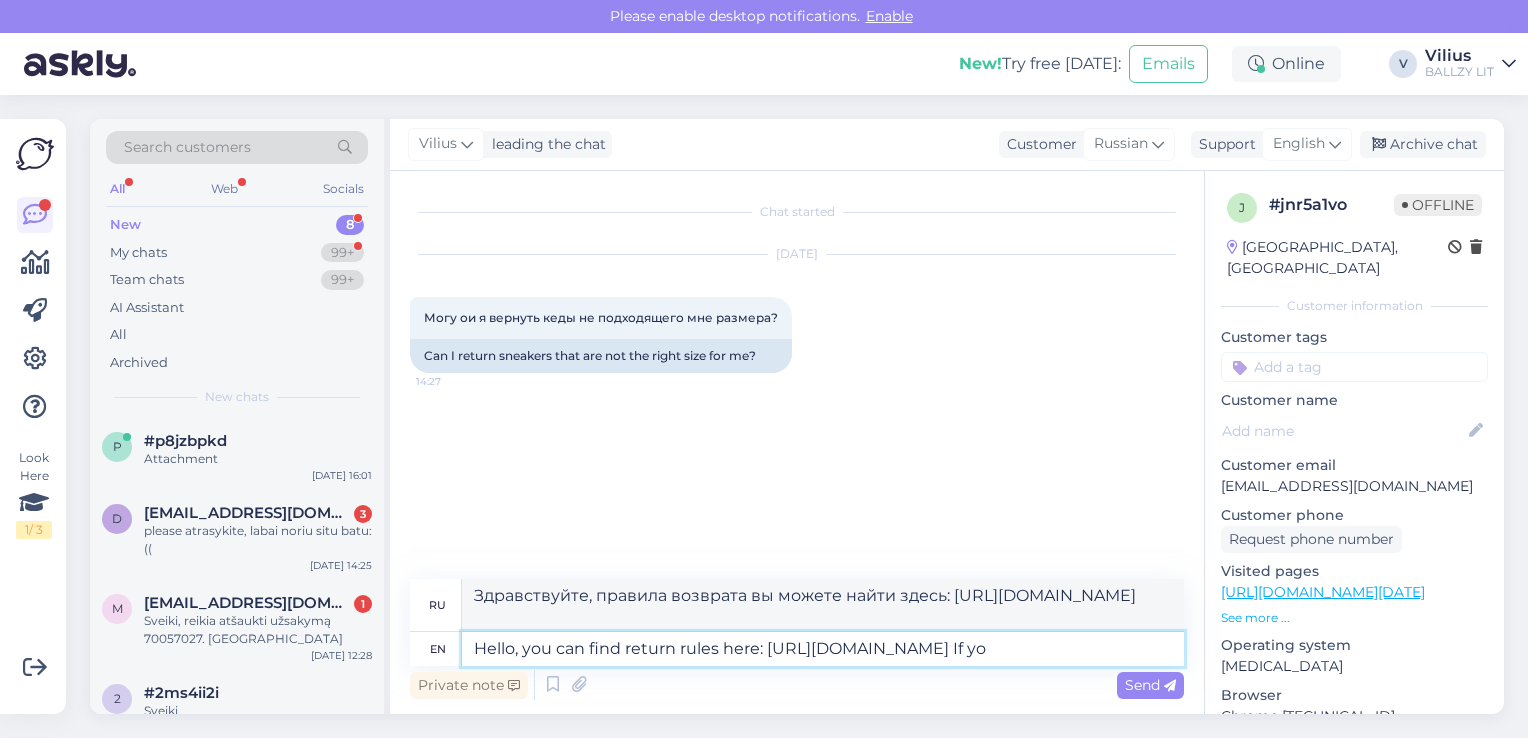 type on "Здравствуйте, правила возврата вы можете найти здесь: [URL][DOMAIN_NAME] Если" 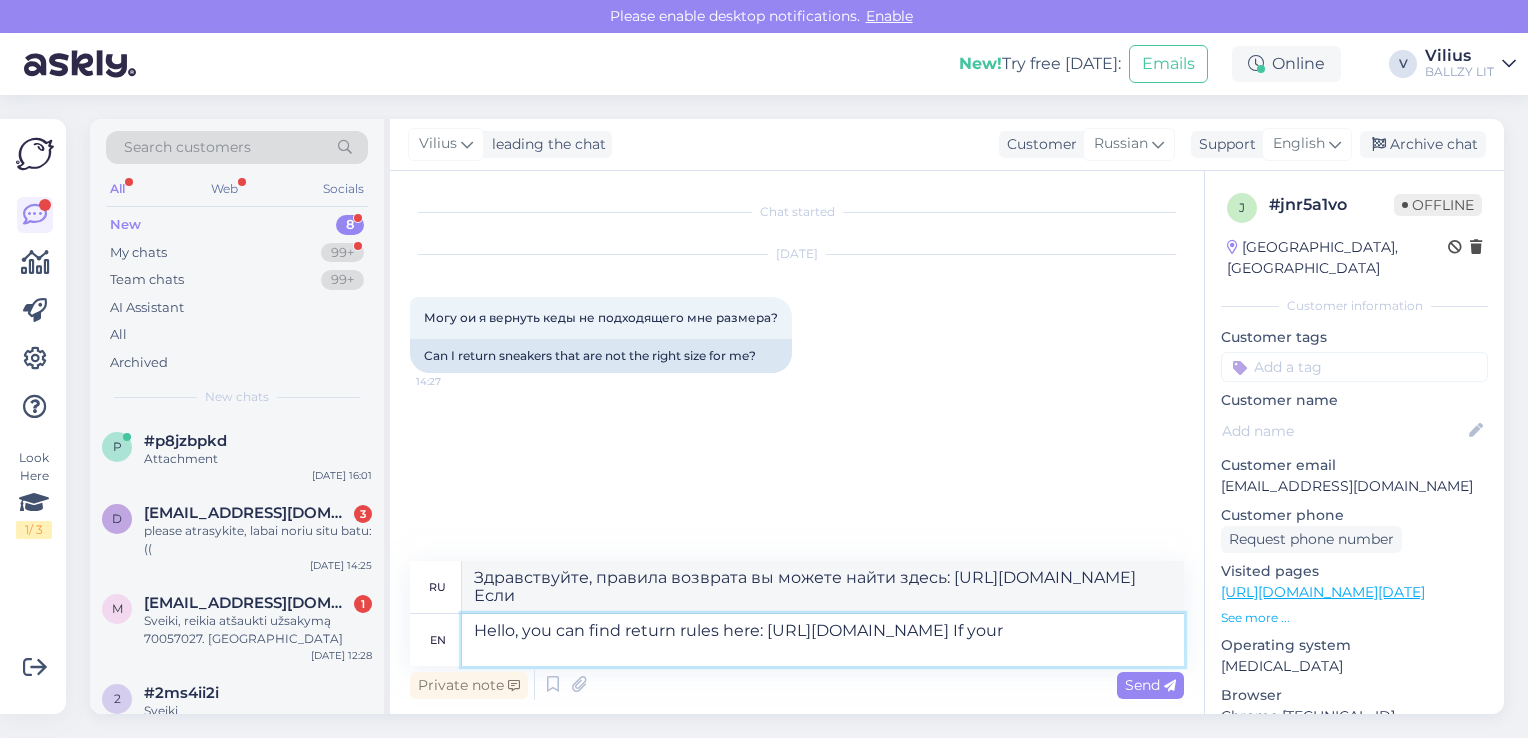 type on "Hello, you can find return rules here: [URL][DOMAIN_NAME] If your" 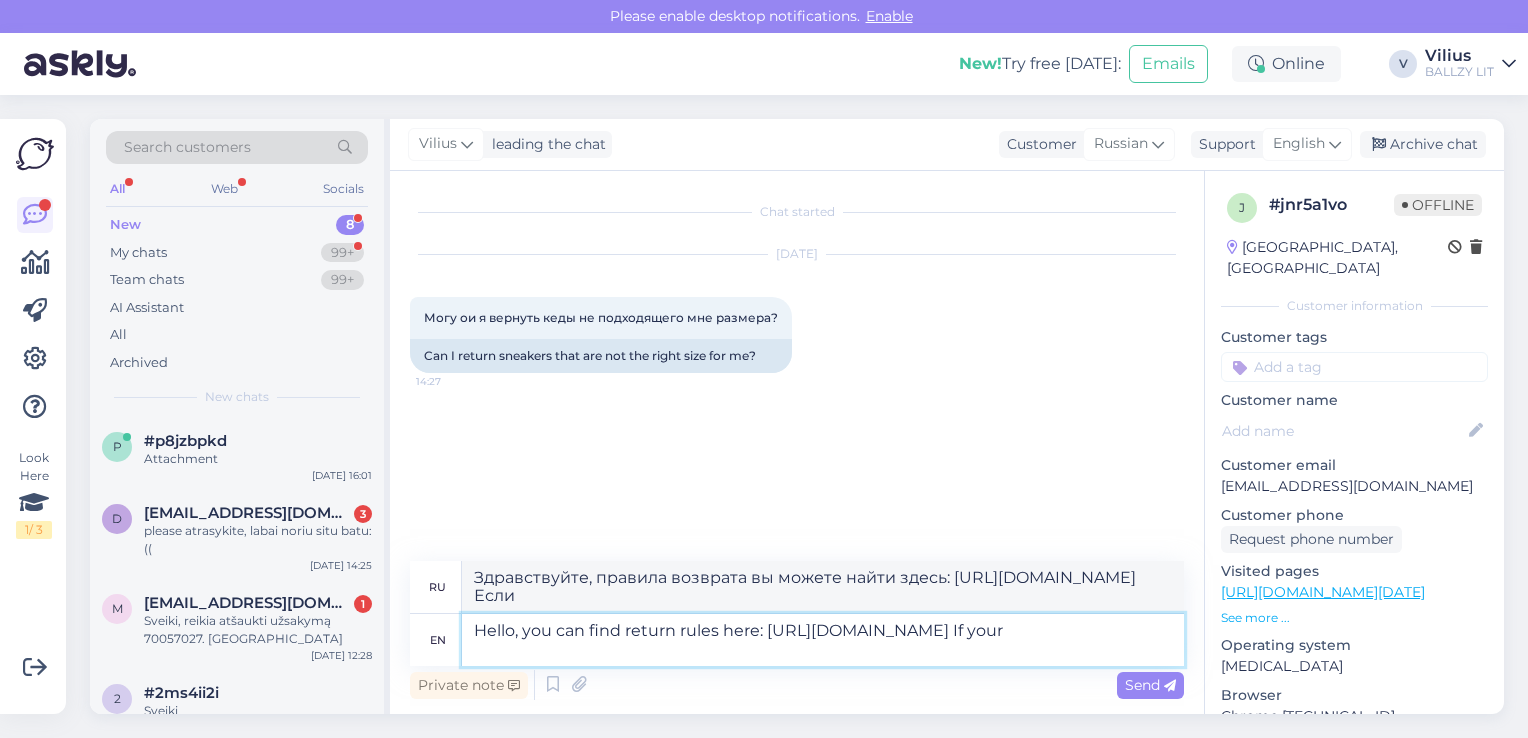 type on "Здравствуйте, правила возврата вы можете найти здесь: [URL][DOMAIN_NAME] Если ваш" 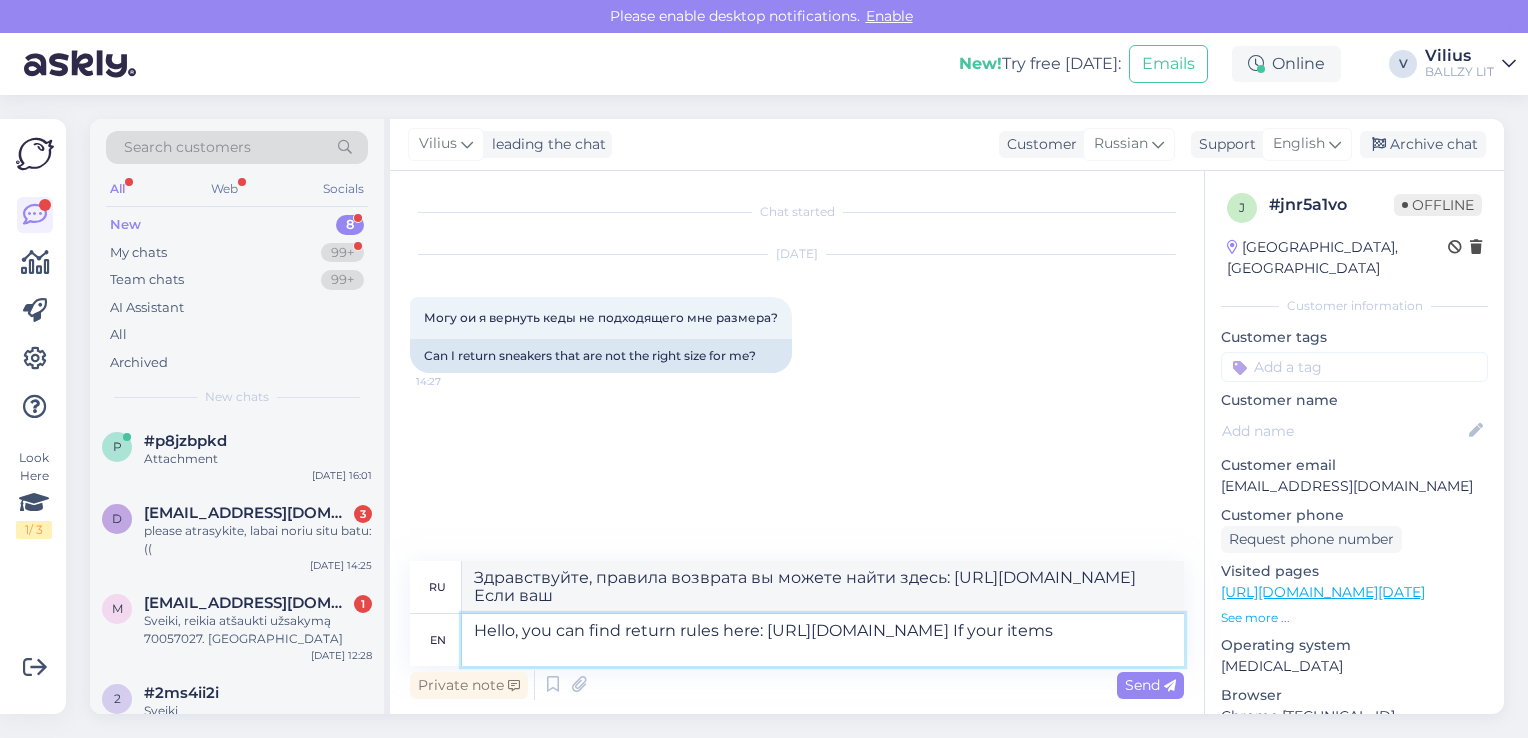 type on "Hello, you can find return rules here: [URL][DOMAIN_NAME] If your items w" 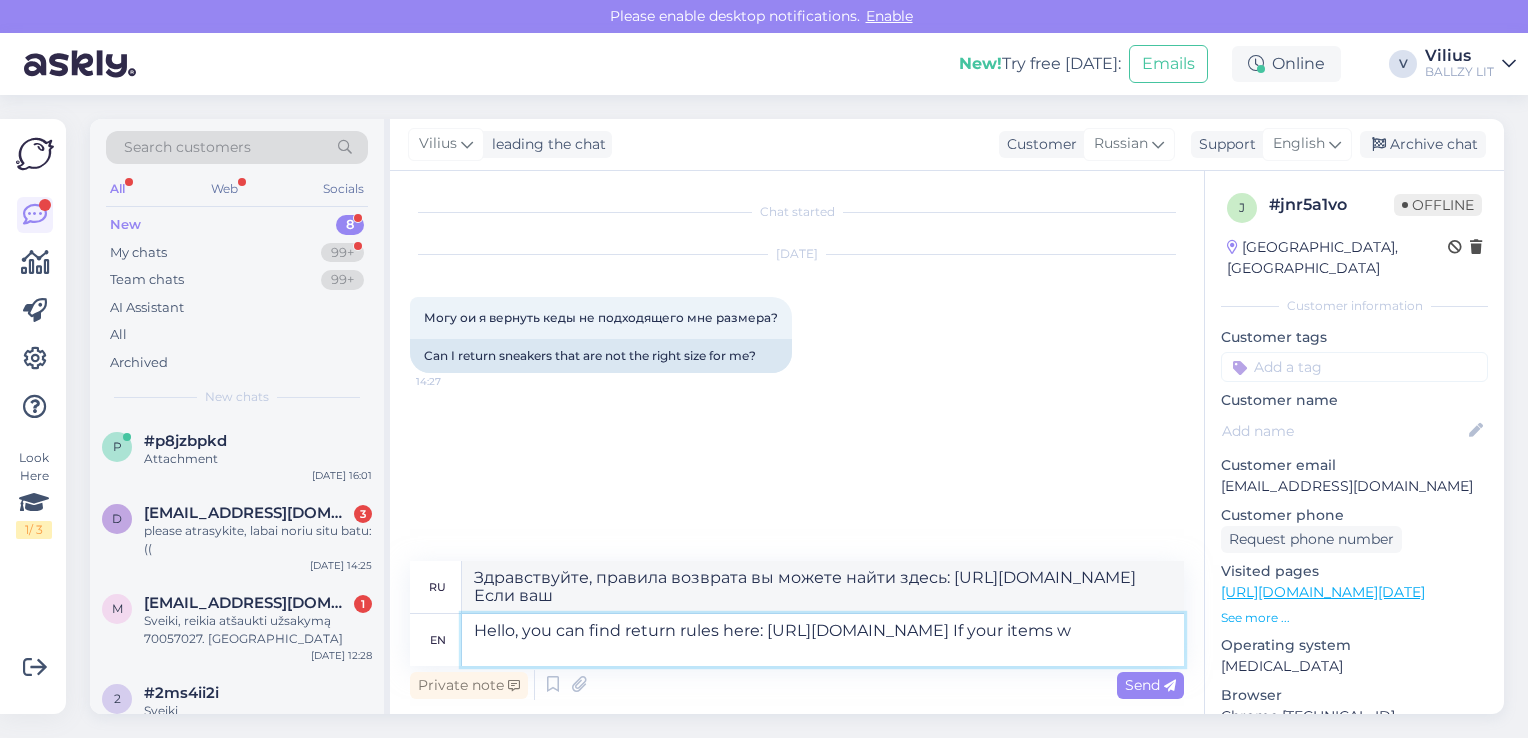 type on "Здравствуйте, правила возврата вы можете найти здесь: [URL][DOMAIN_NAME] Если ваши товары" 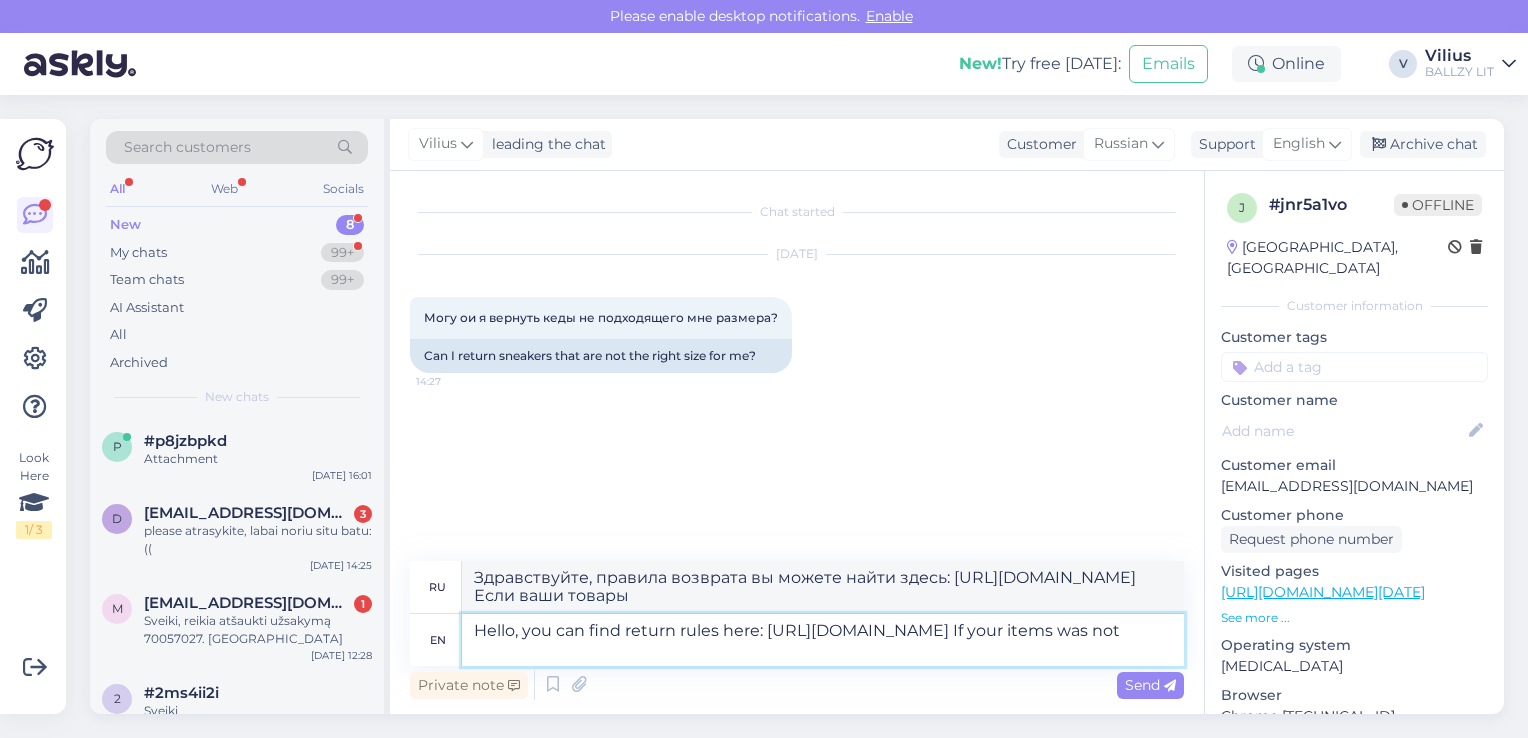type on "Hello, you can find return rules here: [URL][DOMAIN_NAME] If your items was not" 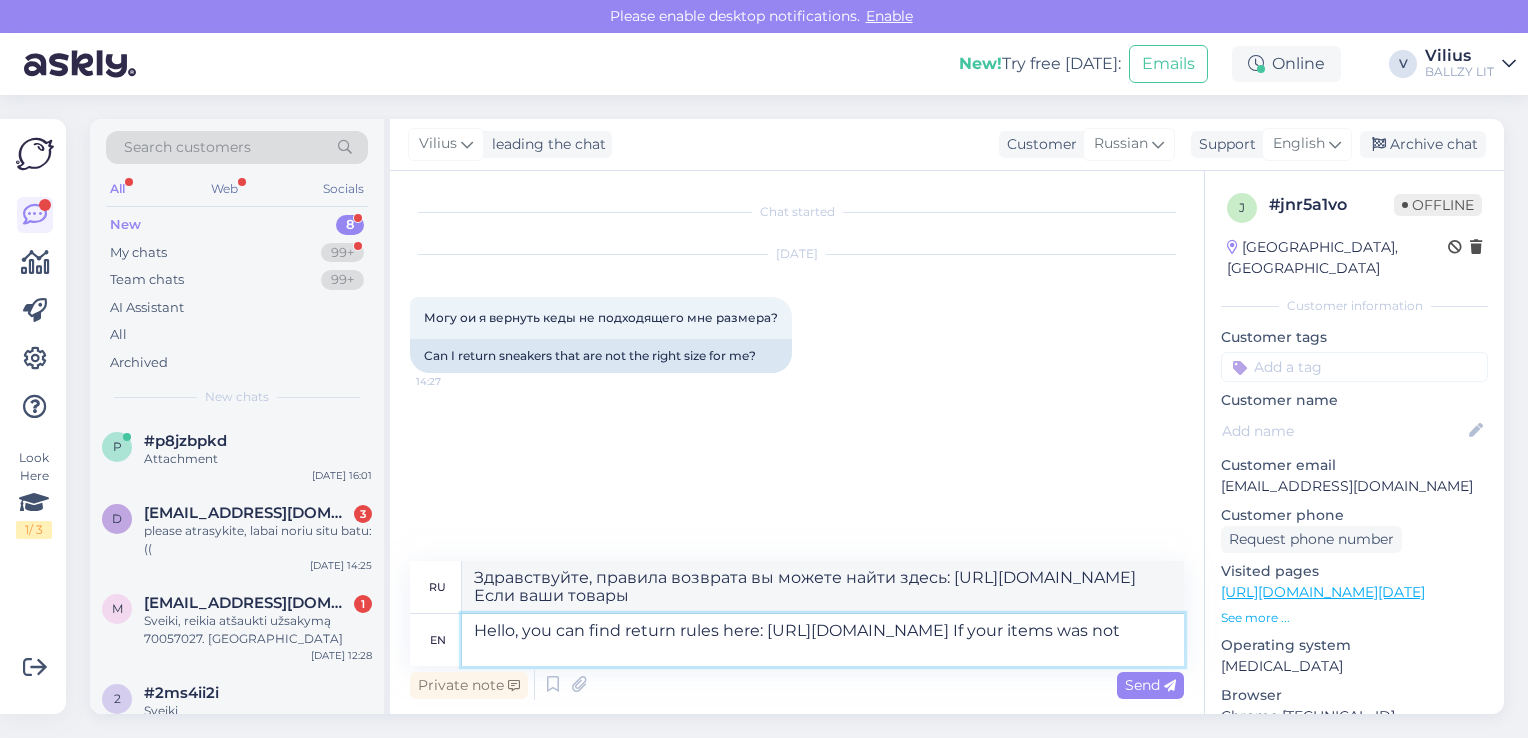 type on "Здравствуйте, правила возврата вы можете найти здесь: [URL][DOMAIN_NAME] Если ваш товар был" 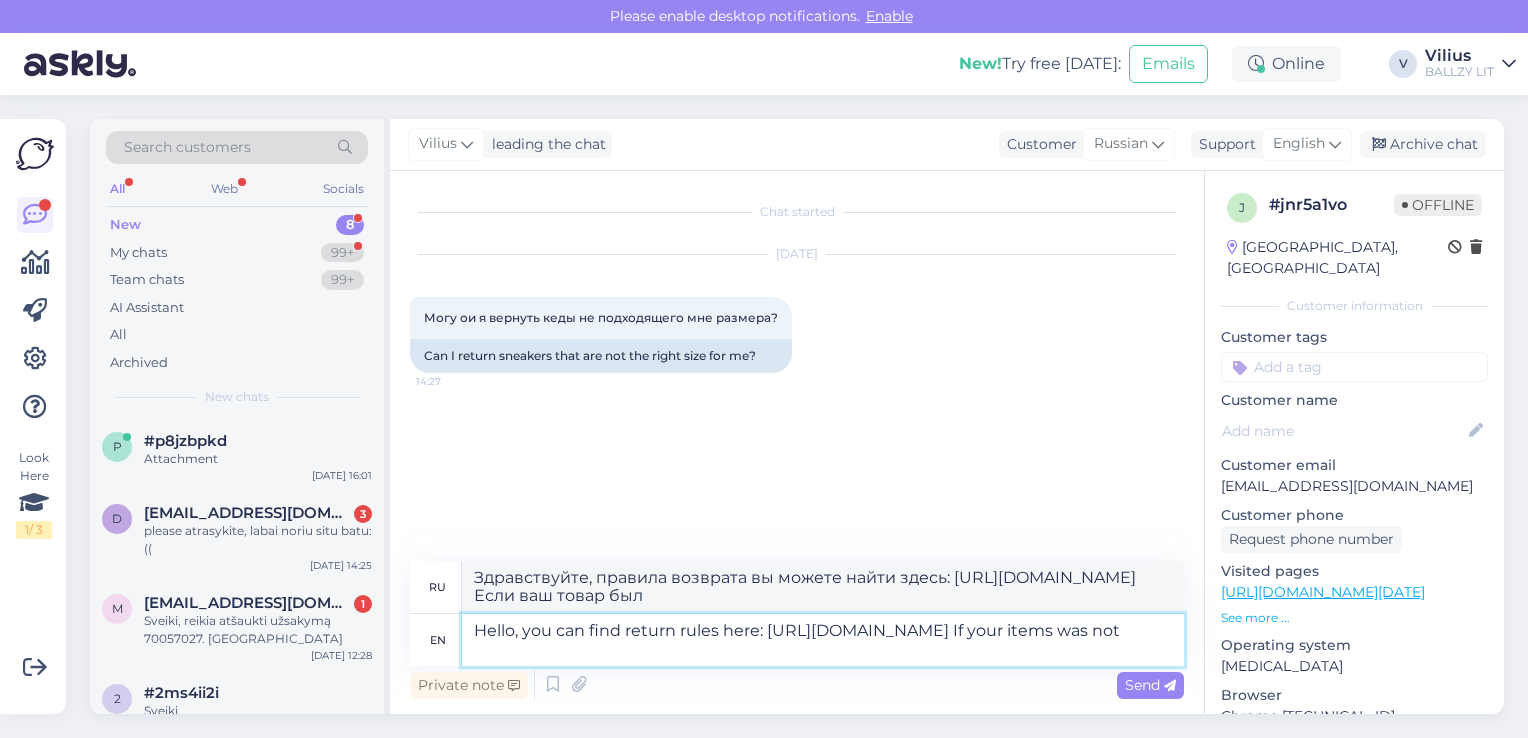 type on "Hello, you can find return rules here: [URL][DOMAIN_NAME] If your items was not u" 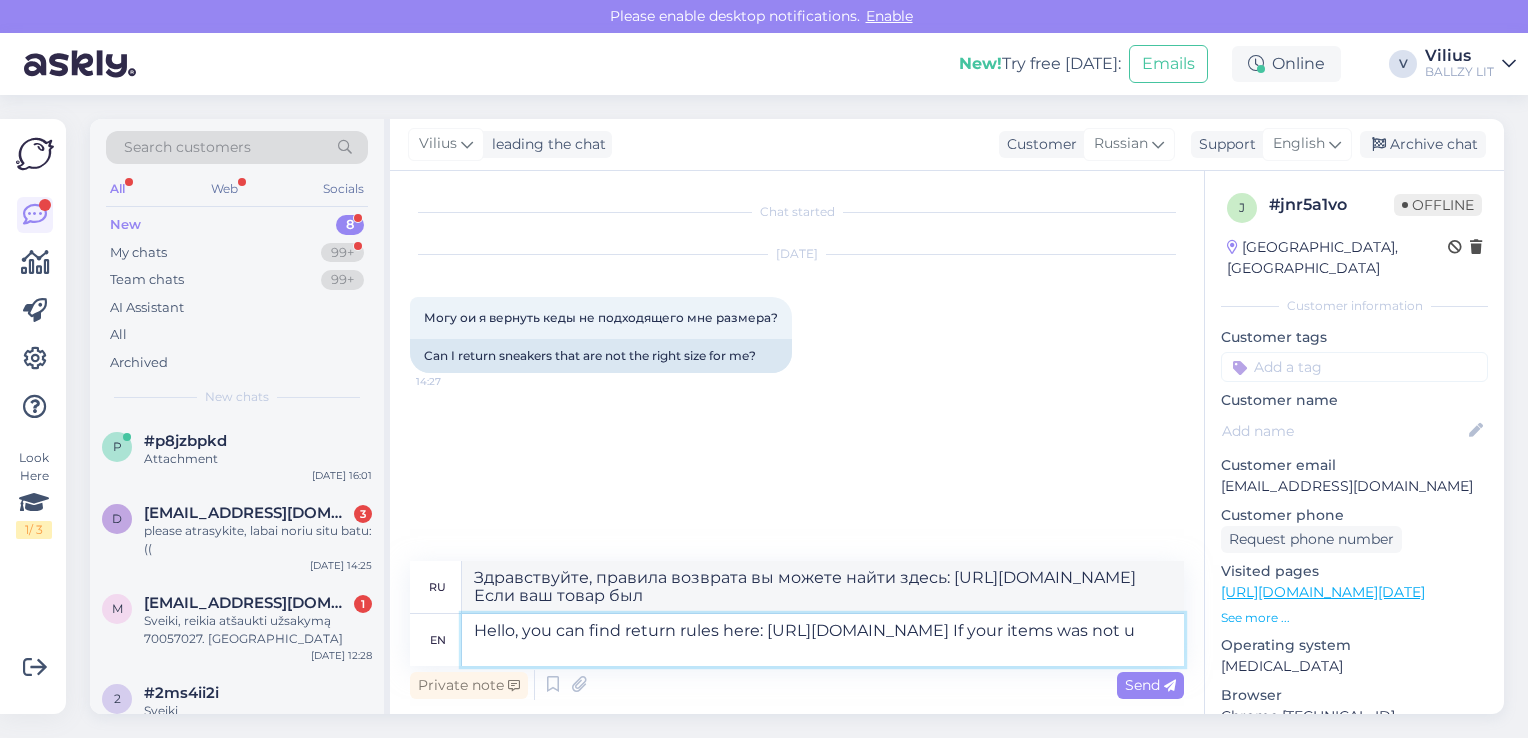 type on "Здравствуйте, правила возврата вы можете найти здесь: [URL][DOMAIN_NAME] Если ваш товар не был доставлен" 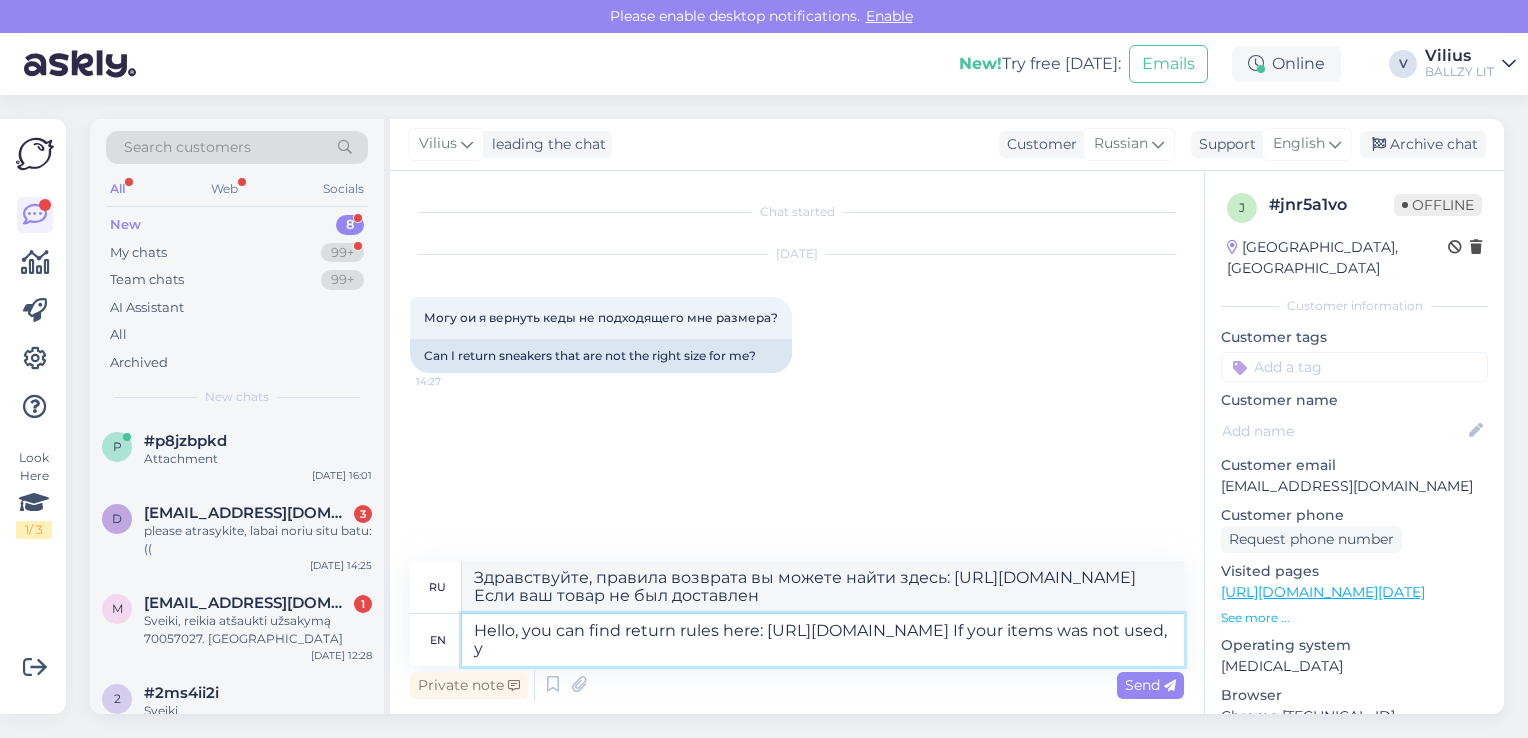 type on "Hello, you can find return rules here: [URL][DOMAIN_NAME] If your items was not used, yo" 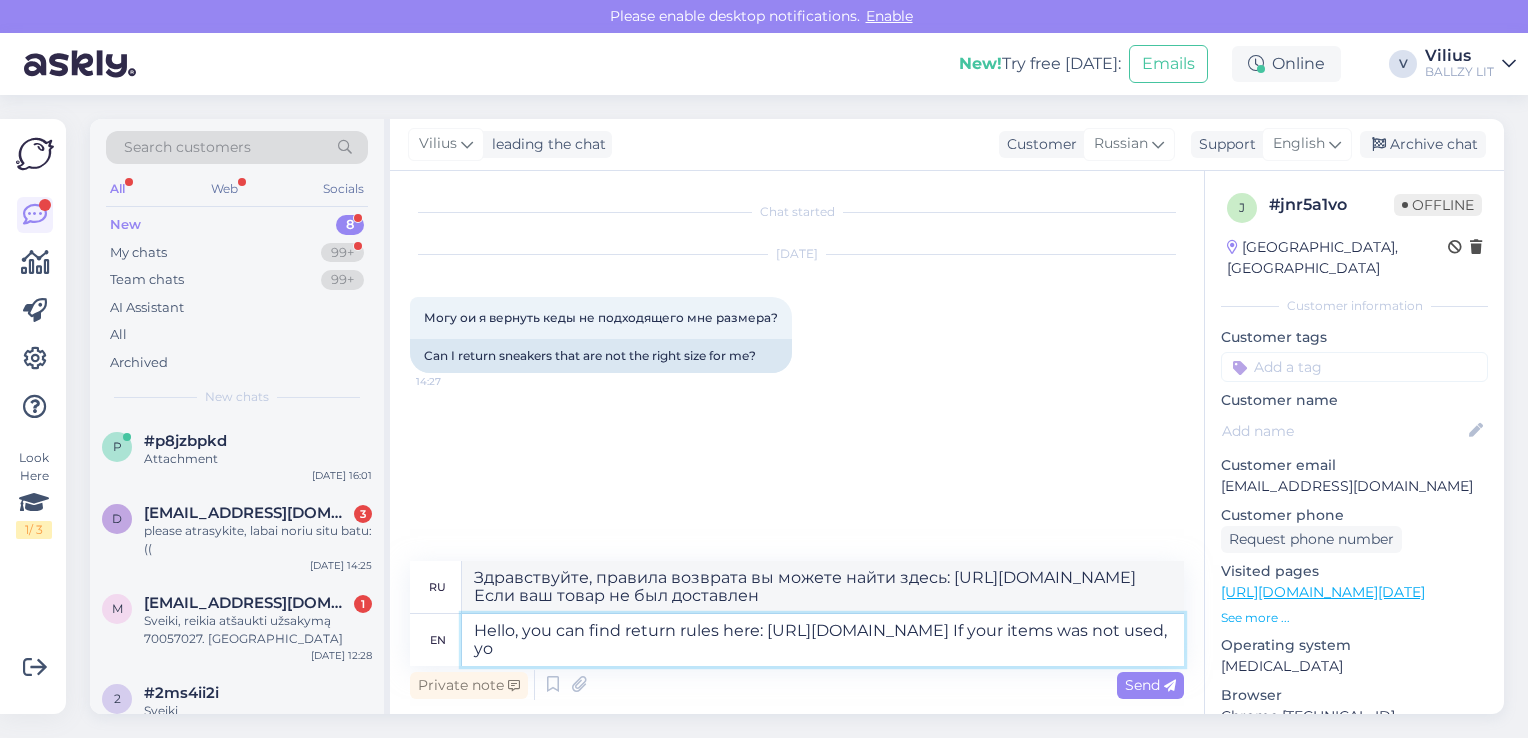 type on "Здравствуйте, правила возврата можно найти здесь: [URL][DOMAIN_NAME] Если ваш товар не был использован," 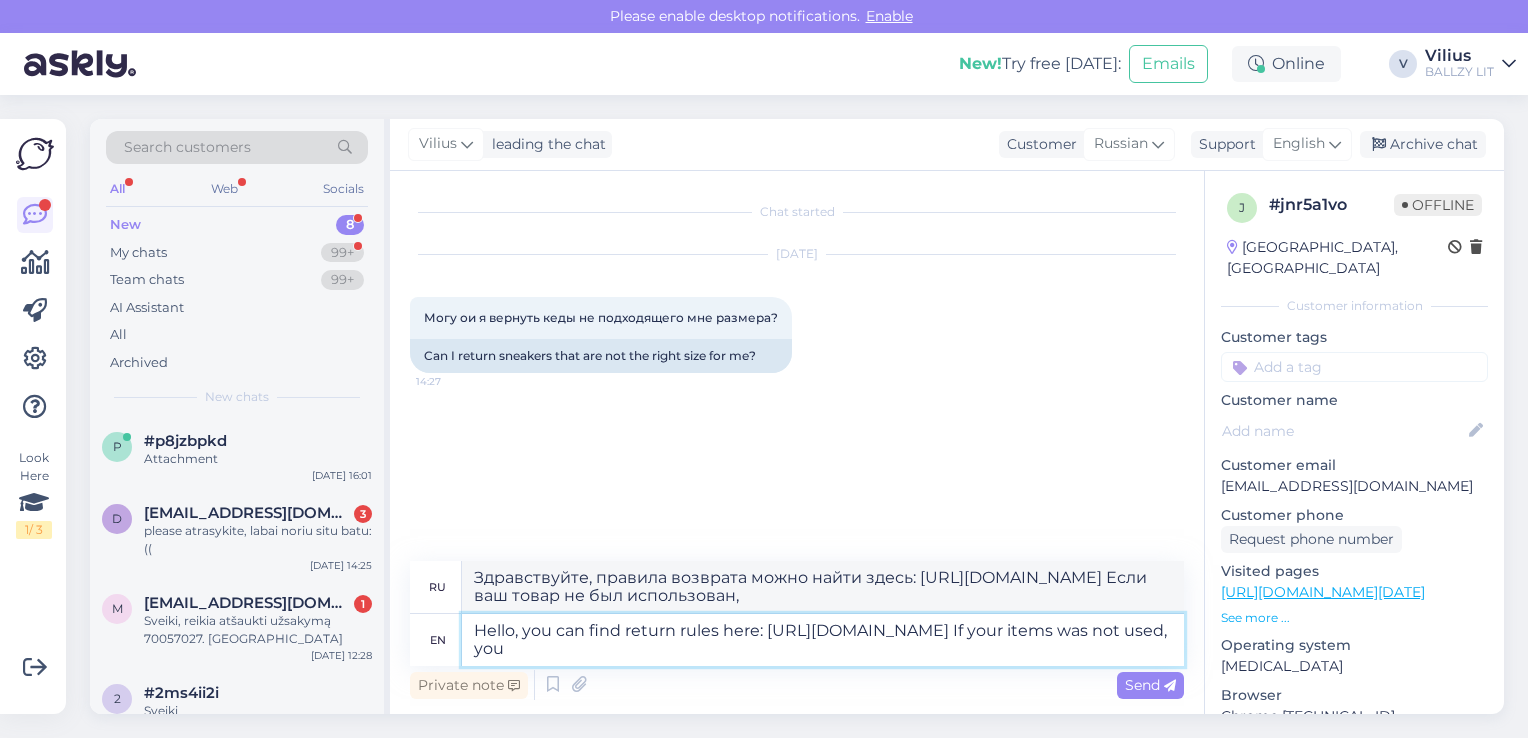 type on "Hello, you can find return rules here: [URL][DOMAIN_NAME] If your items was not used, you" 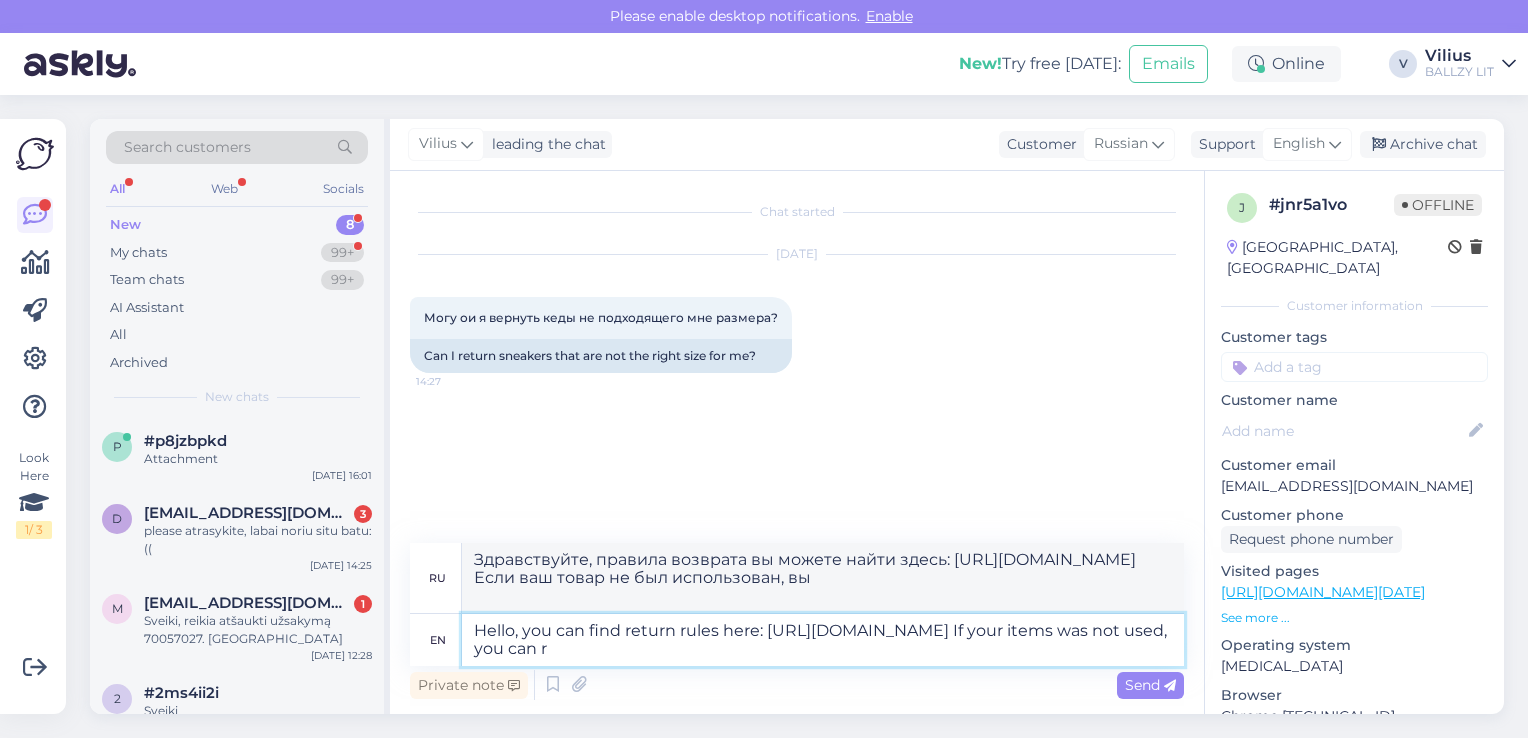 type on "Hello, you can find return rules here: [URL][DOMAIN_NAME] If your items was not used, you can re" 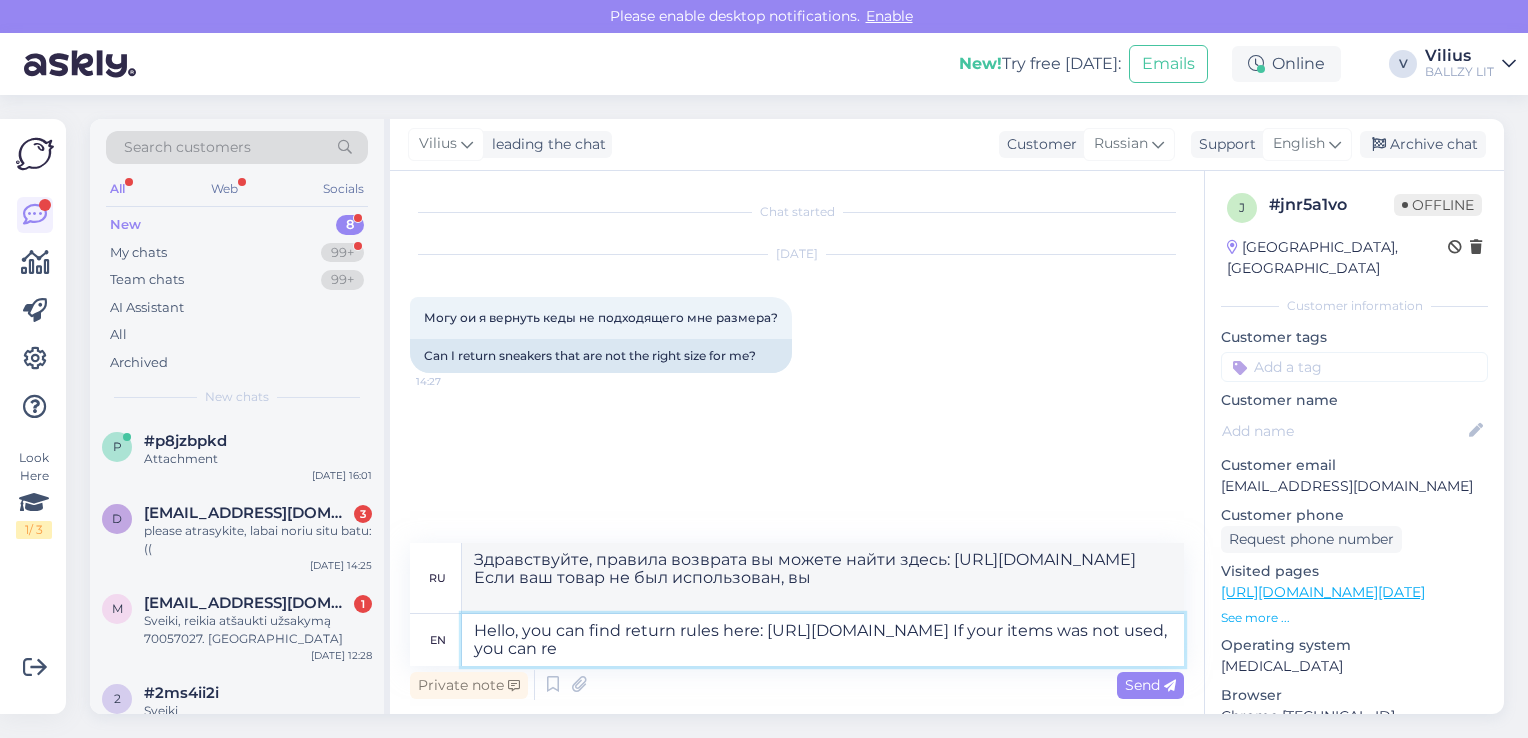 type on "Здравствуйте, правила возврата можно найти здесь: [URL][DOMAIN_NAME] Если ваш товар не был использован, вы можете" 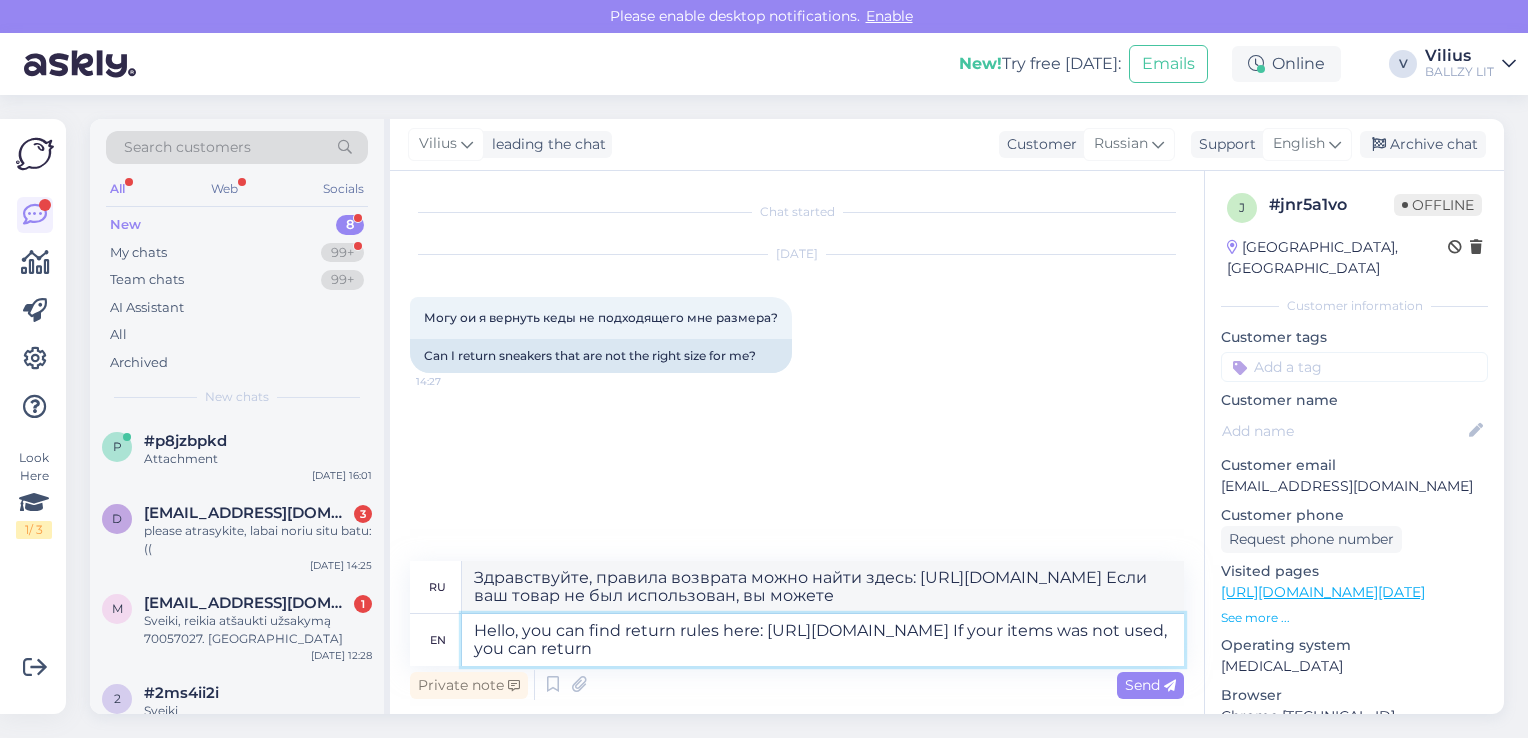 type on "Hello, you can find return rules here: [URL][DOMAIN_NAME] If your items was not used, you can return i" 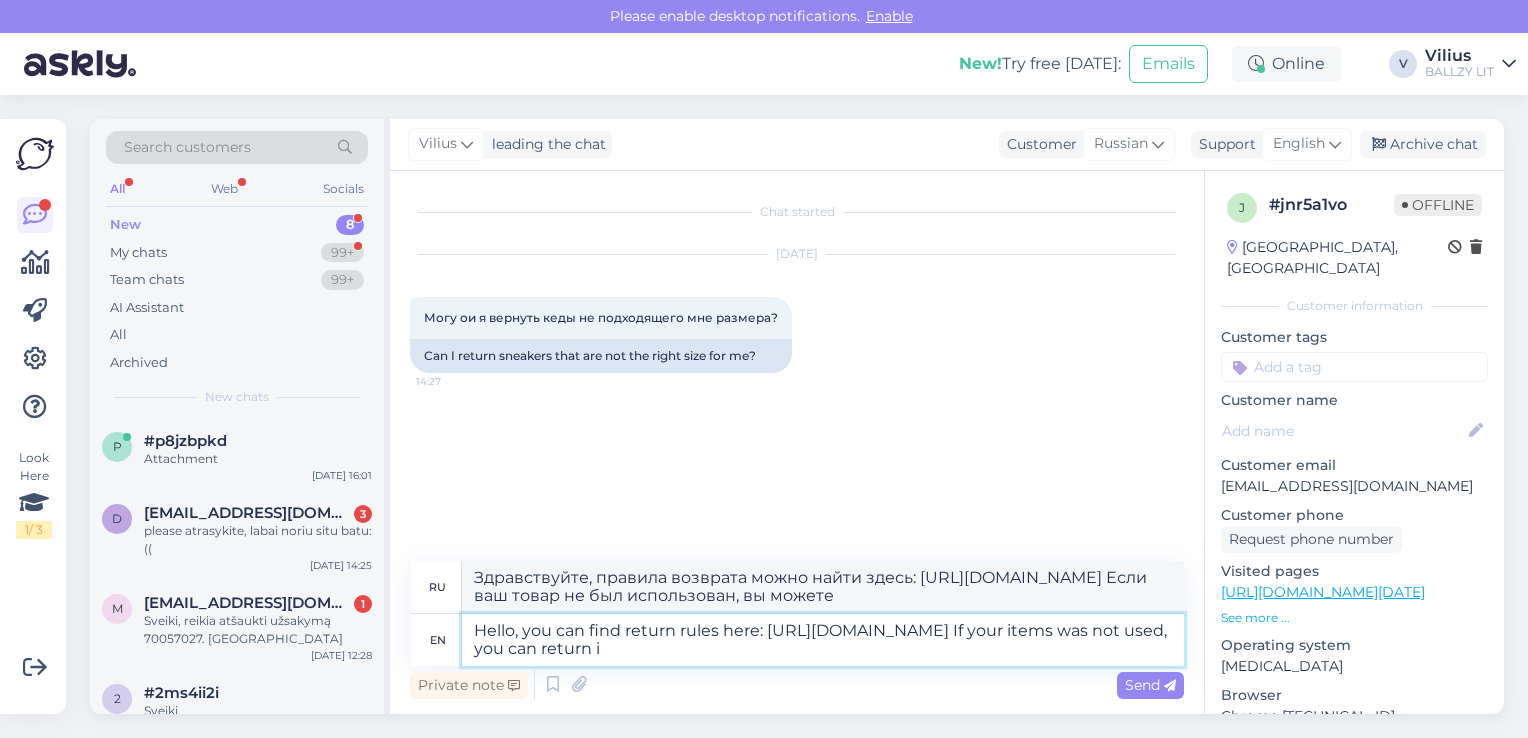 type on "Здравствуйте, правила возврата можно найти здесь: [URL][DOMAIN_NAME] Если ваш товар не был использован, вы можете вернуть его." 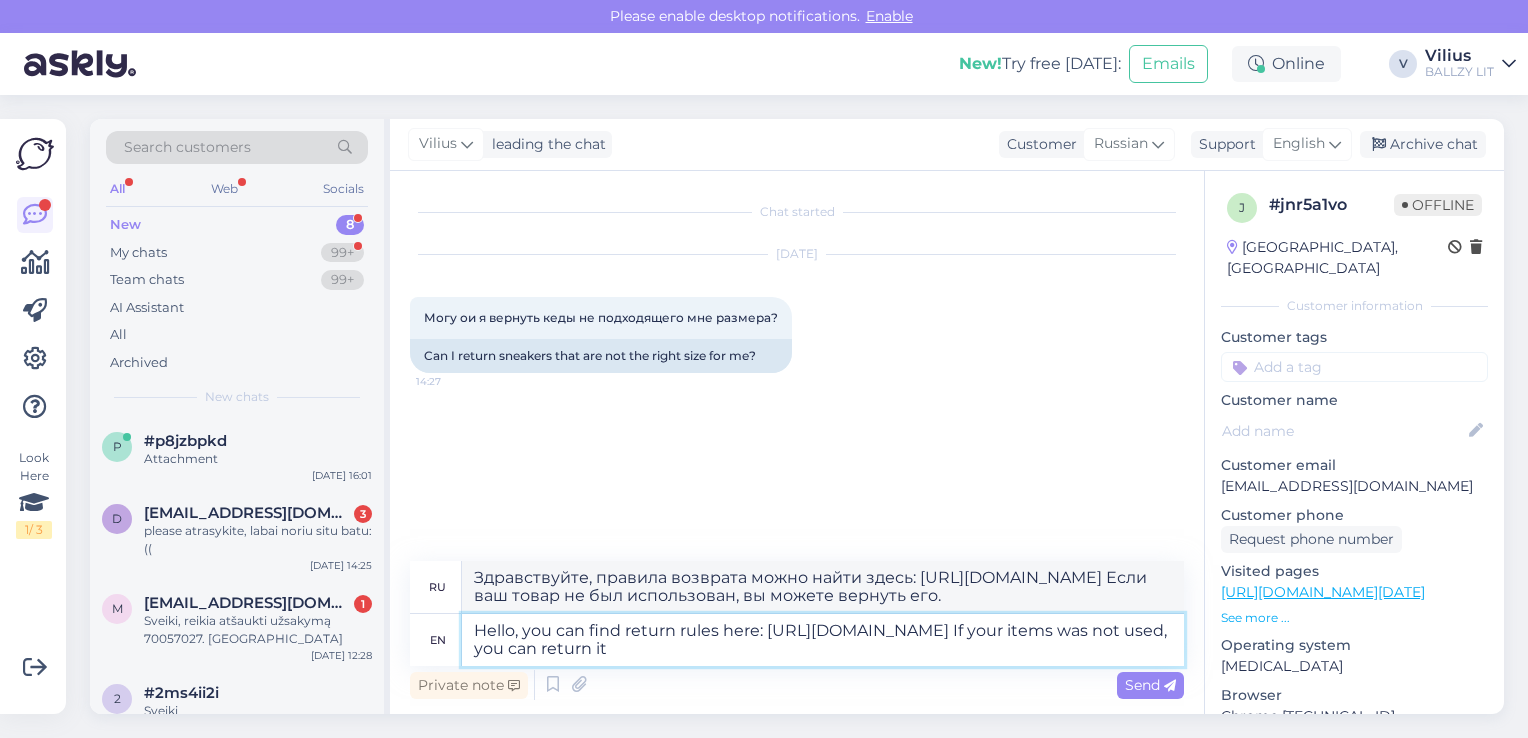 type on "Hello, you can find return rules here: [URL][DOMAIN_NAME] If your items was not used, you can return it i" 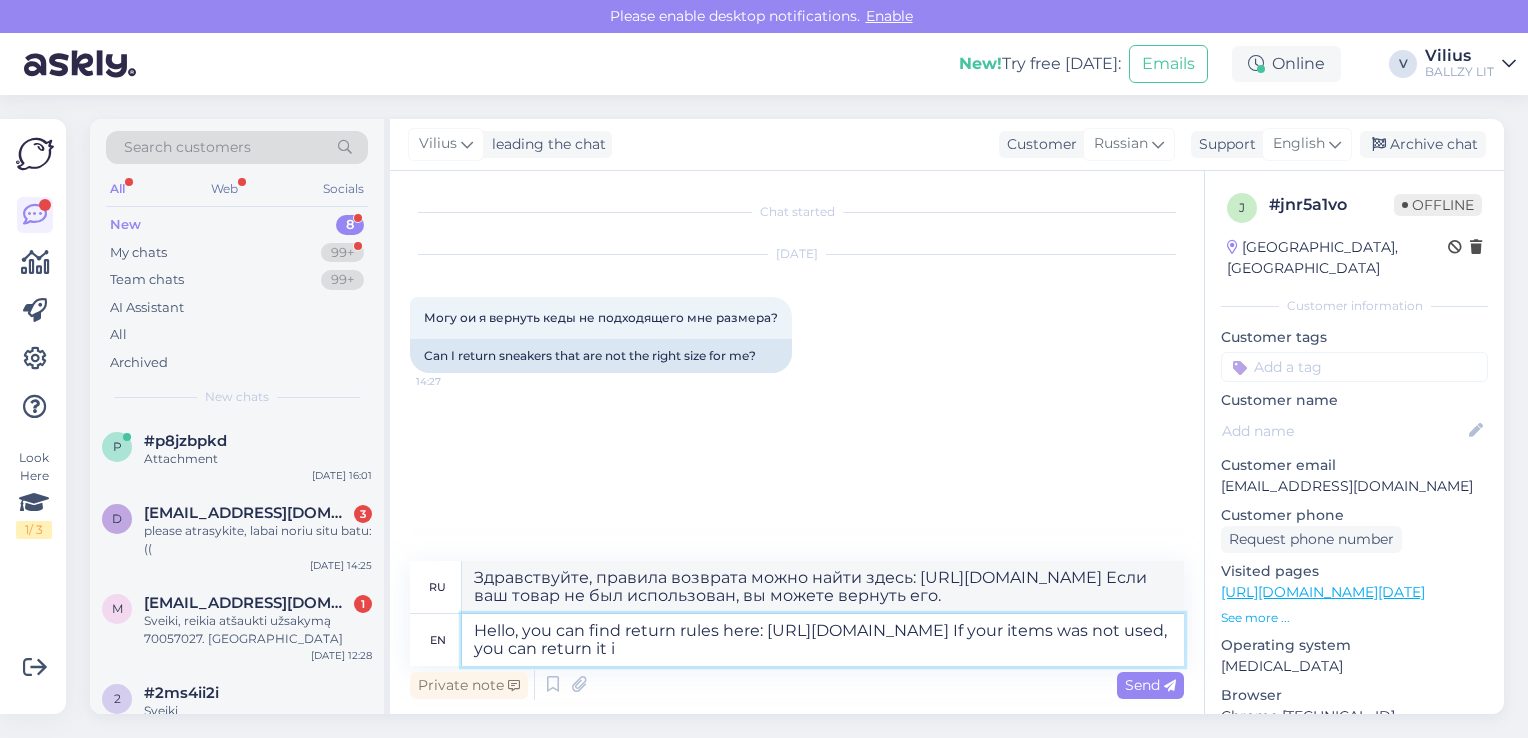 type on "Здравствуйте, правила возврата можно найти здесь: [URL][DOMAIN_NAME] Если ваш товар не был использован, вы можете его вернуть." 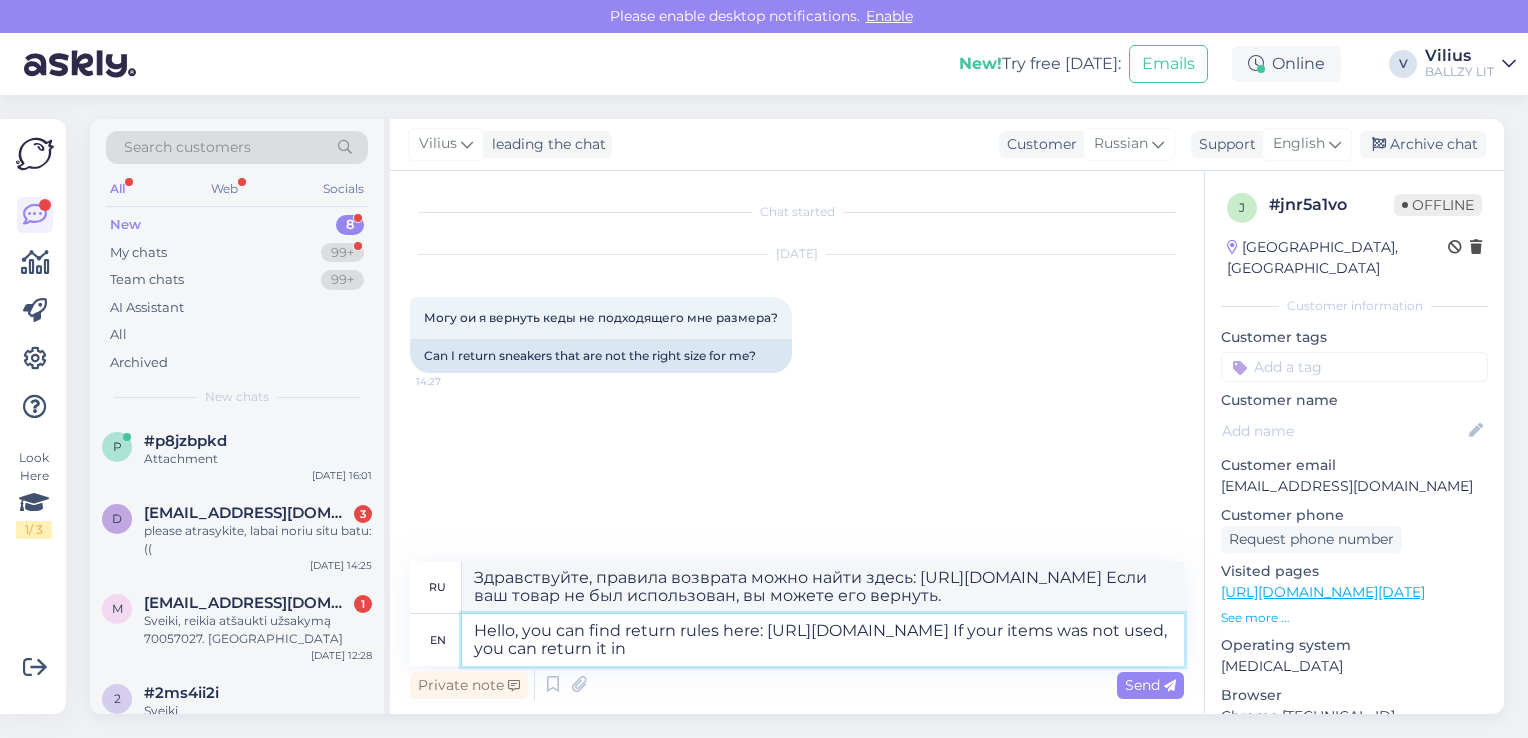 type on "Hello, you can find return rules here: [URL][DOMAIN_NAME] If your items was not used, you can return it in" 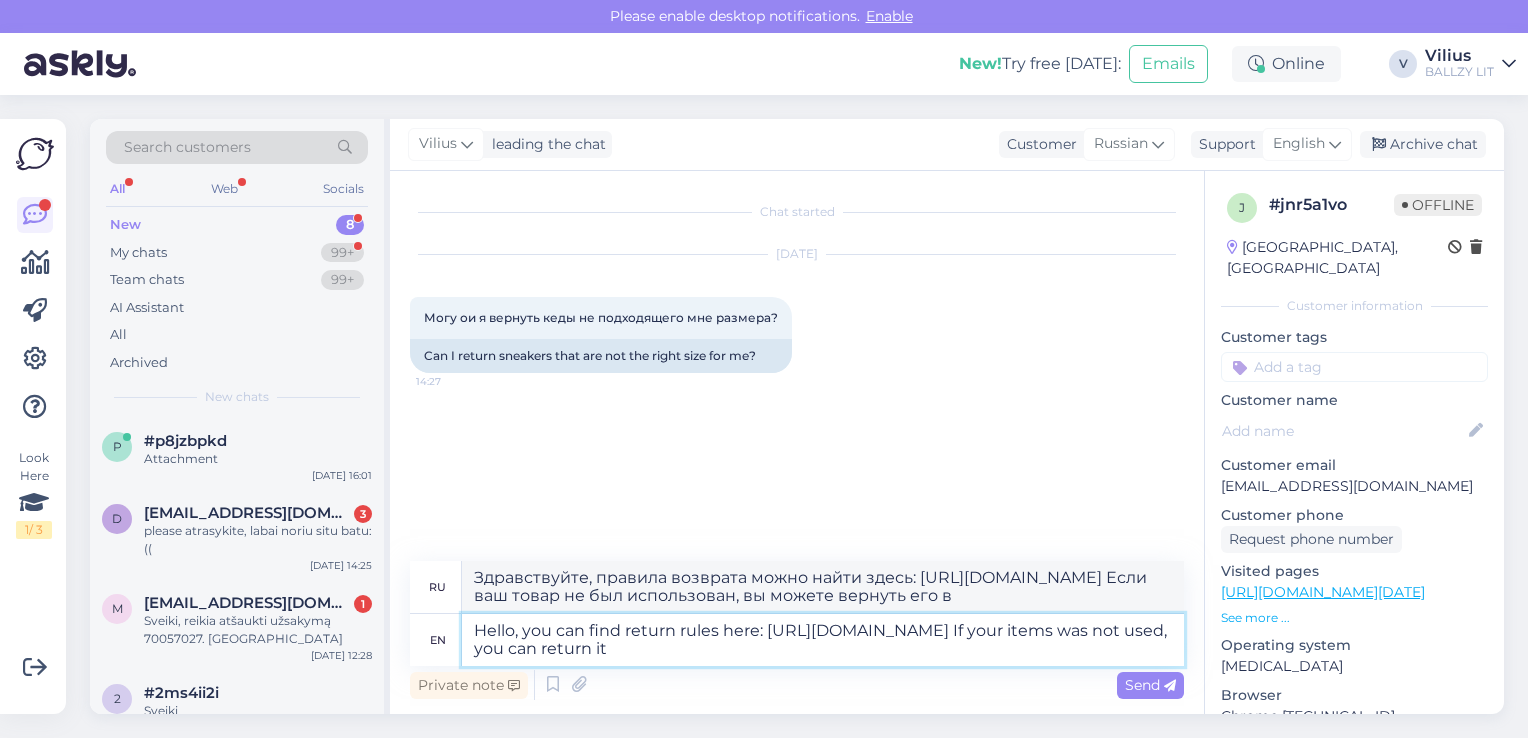 type on "Hello, you can find return rules here: [URL][DOMAIN_NAME] If your items was not used, you can return it" 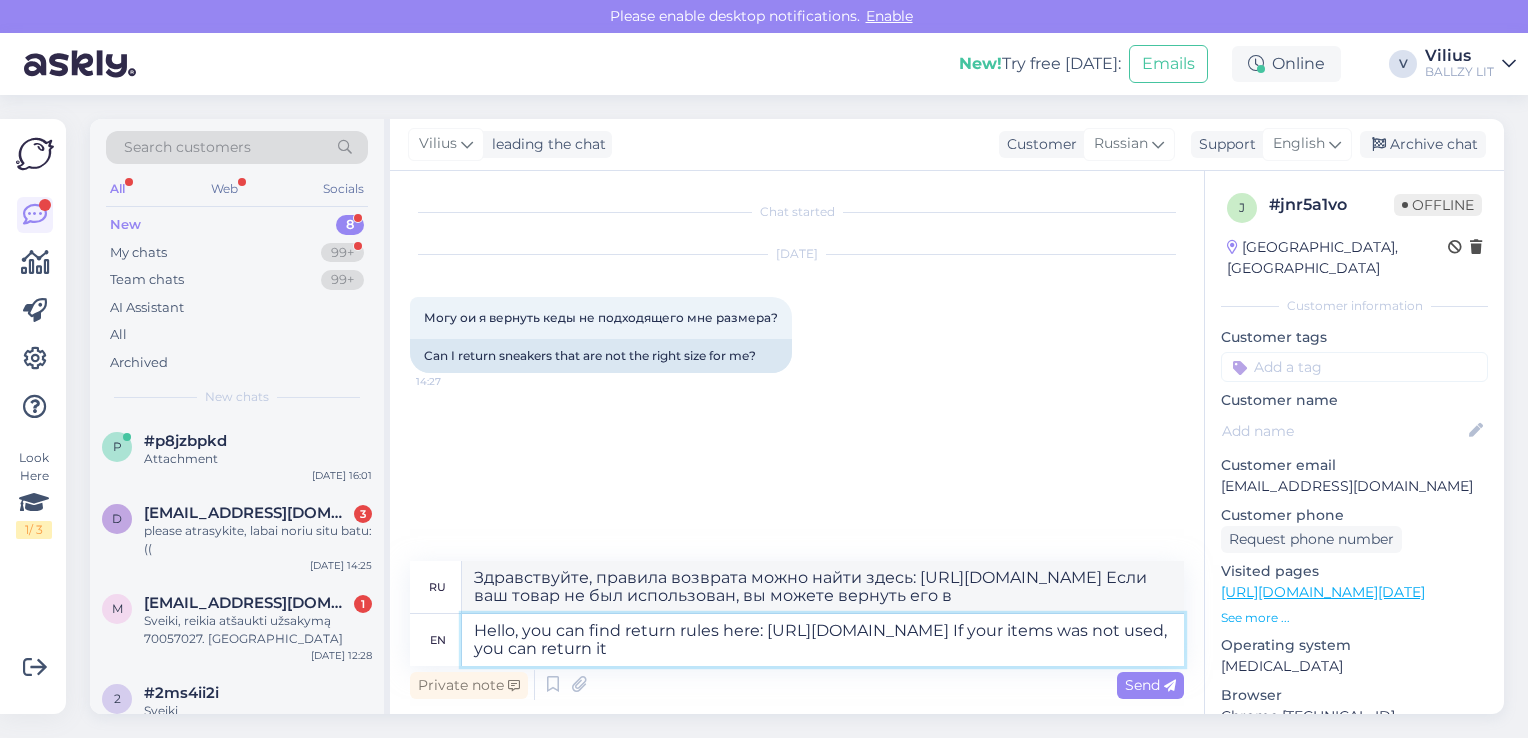 type on "Здравствуйте, правила возврата можно найти здесь: [URL][DOMAIN_NAME] Если ваш товар не был использован, вы можете его вернуть." 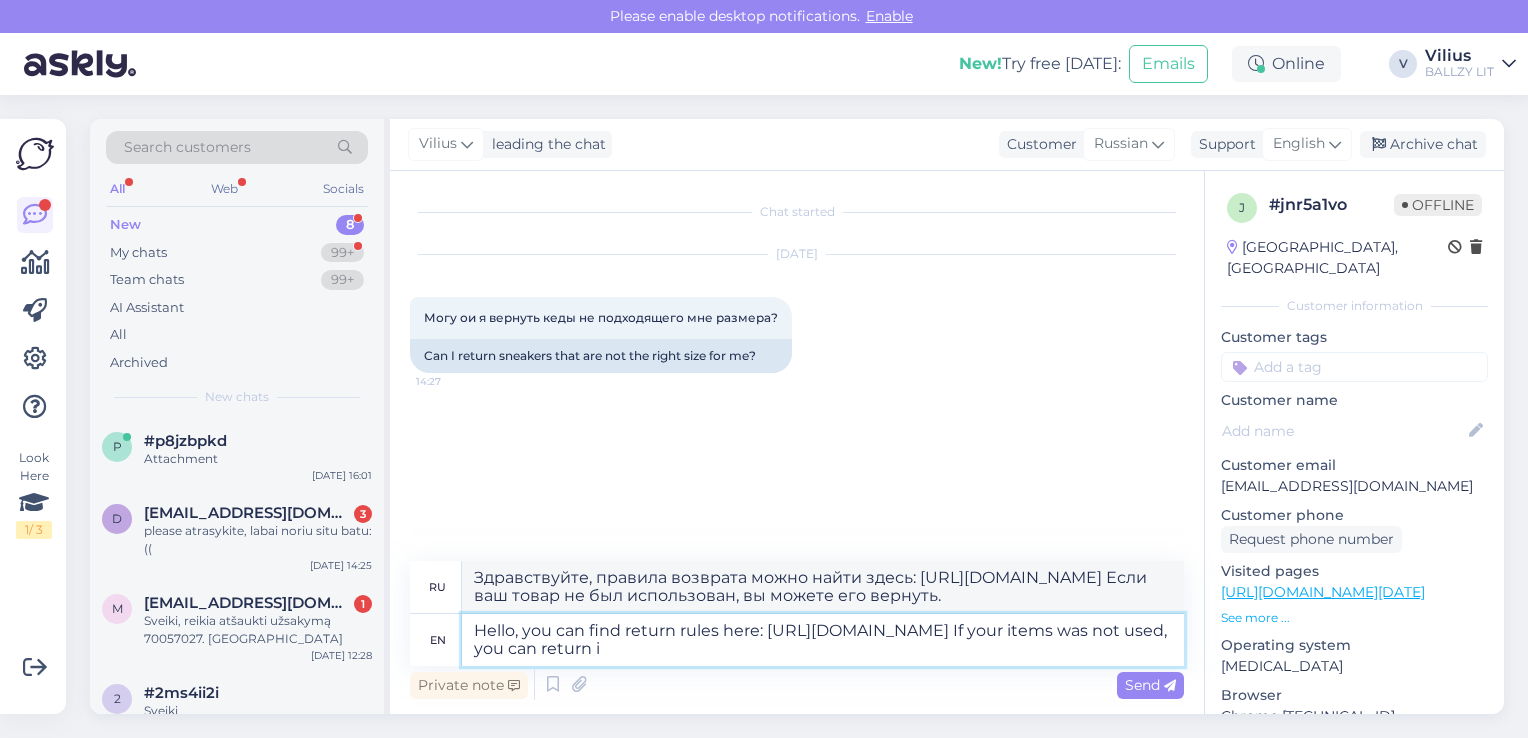 type on "Hello, you can find return rules here: [URL][DOMAIN_NAME] If your items was not used, you can return" 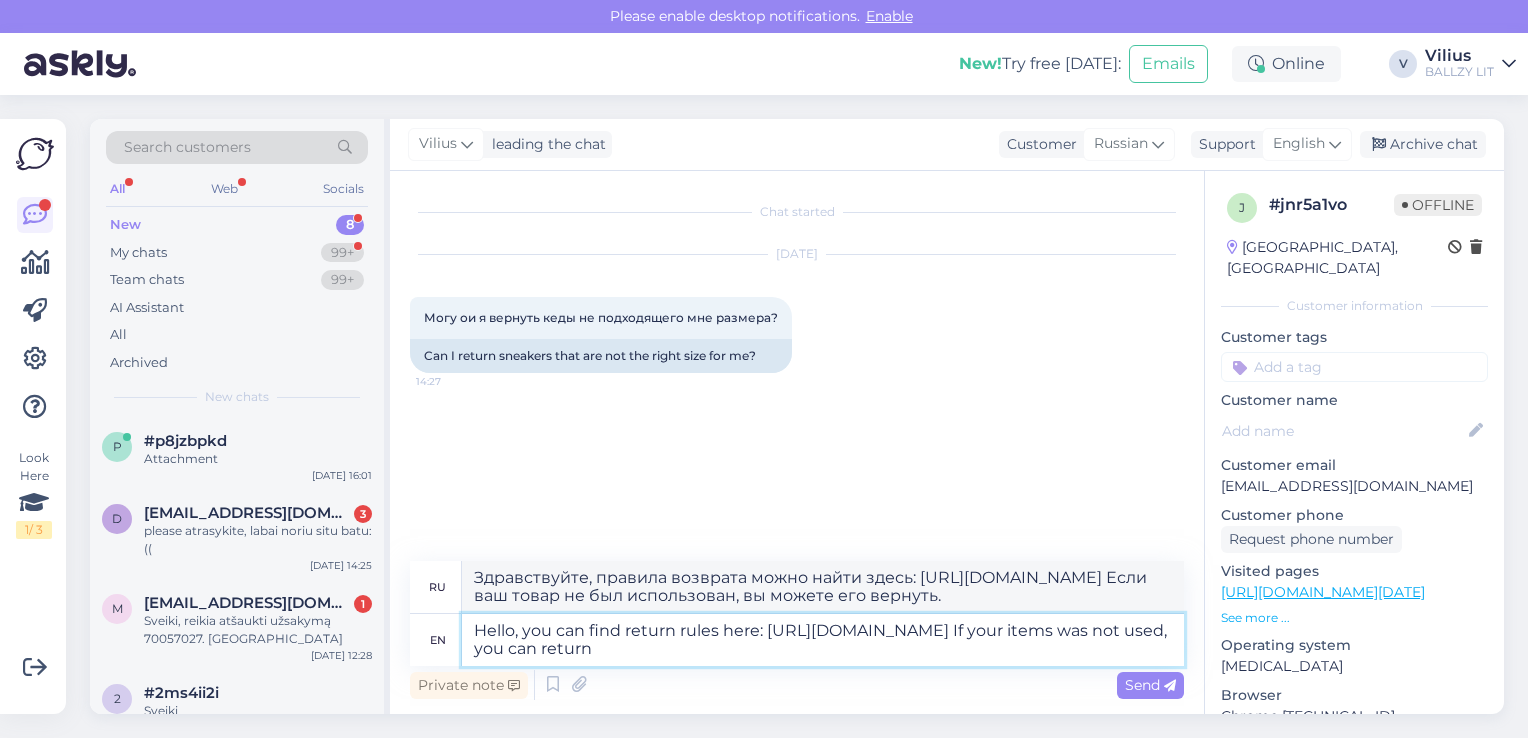 type on "Здравствуйте, правила возврата можно найти здесь: [URL][DOMAIN_NAME] Если ваш товар не был использован, вы можете вернуть его." 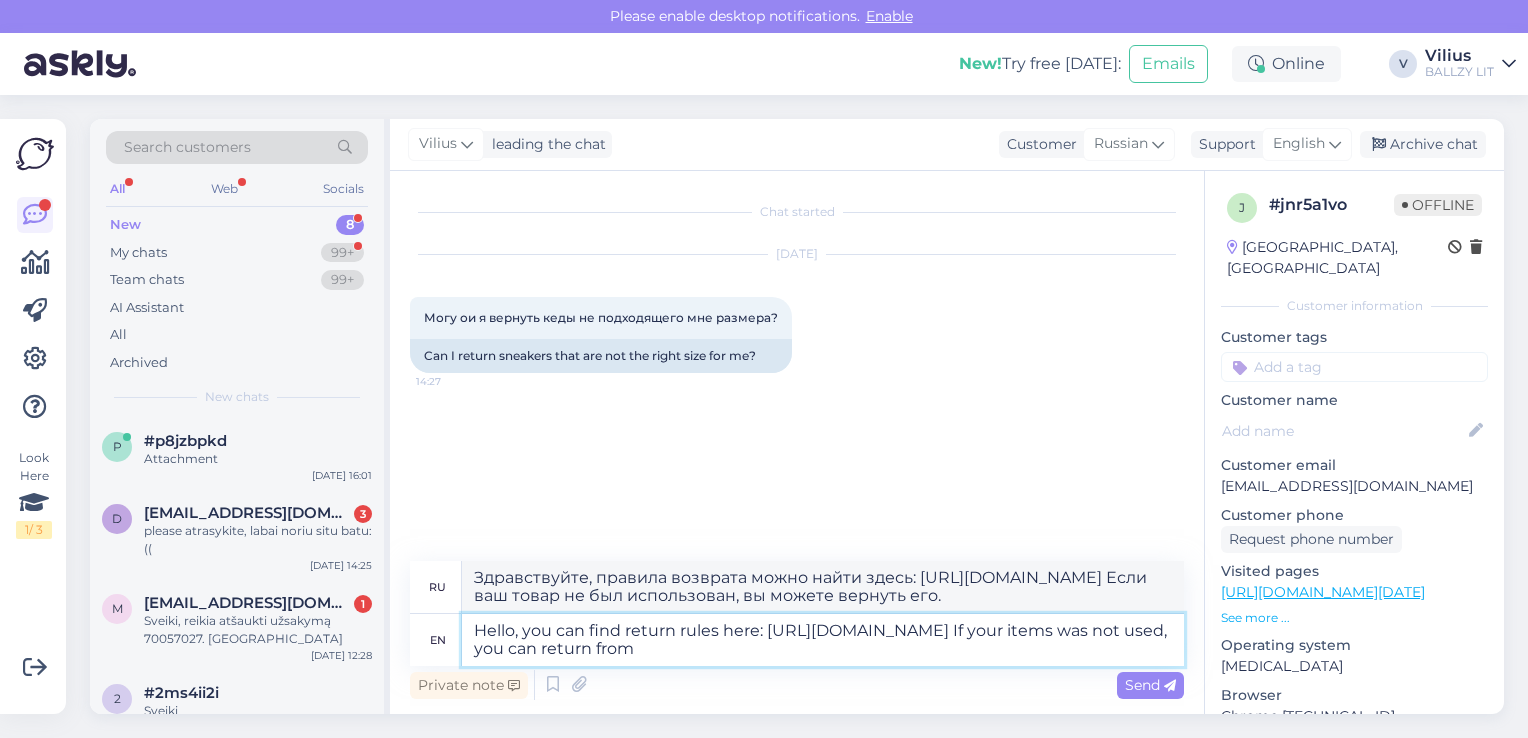 type on "Hello, you can find return rules here: [URL][DOMAIN_NAME] If your items was not used, you can return from" 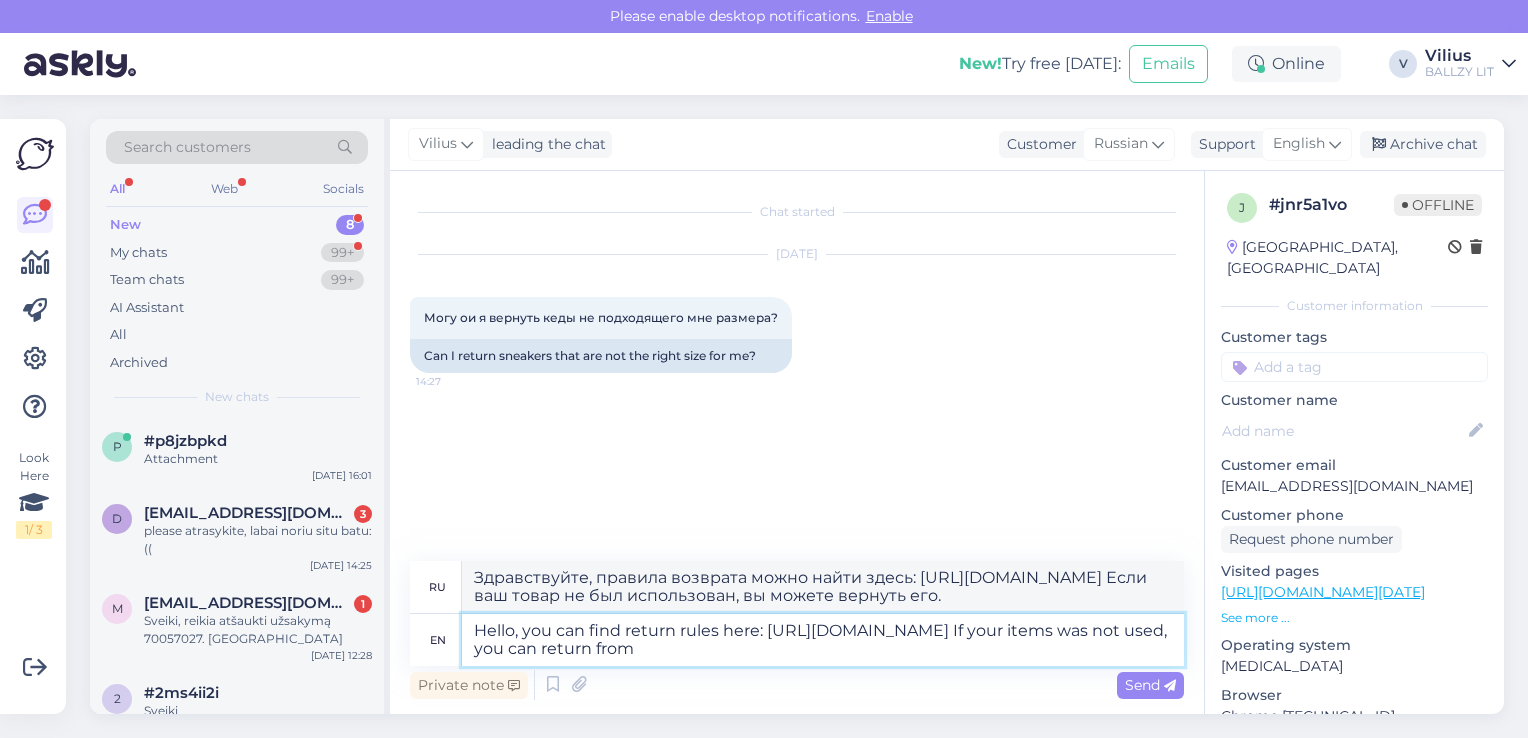 type on "Здравствуйте, правила возврата можно найти здесь: [URL][DOMAIN_NAME] Если ваш товар не был использован, вы можете вернуть его из" 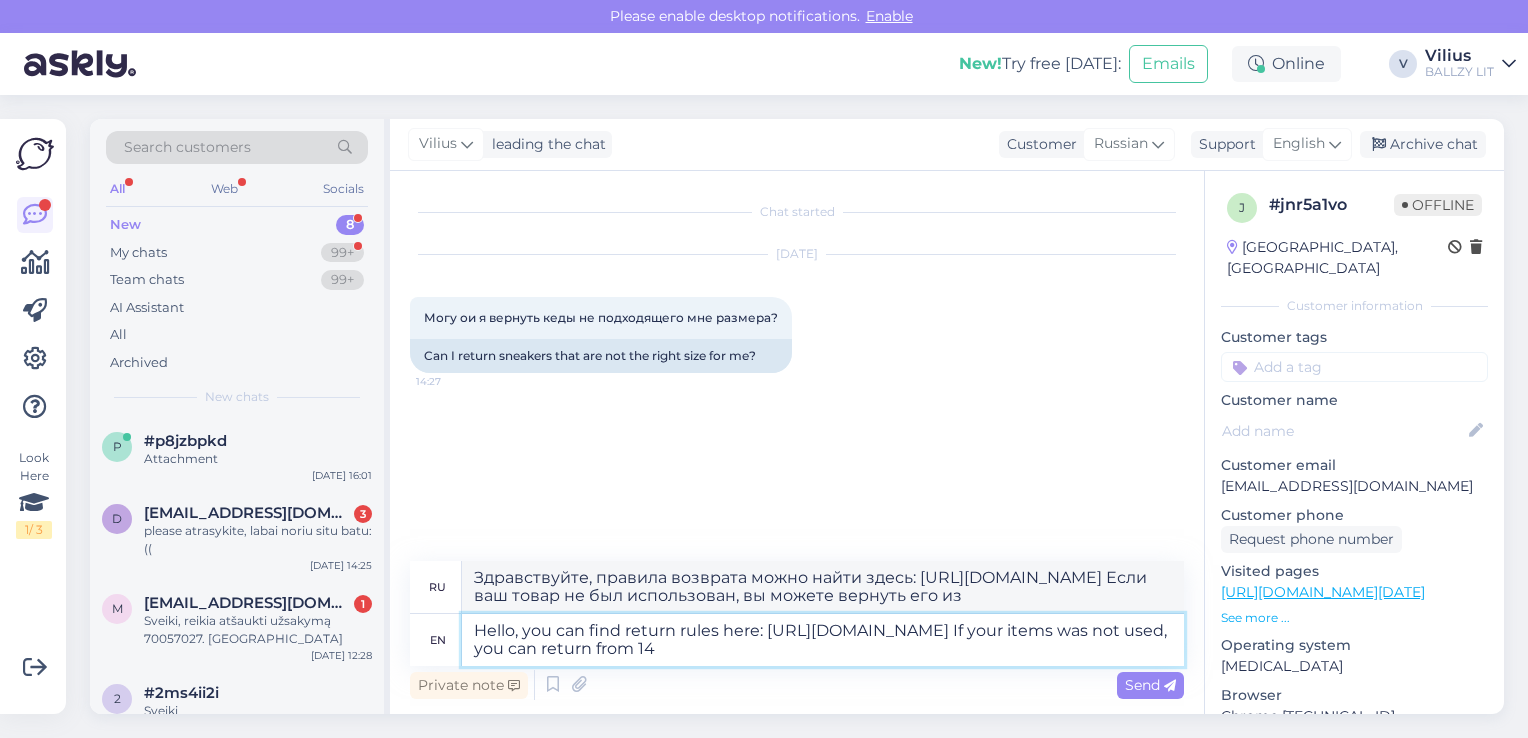 type on "Hello, you can find return rules here: [URL][DOMAIN_NAME] If your items was not used, you can return from 14 u" 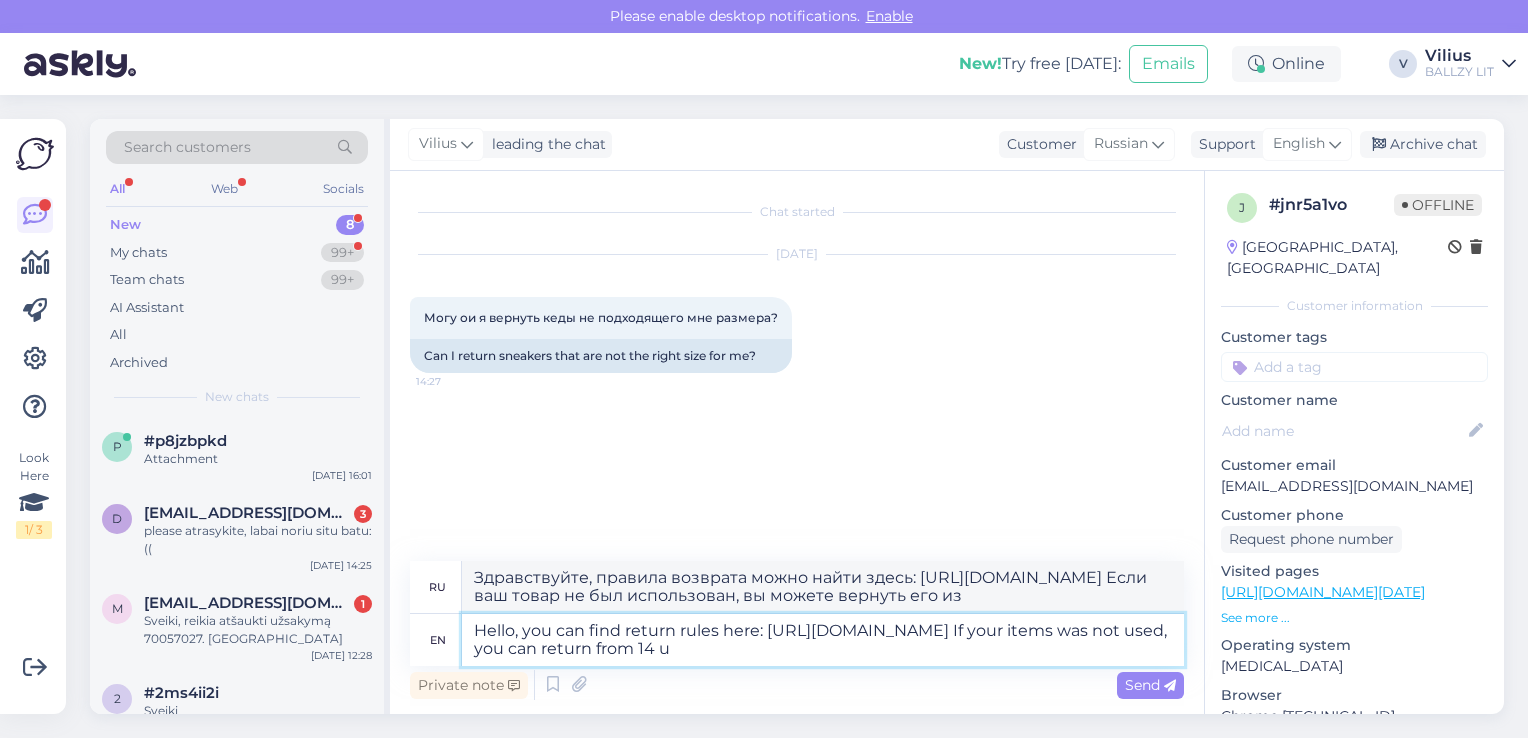 type on "Здравствуйте, правила возврата можно найти здесь: [URL][DOMAIN_NAME] Если ваш товар не был использован, вы можете вернуть его в течение 14 дней." 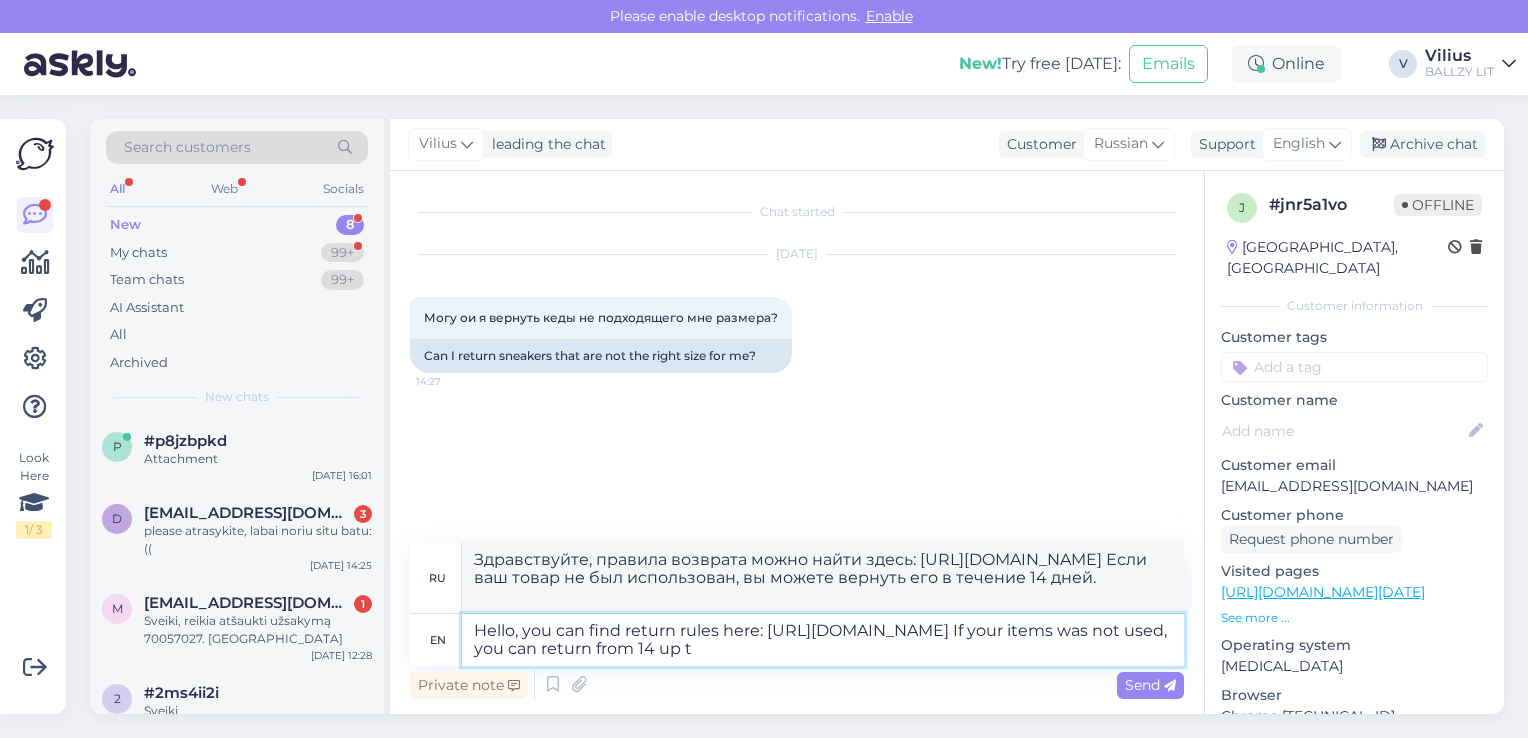 type on "Hello, you can find return rules here: [URL][DOMAIN_NAME] If your items was not used, you can return from 14 up to" 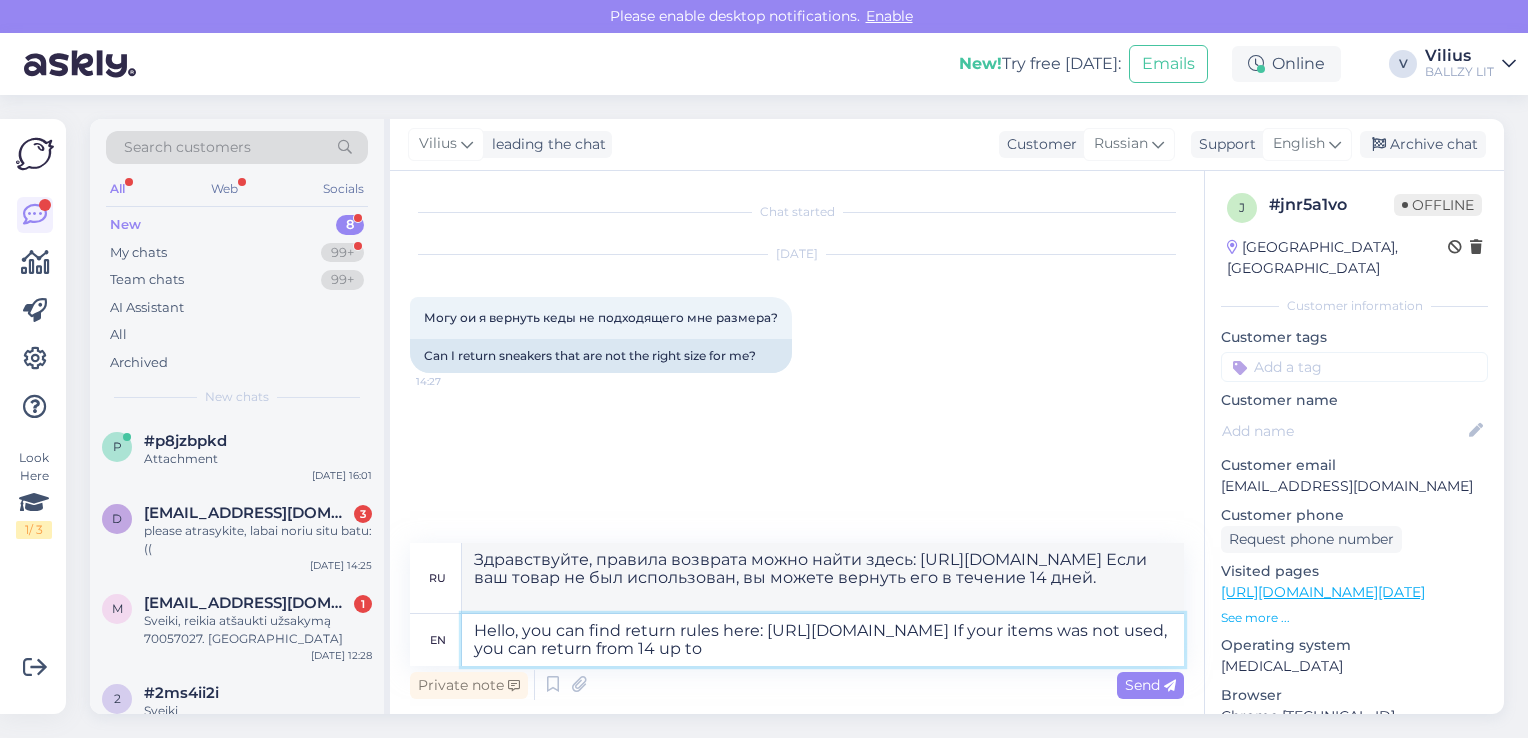 type on "Здравствуйте, правила возврата можно найти здесь: [URL][DOMAIN_NAME] Если ваш товар не был использован, вы можете вернуть его с 14 лет." 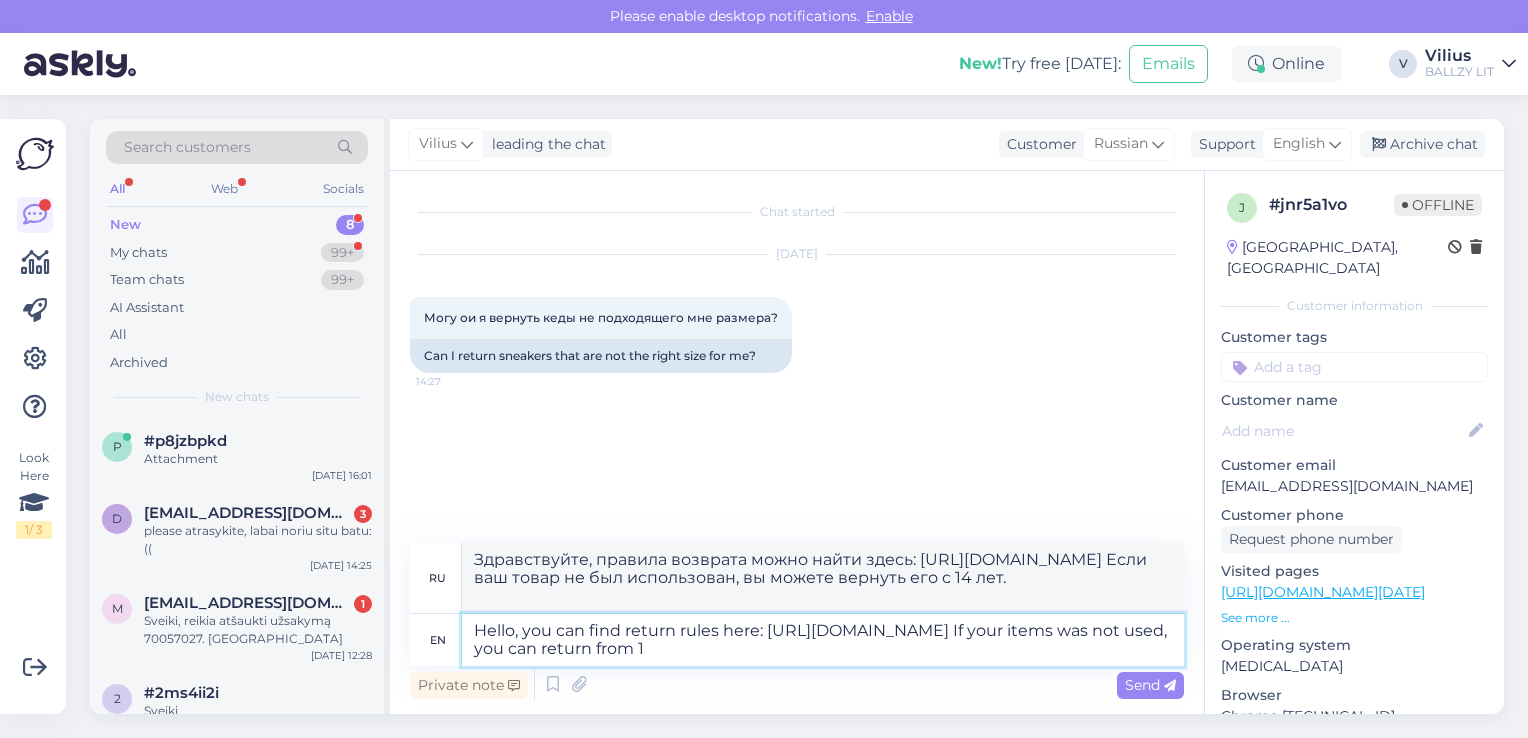 type on "Hello, you can find return rules here: [URL][DOMAIN_NAME] If your items was not used, you can return from" 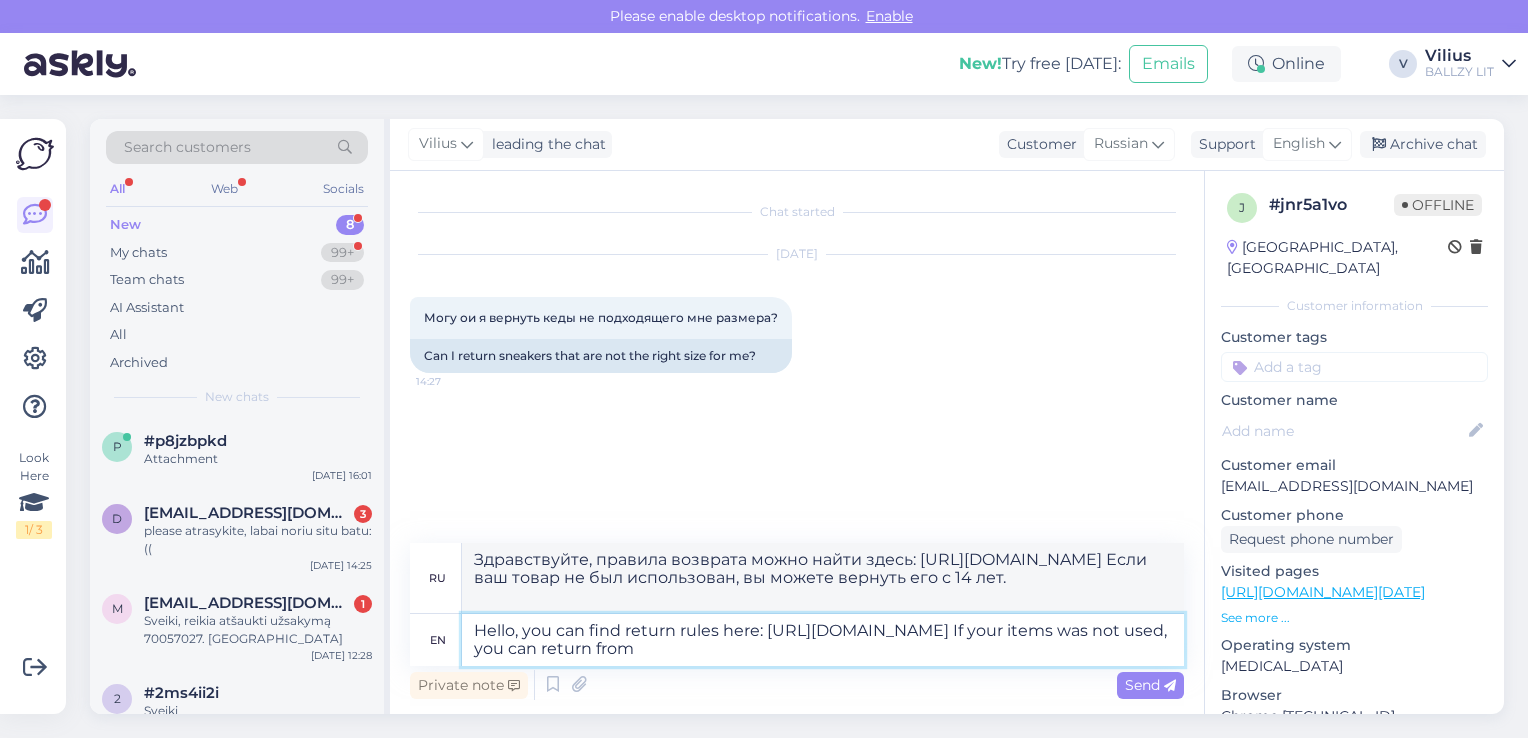 type on "Здравствуйте, правила возврата можно найти здесь: [URL][DOMAIN_NAME] Если ваш товар не был использован, вы можете вернуть его в течение 14 дней." 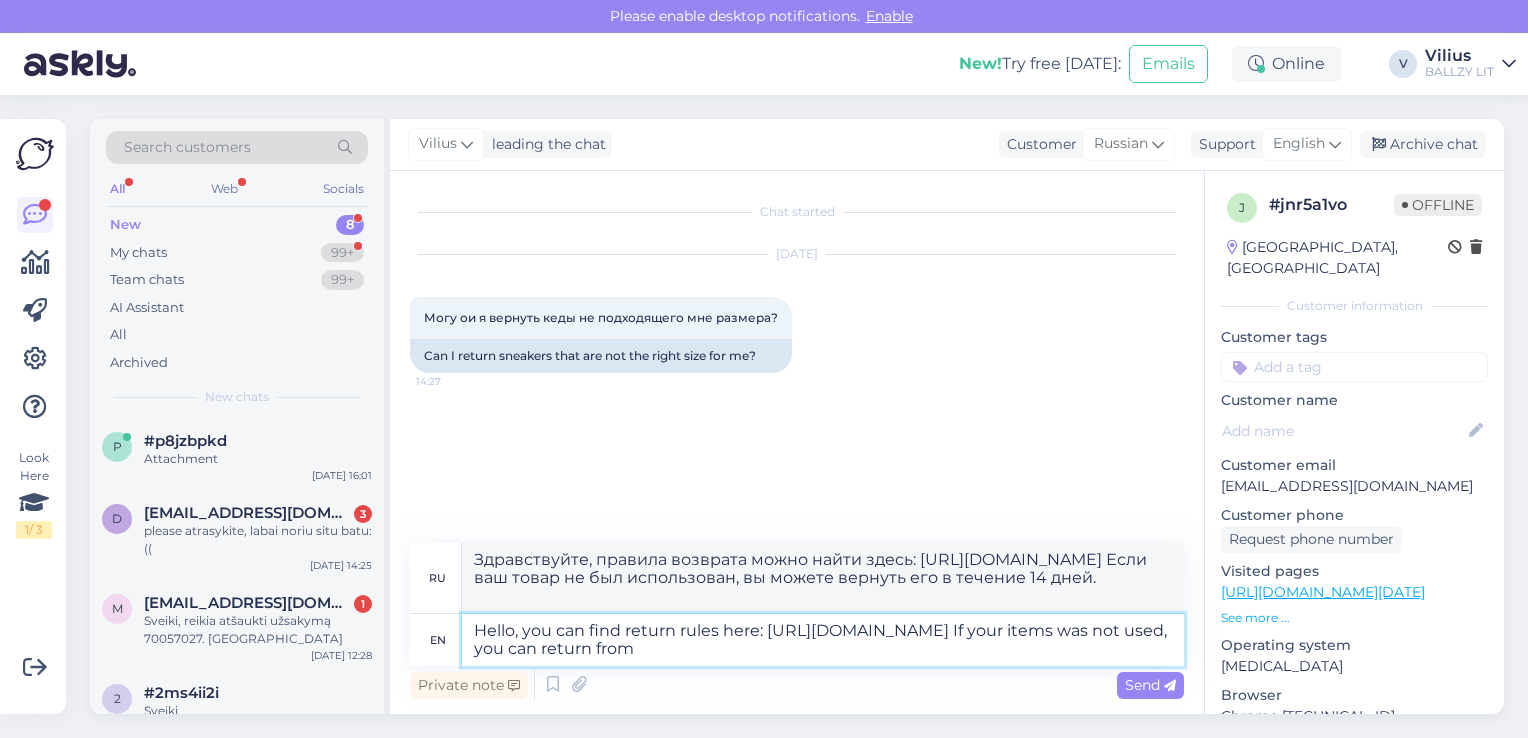 type on "Hello, you can find return rules here: [URL][DOMAIN_NAME] If your items was not used, you can return from" 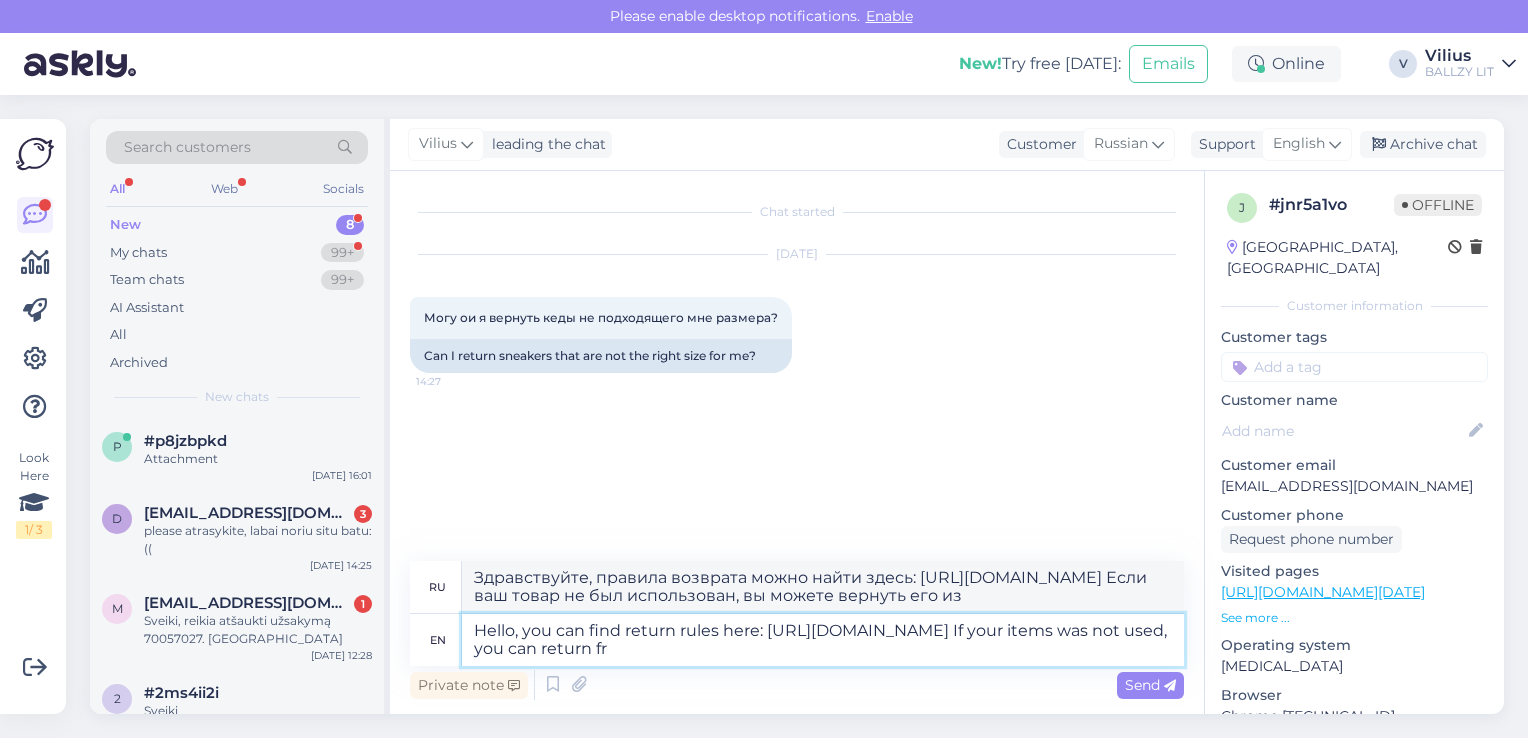 type on "Hello, you can find return rules here: [URL][DOMAIN_NAME] If your items was not used, you can return f" 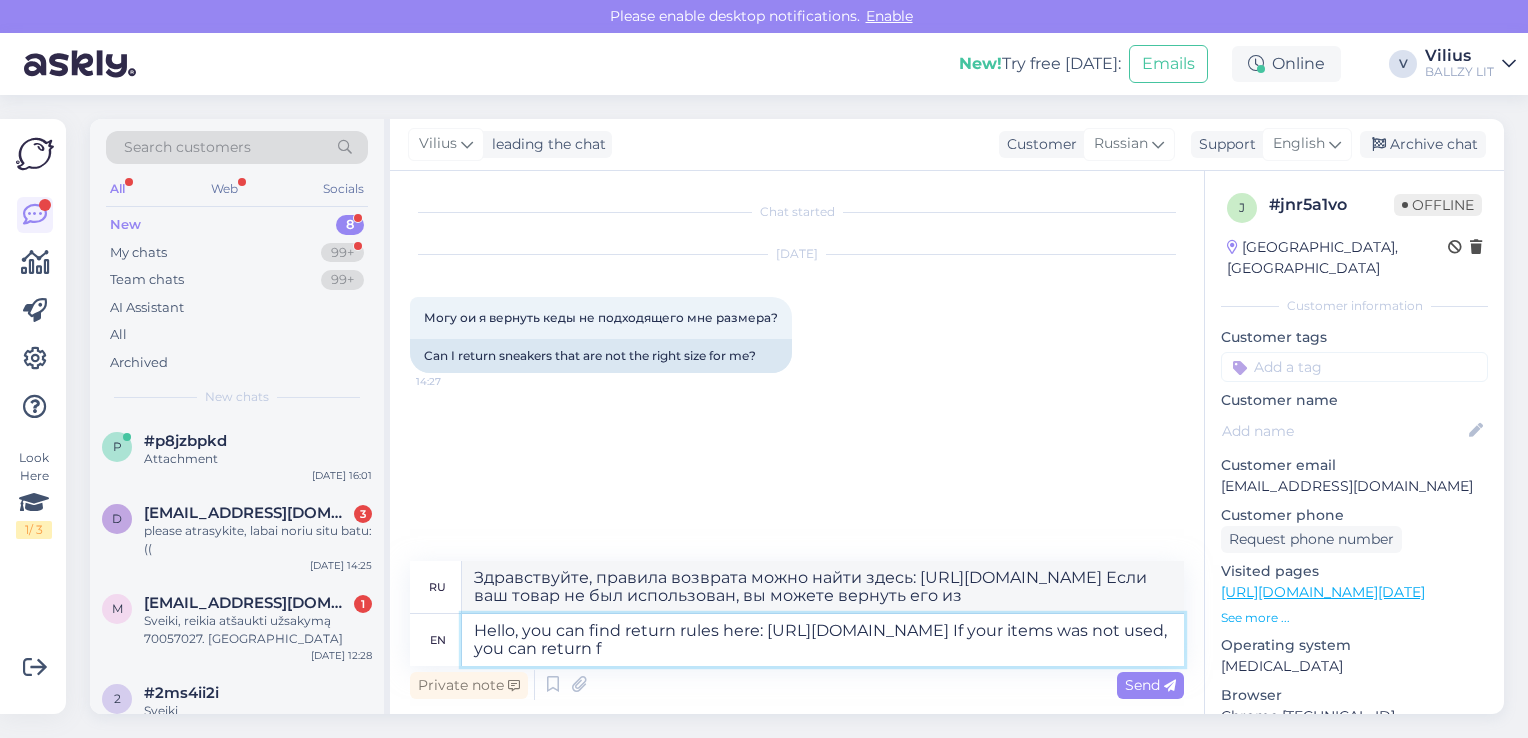 type on "Здравствуйте, правила возврата можно найти здесь: [URL][DOMAIN_NAME] Если ваш товар не был использован, вы можете вернуть его" 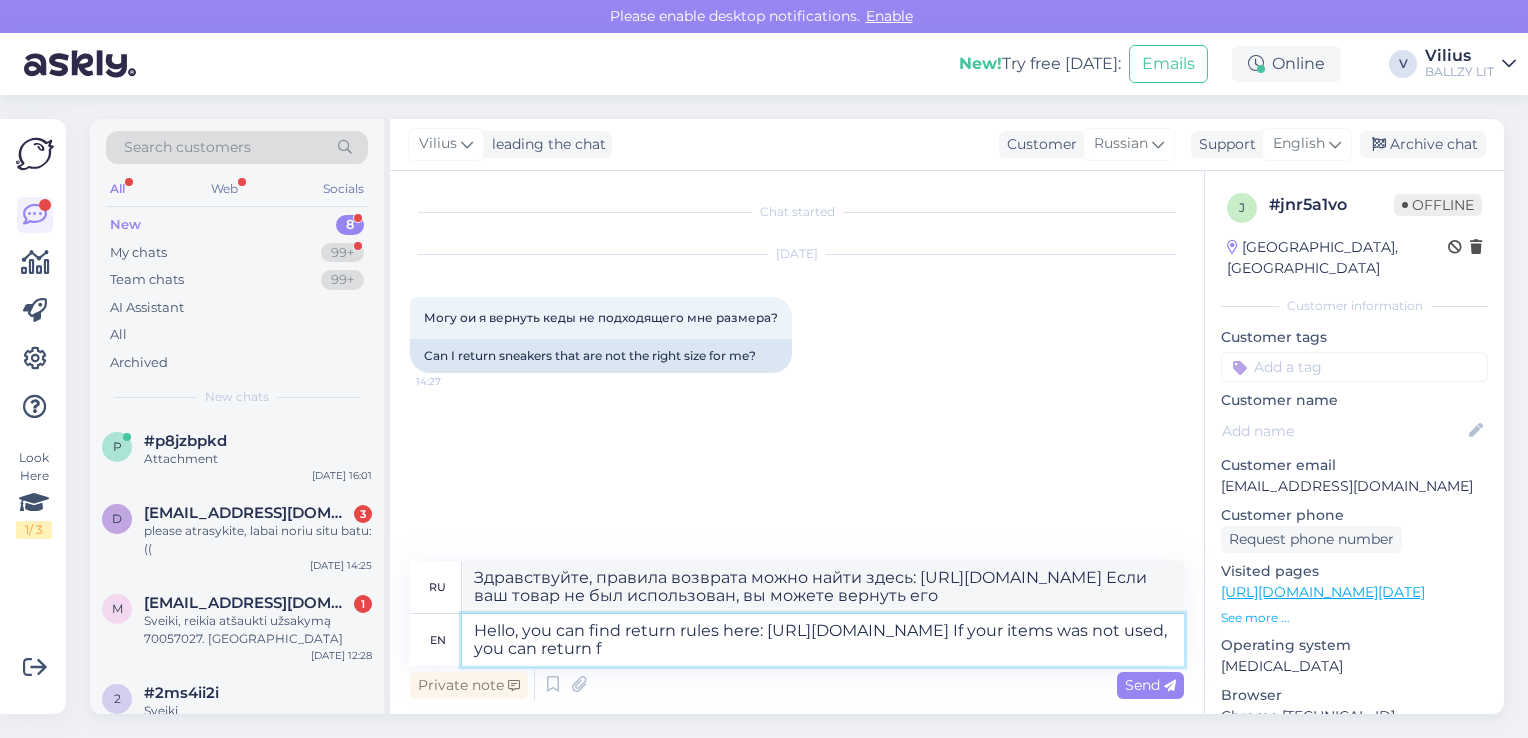 type on "Hello, you can find return rules here: [URL][DOMAIN_NAME] If your items was not used, you can return" 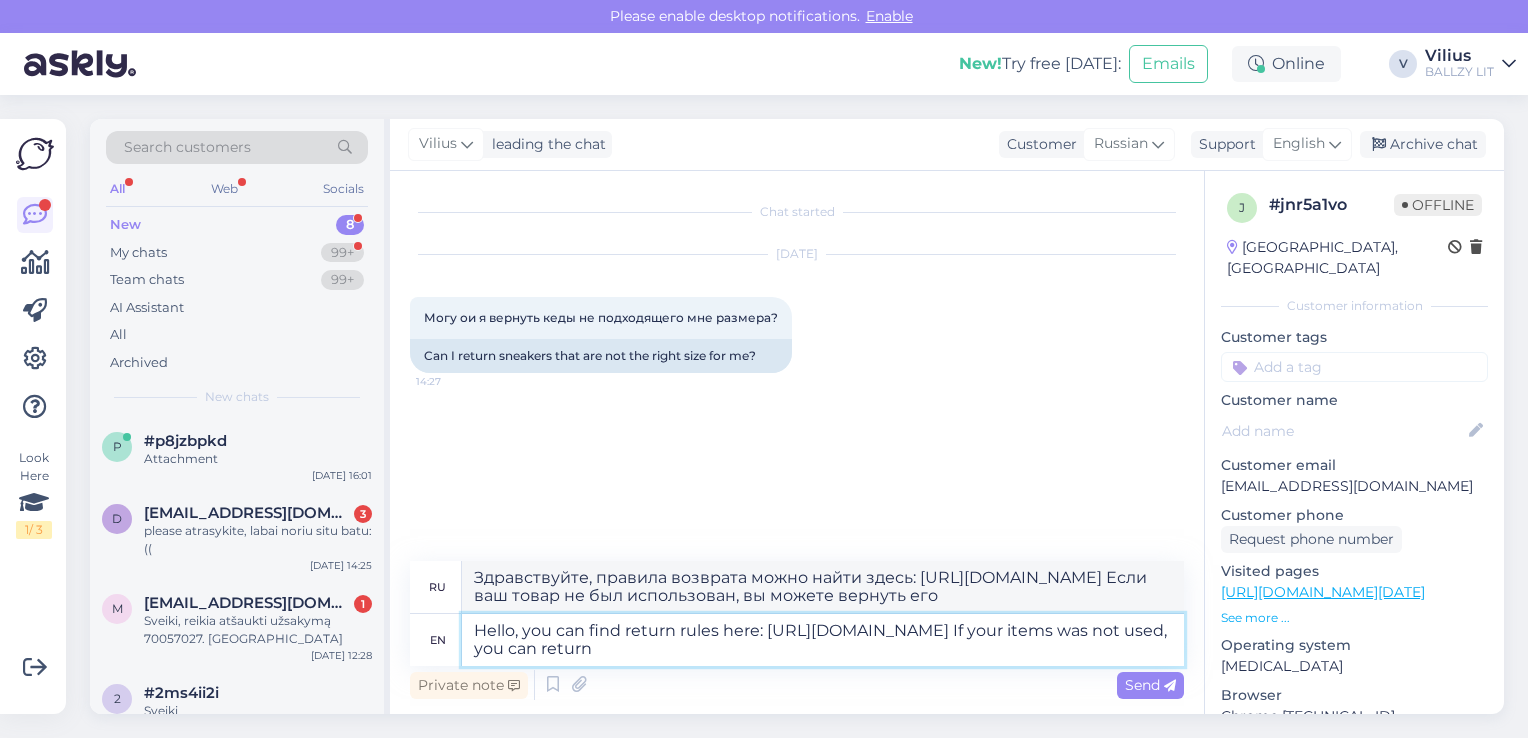 type on "Здравствуйте, правила возврата можно найти здесь: [URL][DOMAIN_NAME] Если ваш товар не был использован, вы можете вернуть его." 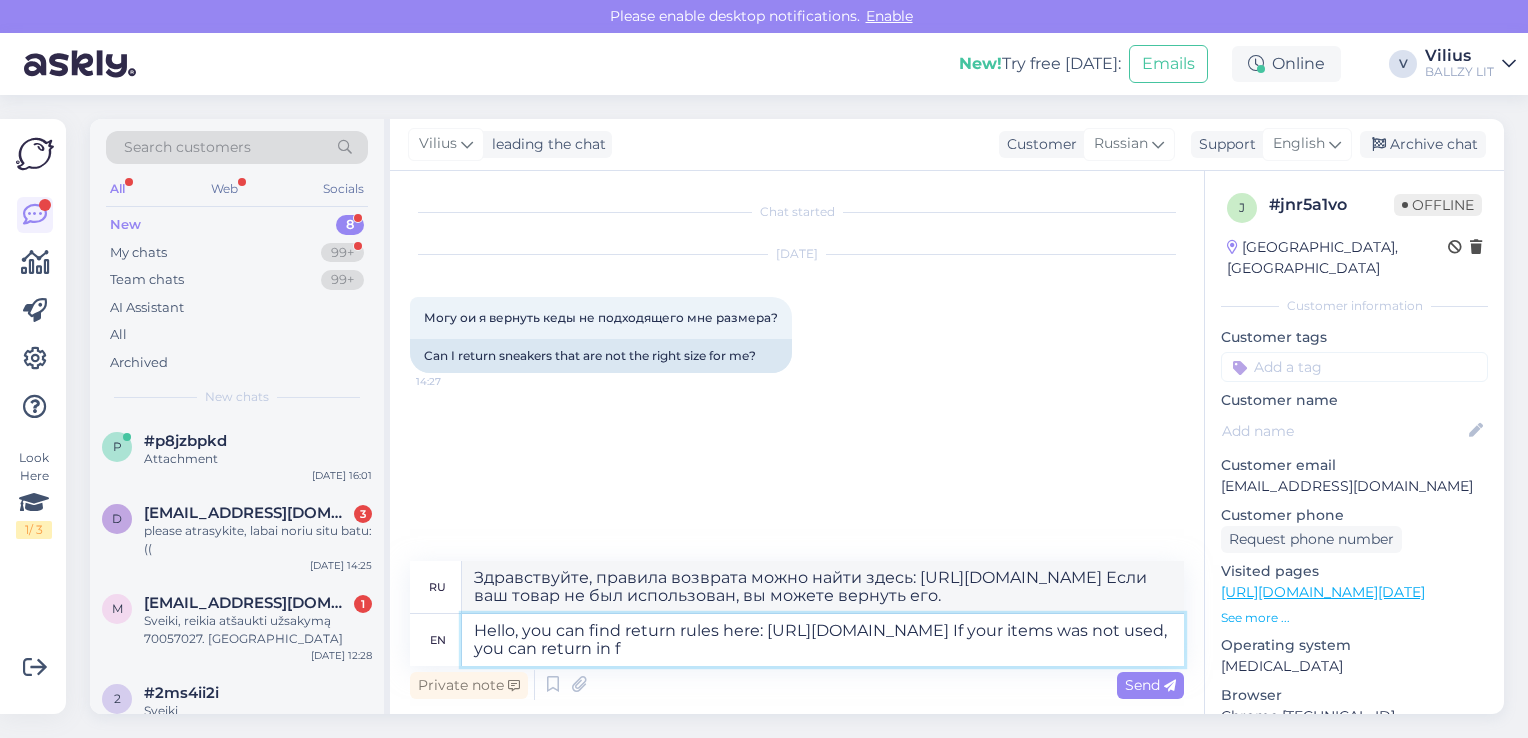 type on "Hello, you can find return rules here: [URL][DOMAIN_NAME] If your items was not used, you can return in fe" 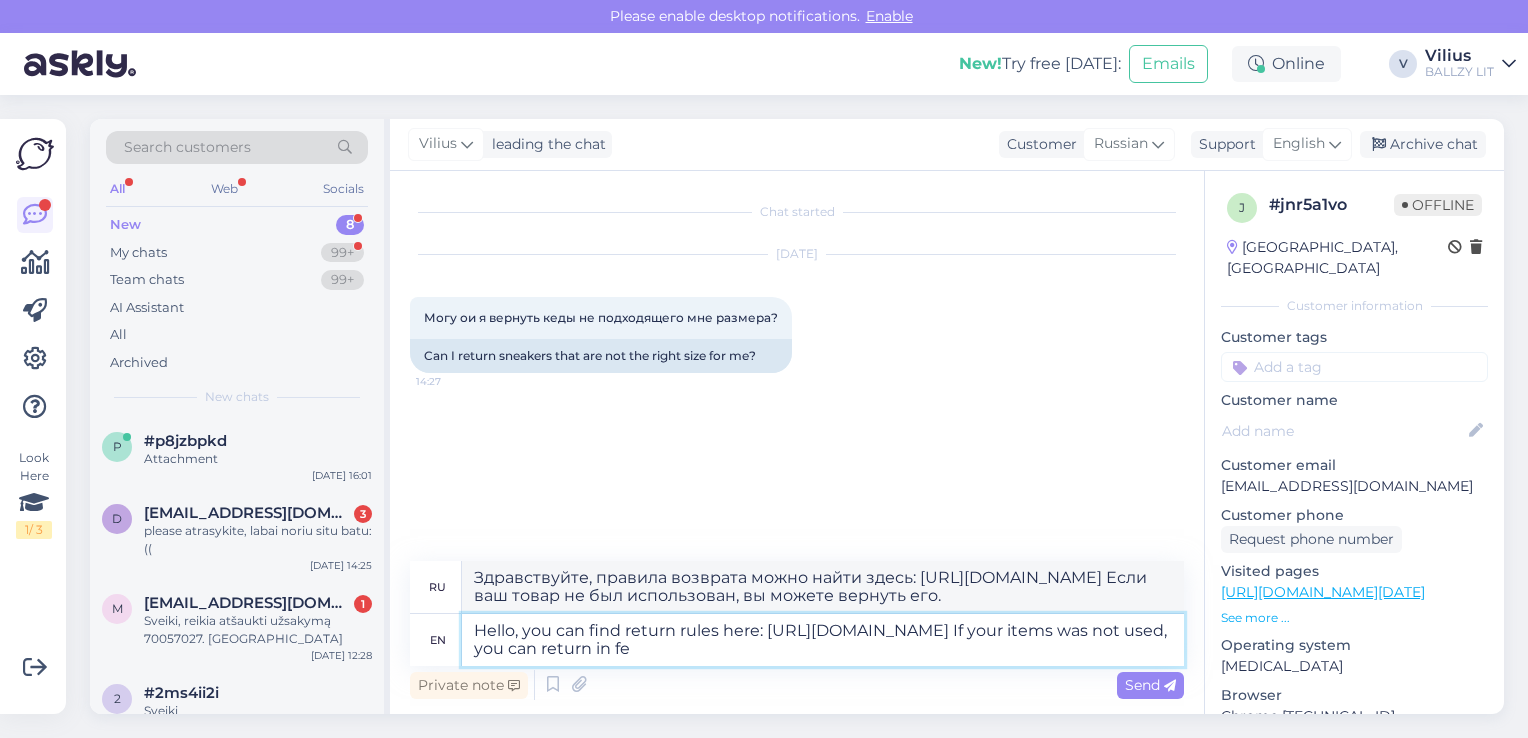 type on "Здравствуйте, правила возврата можно найти здесь: [URL][DOMAIN_NAME] Если ваш товар не был использован, вы можете вернуть его в" 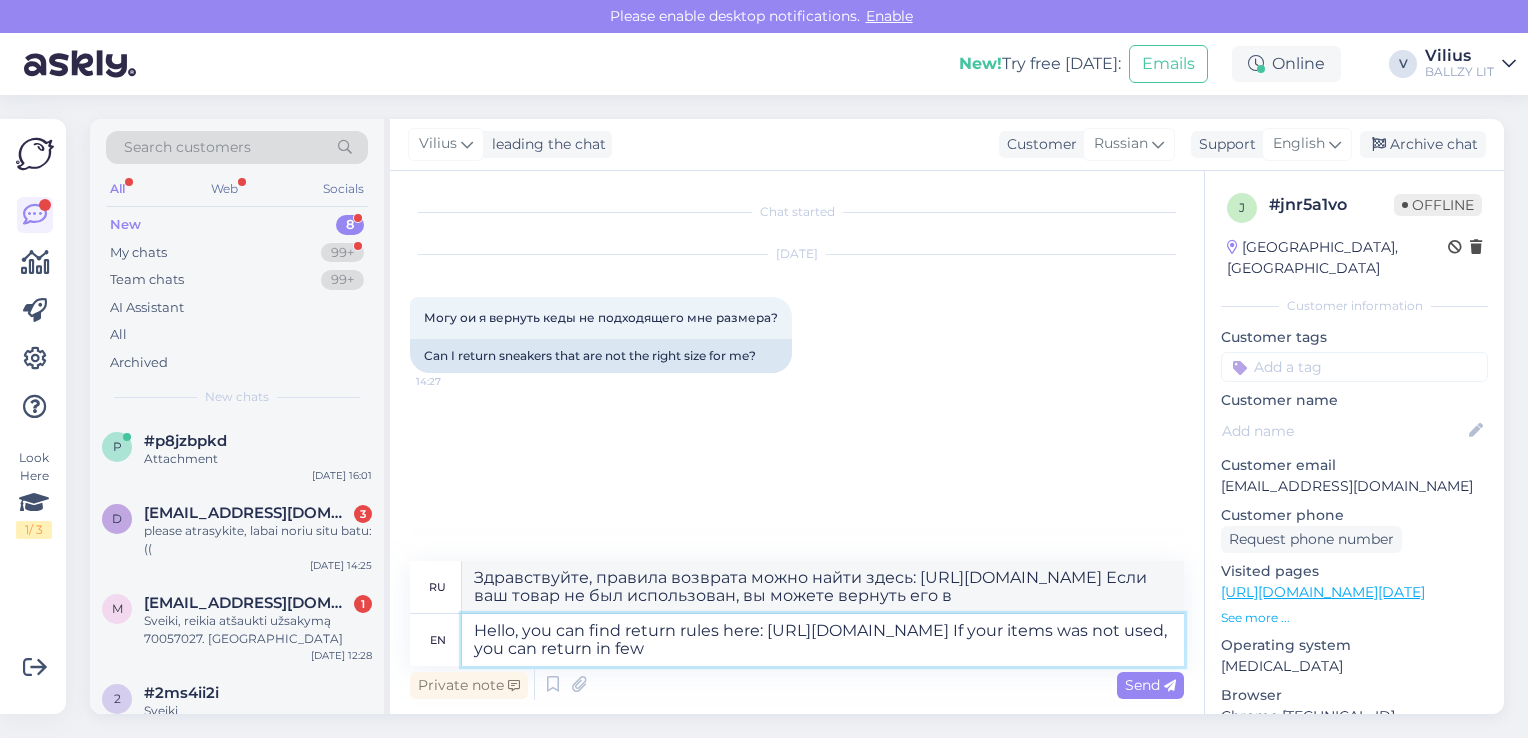type on "Hello, you can find return rules here: [URL][DOMAIN_NAME] If your items was not used, you can return in few w" 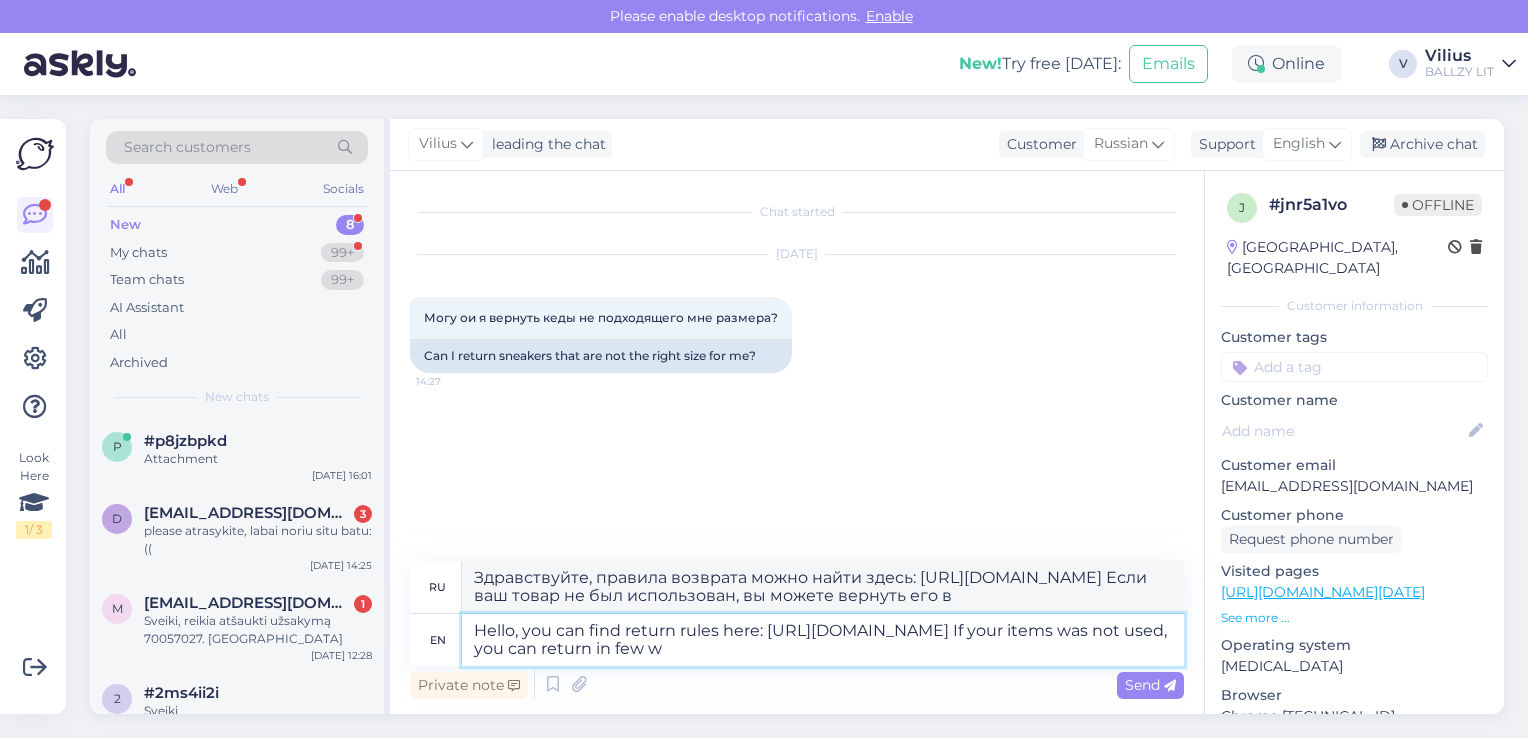 type on "Здравствуйте, правила возврата можно найти здесь: [URL][DOMAIN_NAME] Если ваш товар не был использован, вы можете вернуть его в течение нескольких дней." 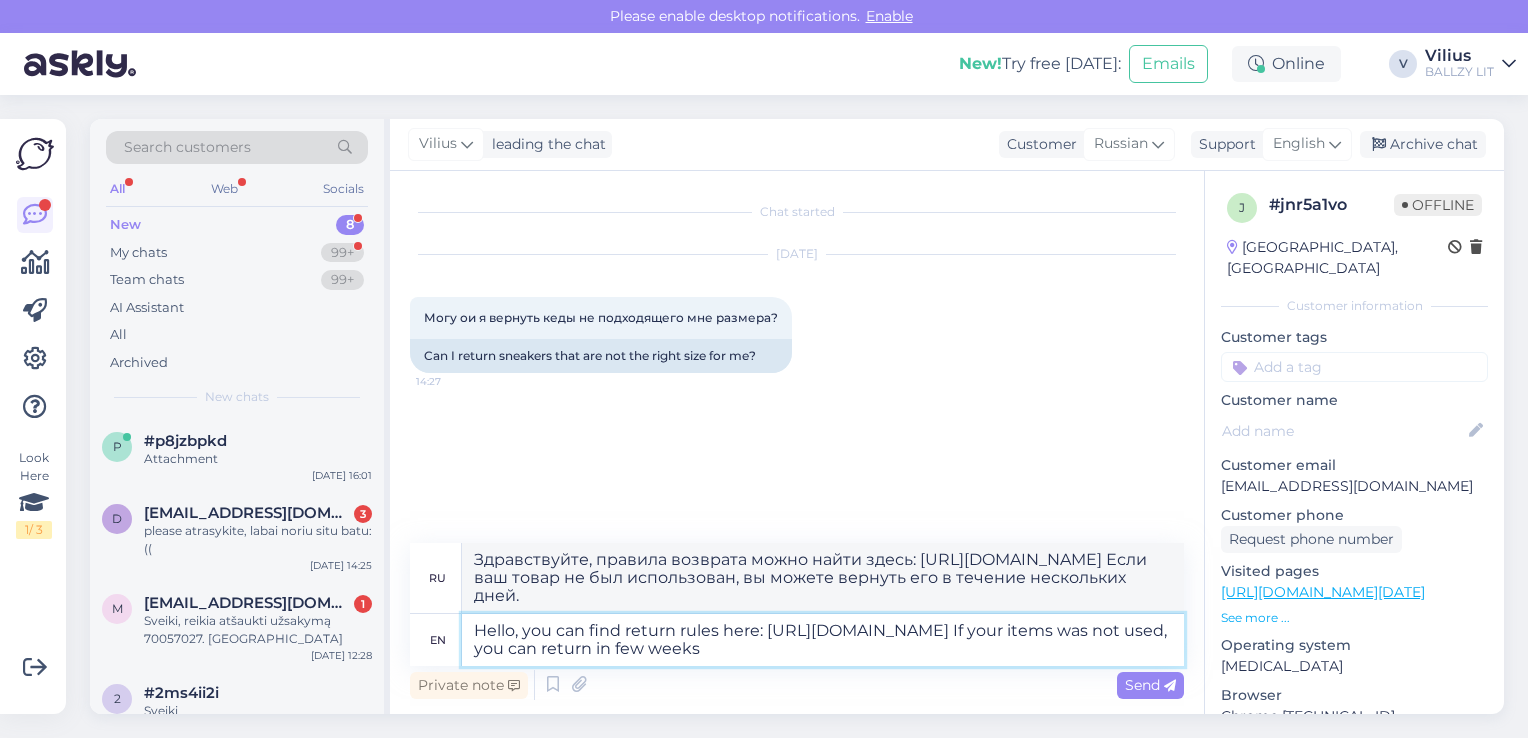type on "Hello, you can find return rules here: [URL][DOMAIN_NAME] If your items was not used, you can return in few weeks." 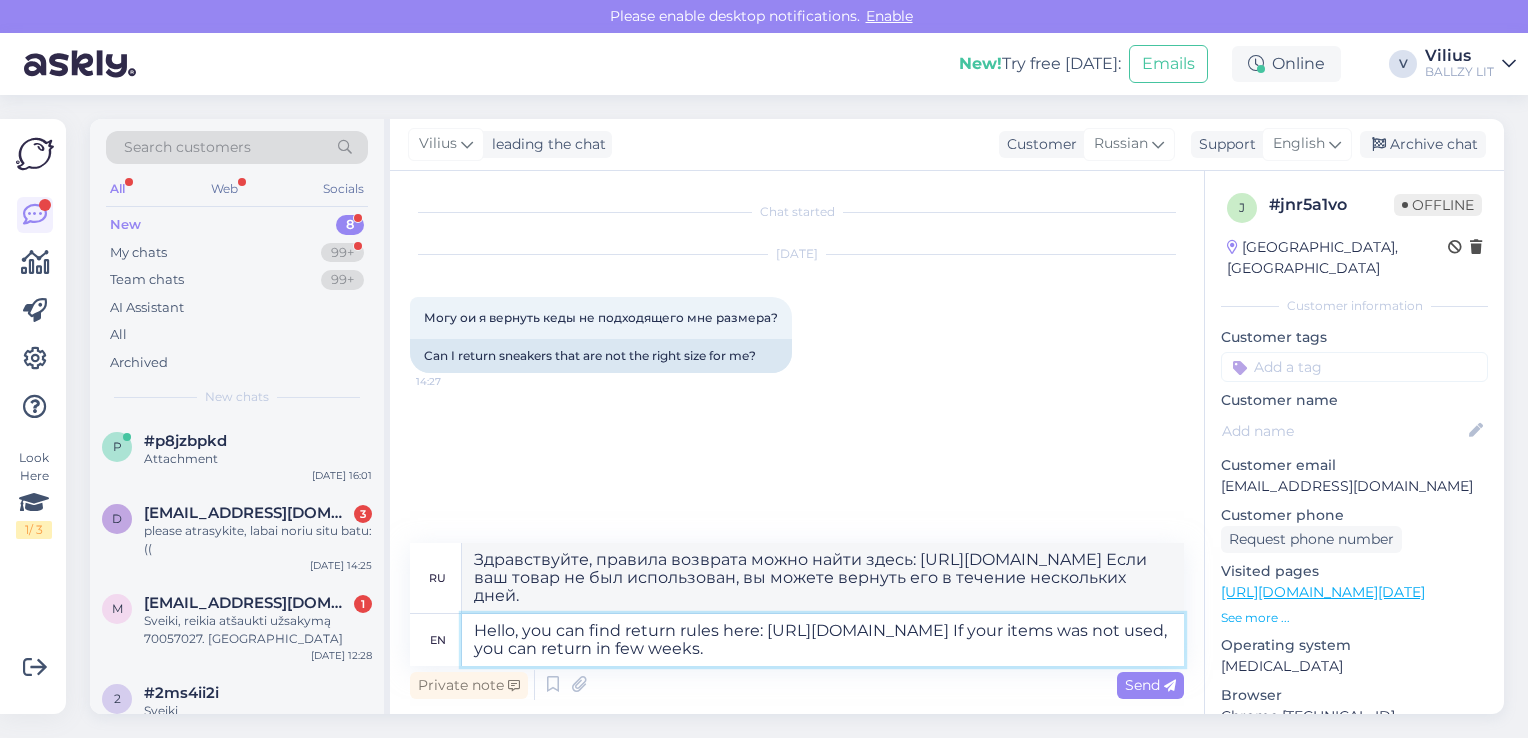 type on "Здравствуйте, правила возврата можно найти здесь: [URL][DOMAIN_NAME] Если ваш товар не был использован, вы можете вернуть его в течение нескольких недель." 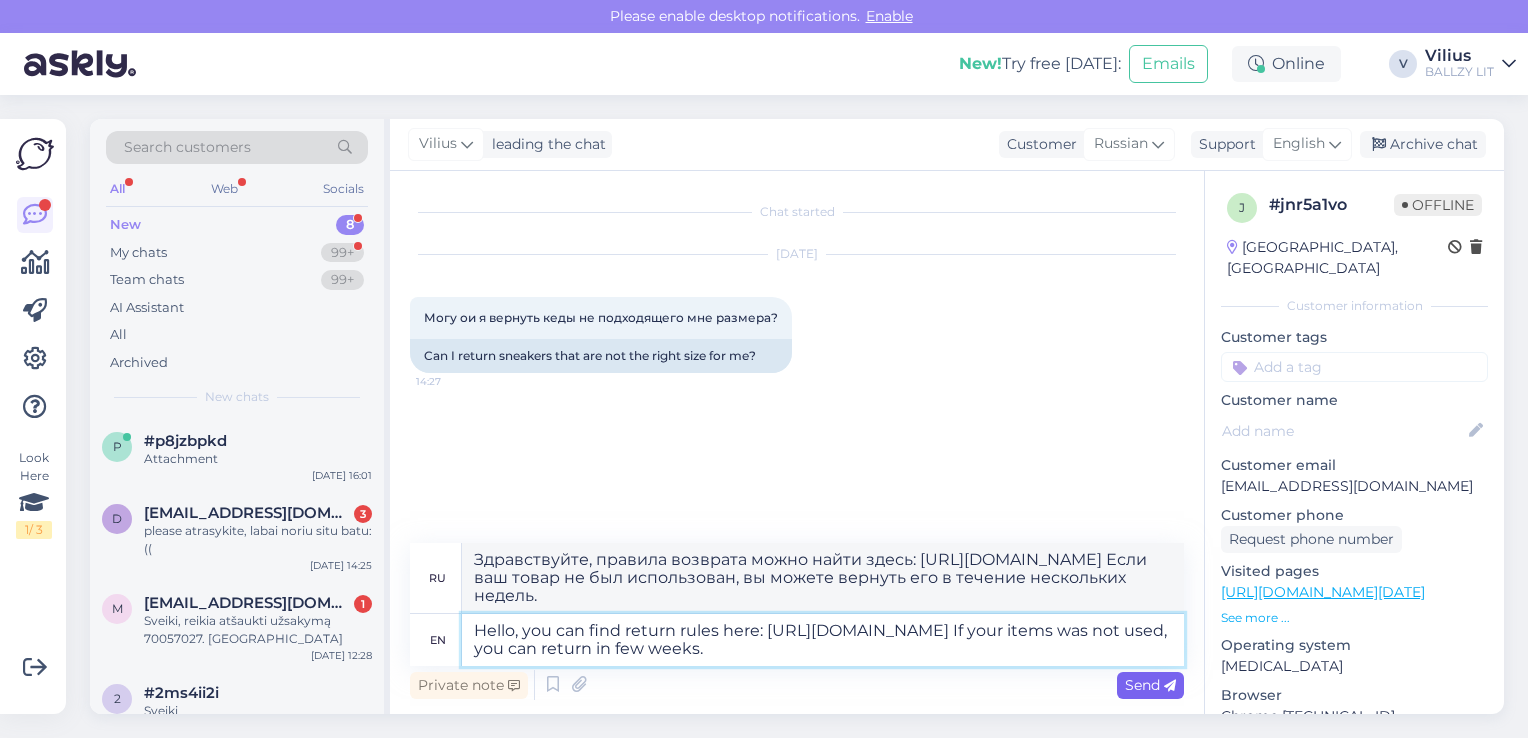 type on "Hello, you can find return rules here: [URL][DOMAIN_NAME] If your items was not used, you can return in few weeks." 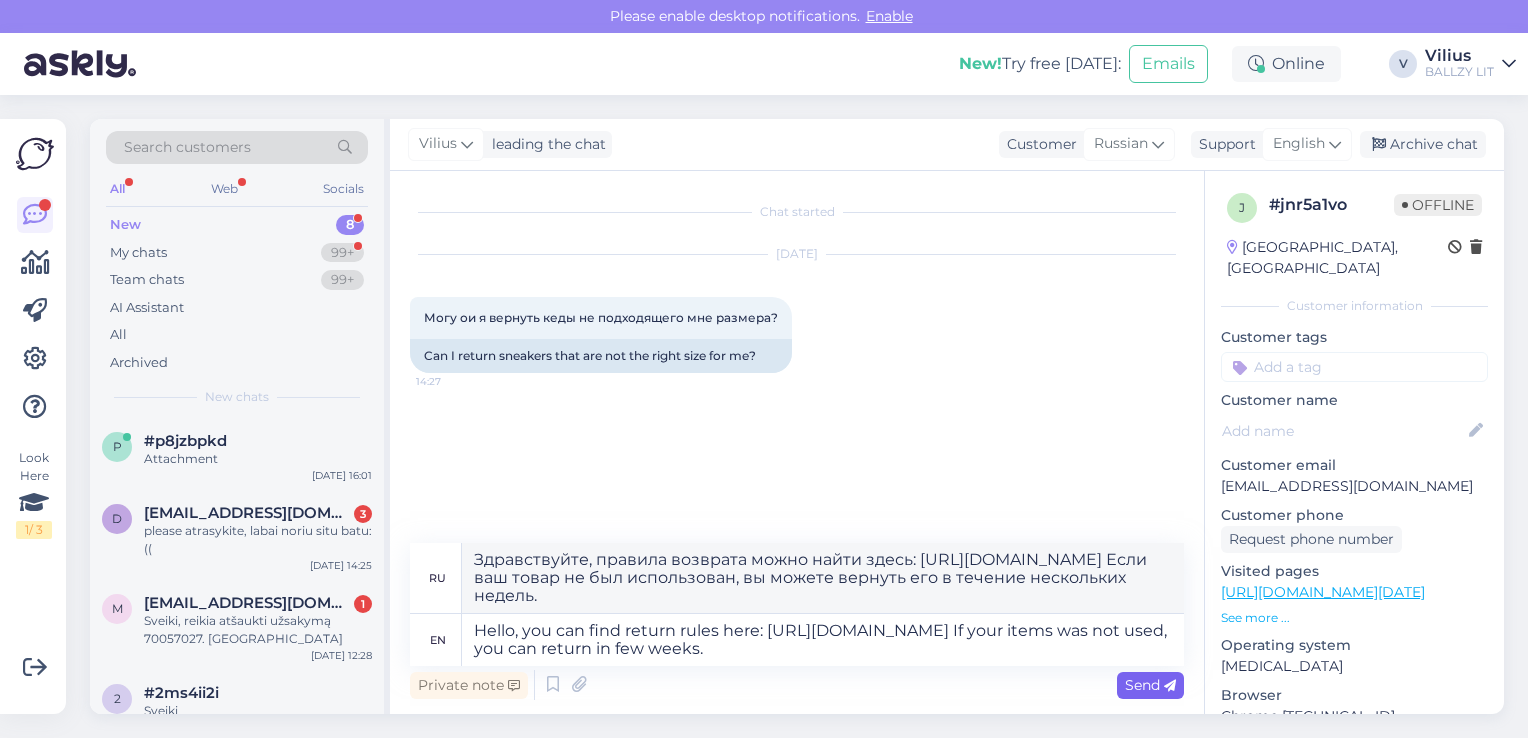 click on "Send" at bounding box center (1150, 685) 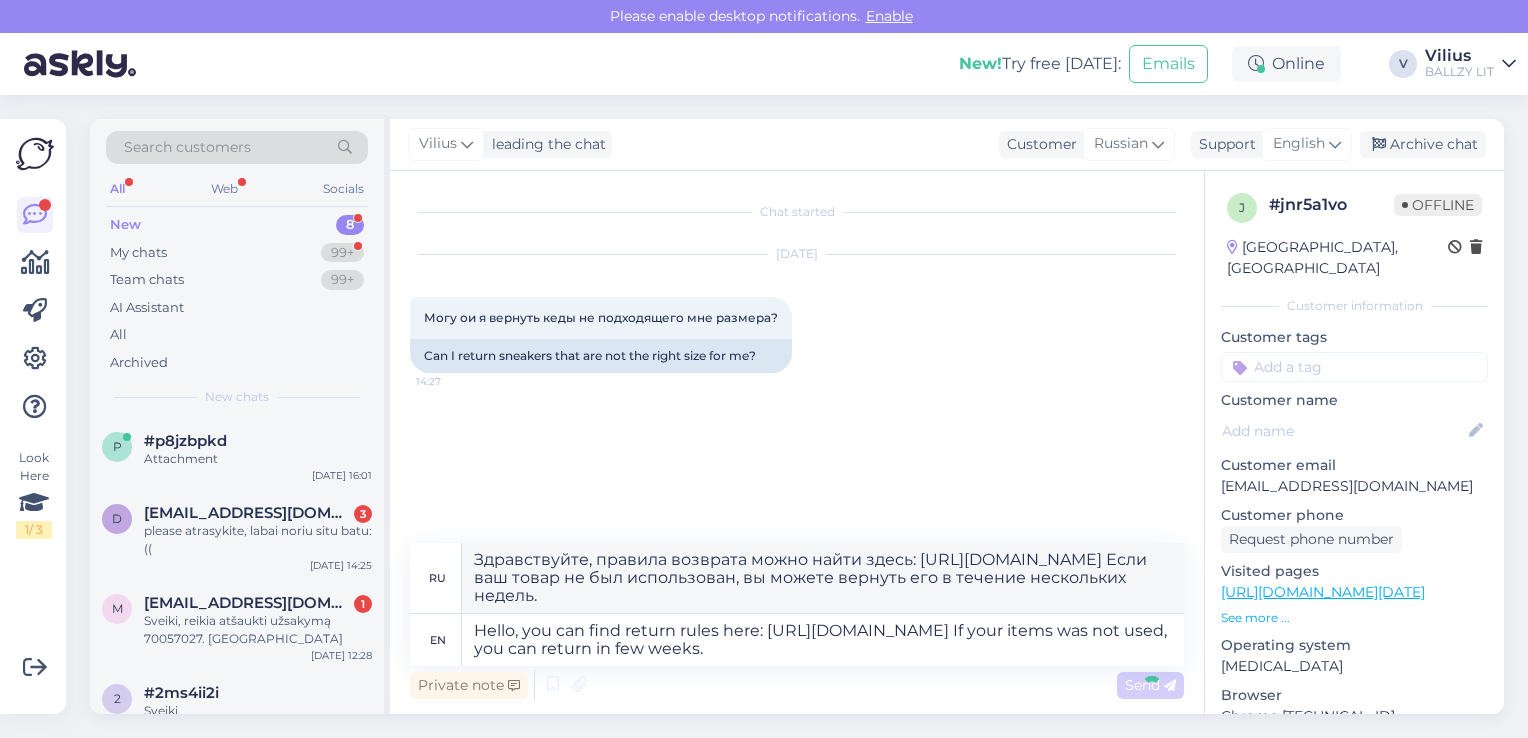 type 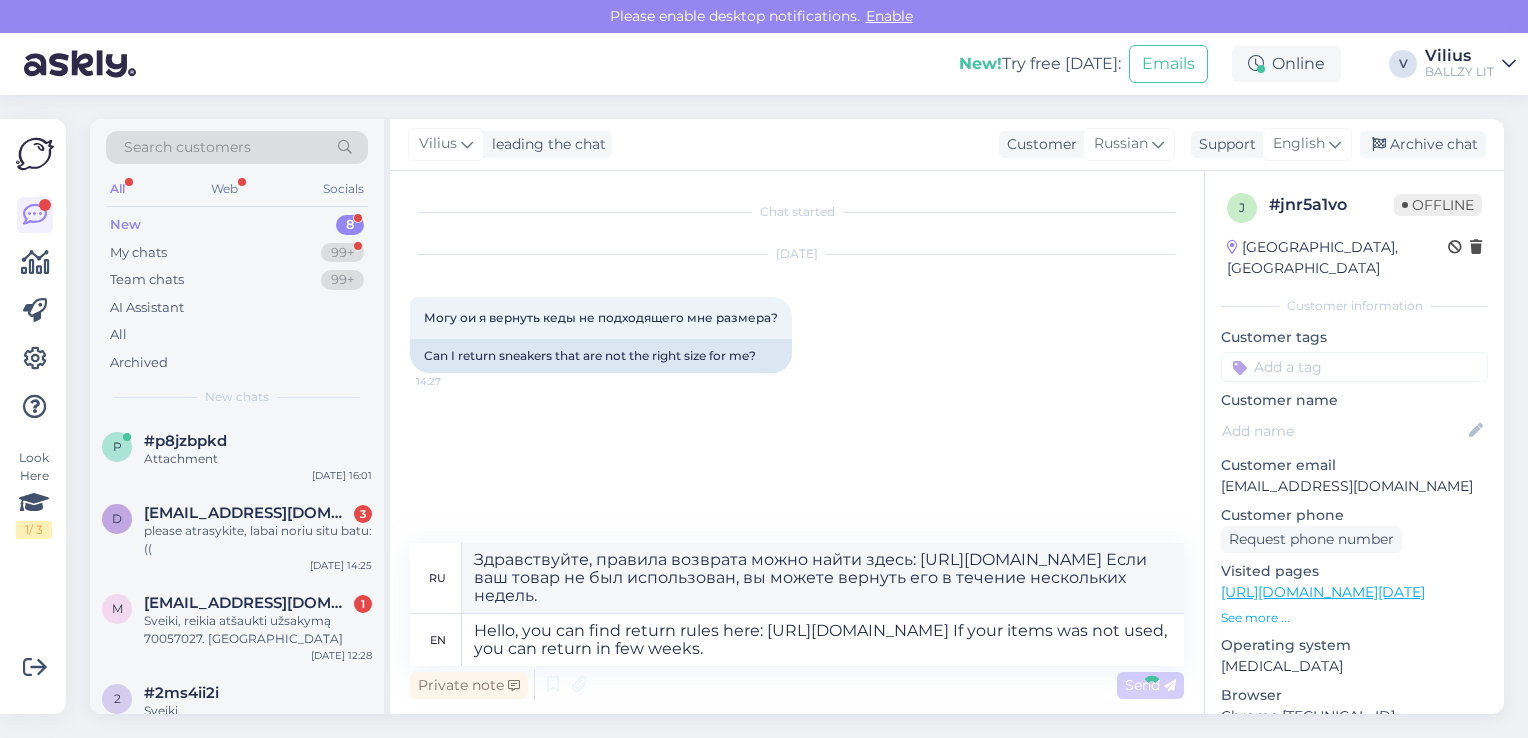 type 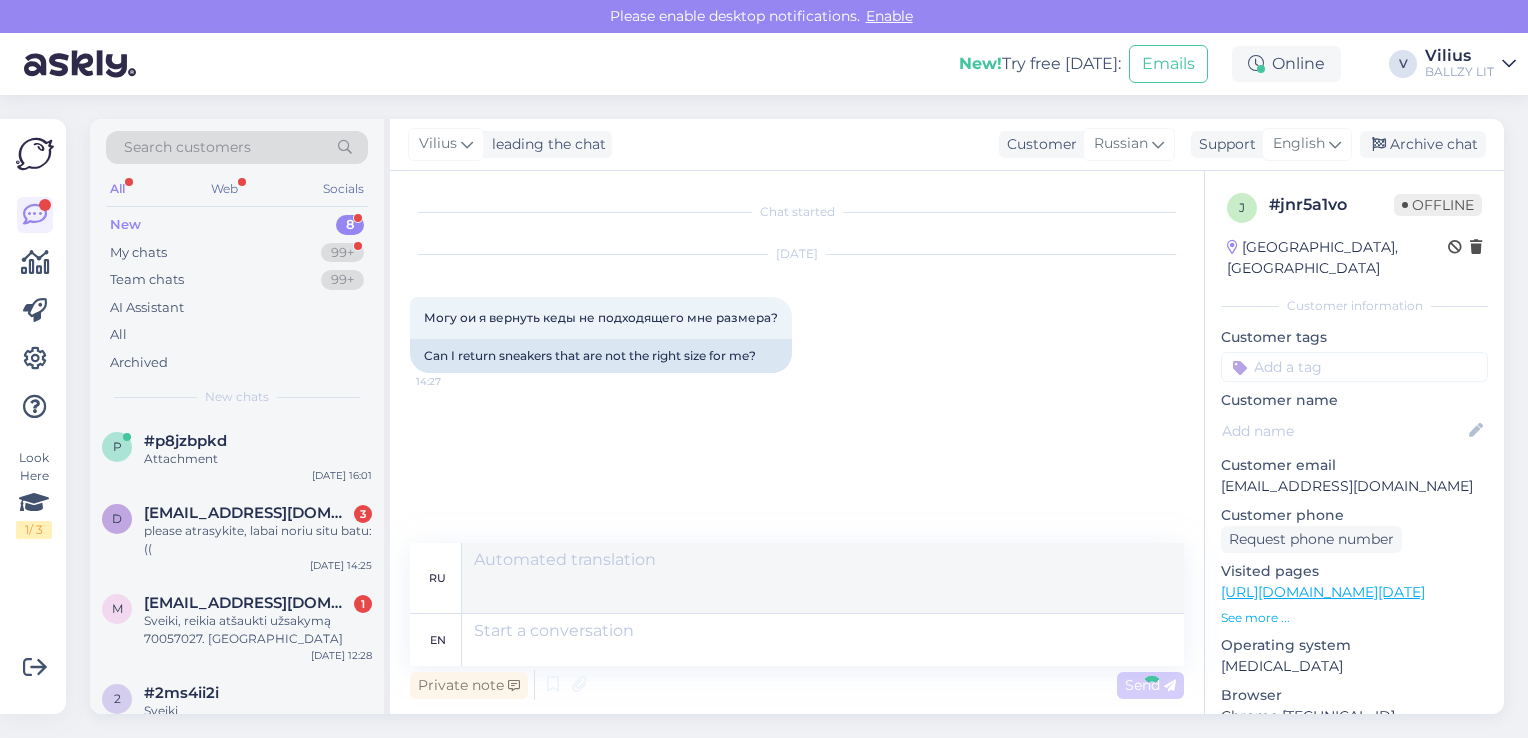 scroll, scrollTop: 25, scrollLeft: 0, axis: vertical 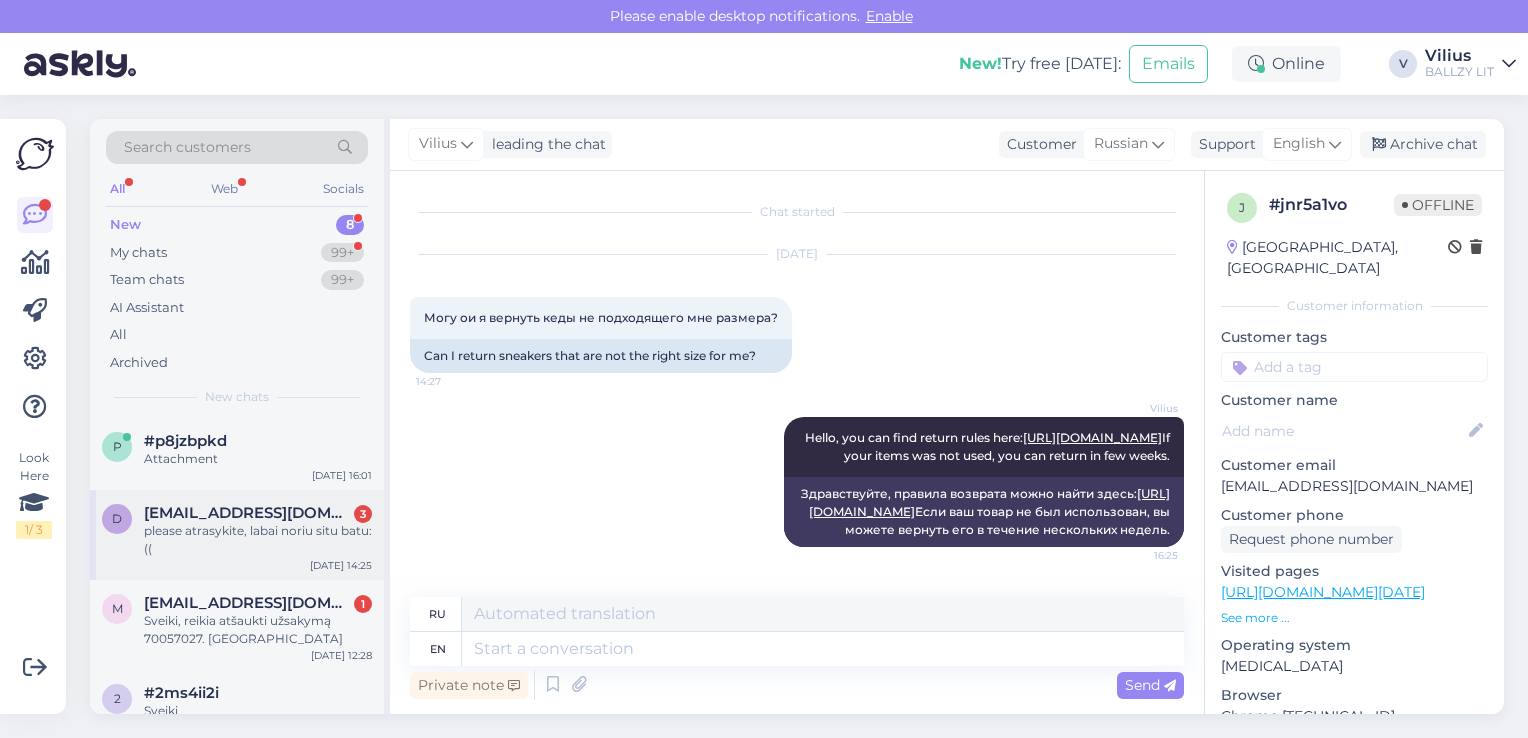click on "please atrasykite, labai noriu situ batu:((" at bounding box center [258, 540] 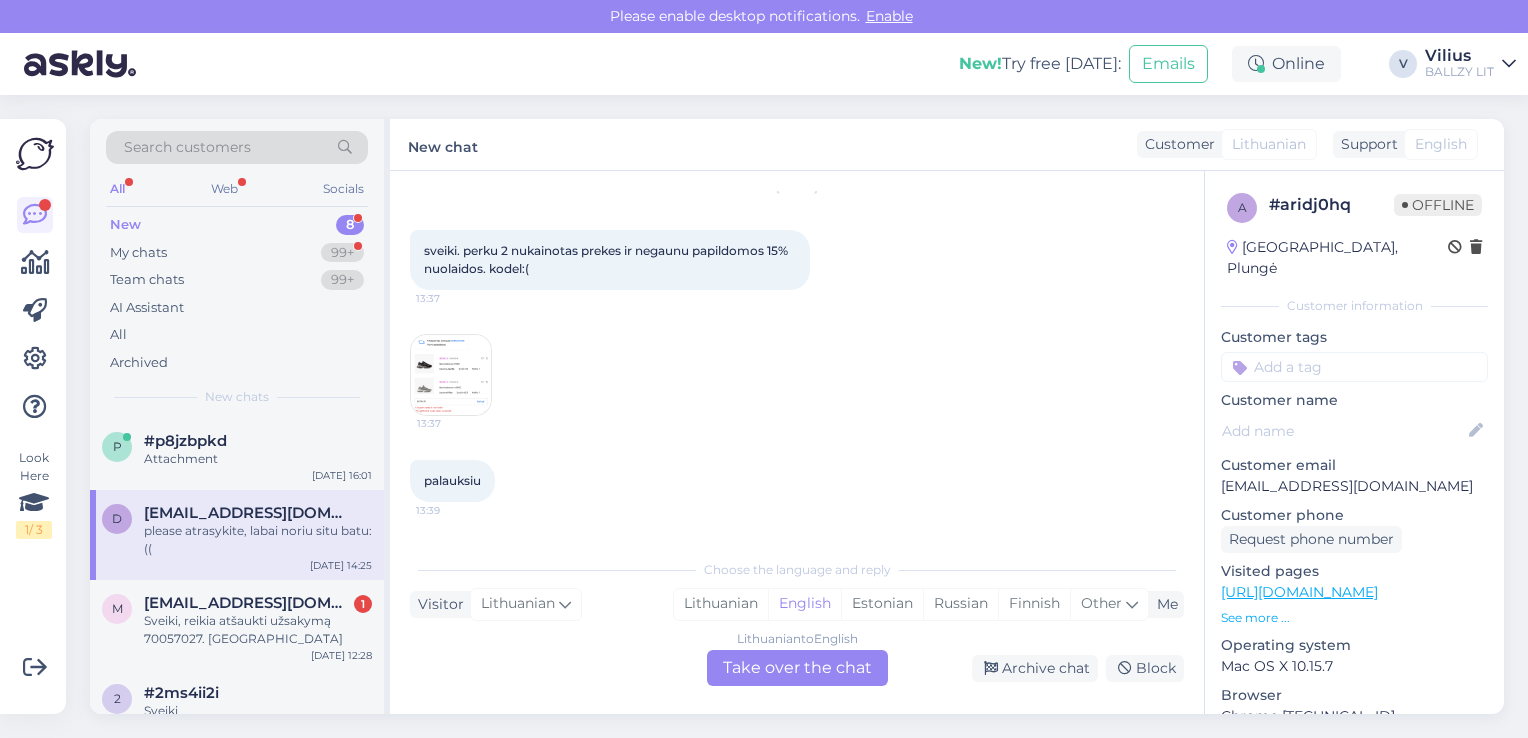 scroll, scrollTop: 144, scrollLeft: 0, axis: vertical 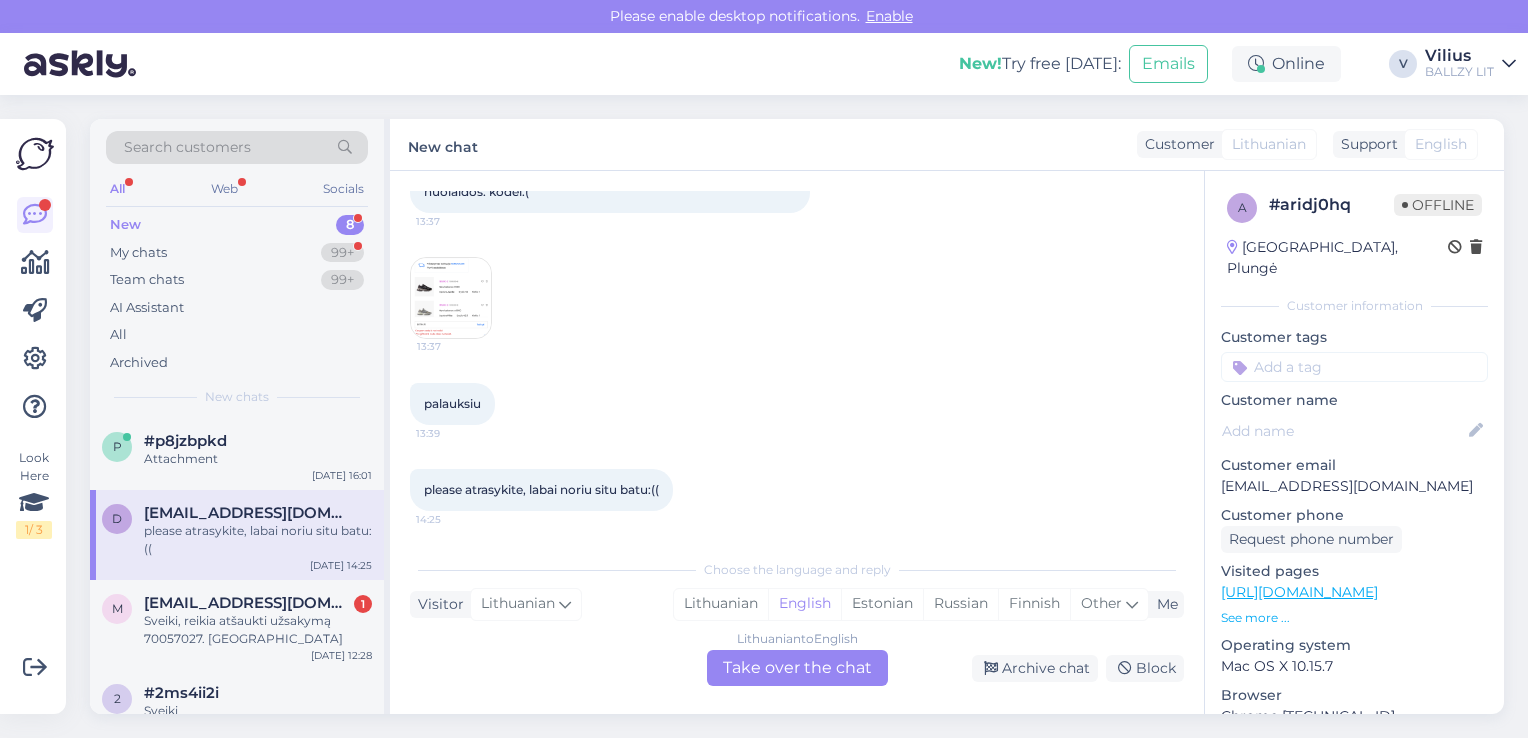 click at bounding box center (451, 298) 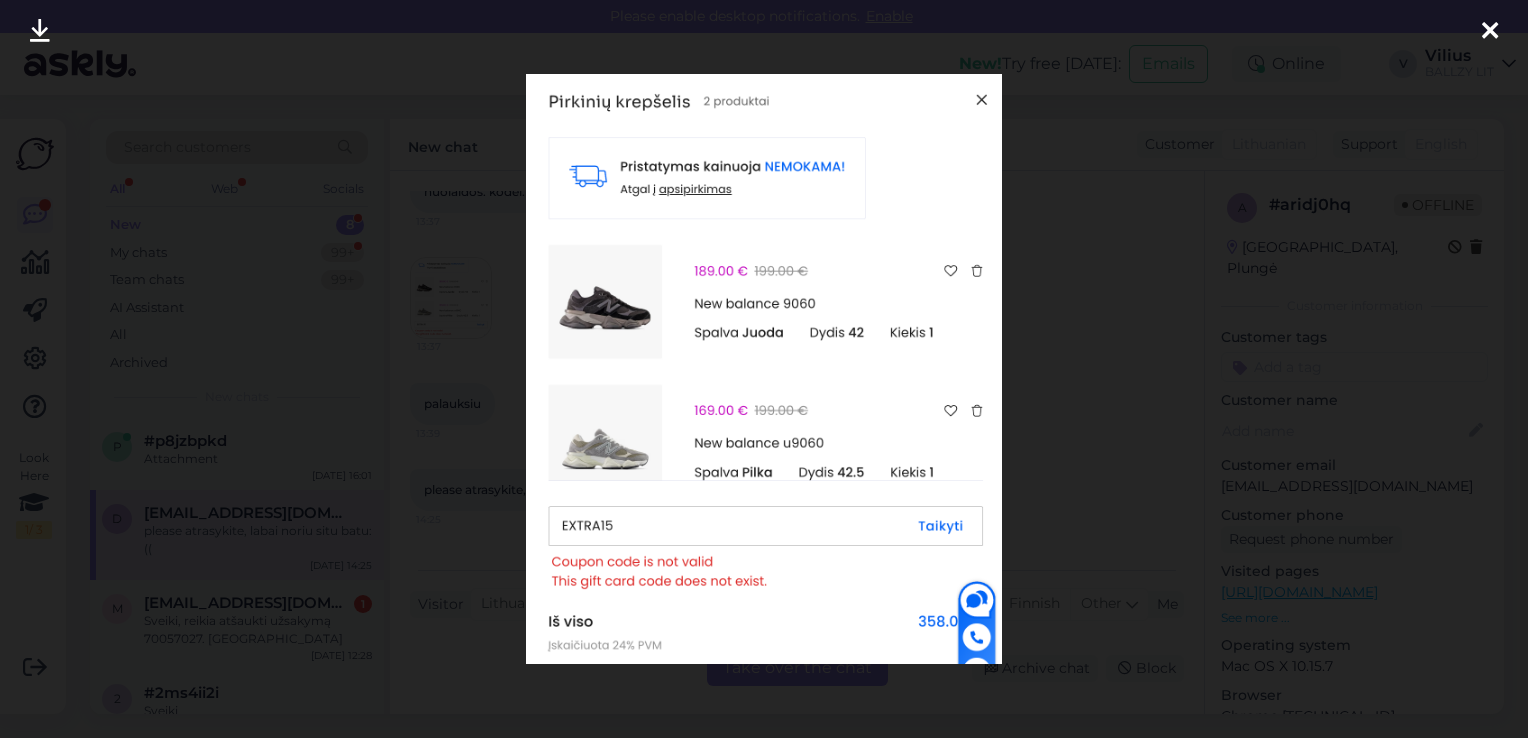 click at bounding box center (764, 369) 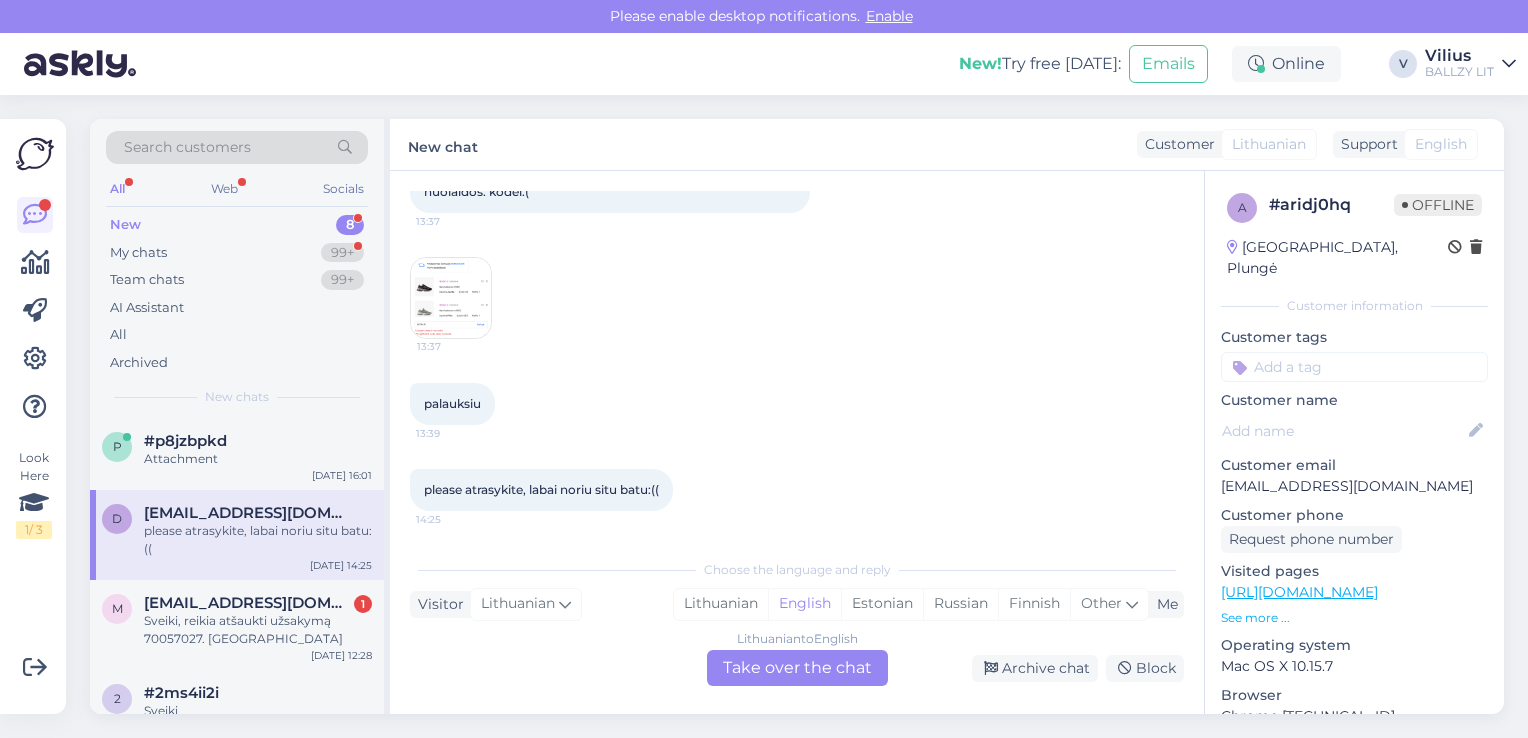 click at bounding box center (451, 298) 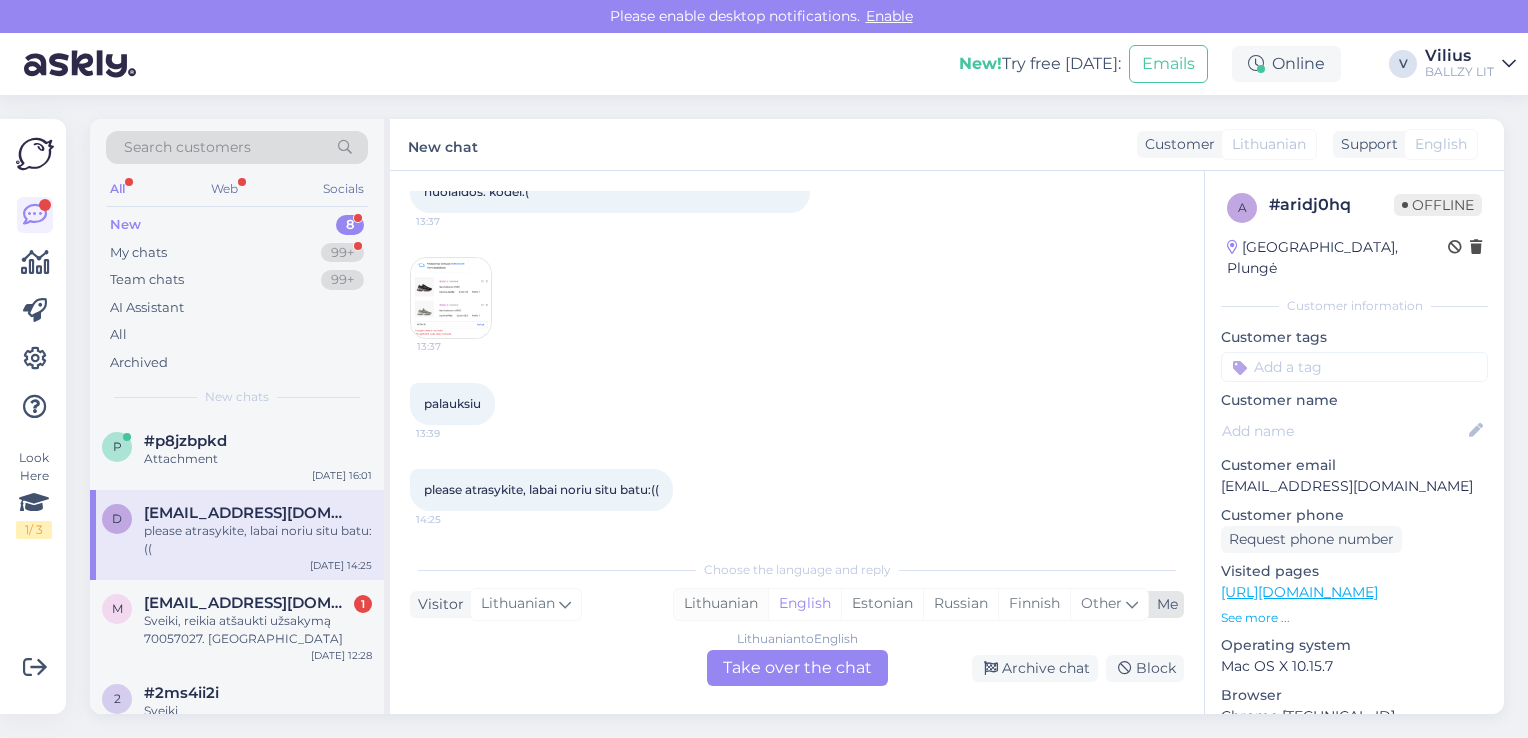 click on "Lithuanian" at bounding box center [721, 604] 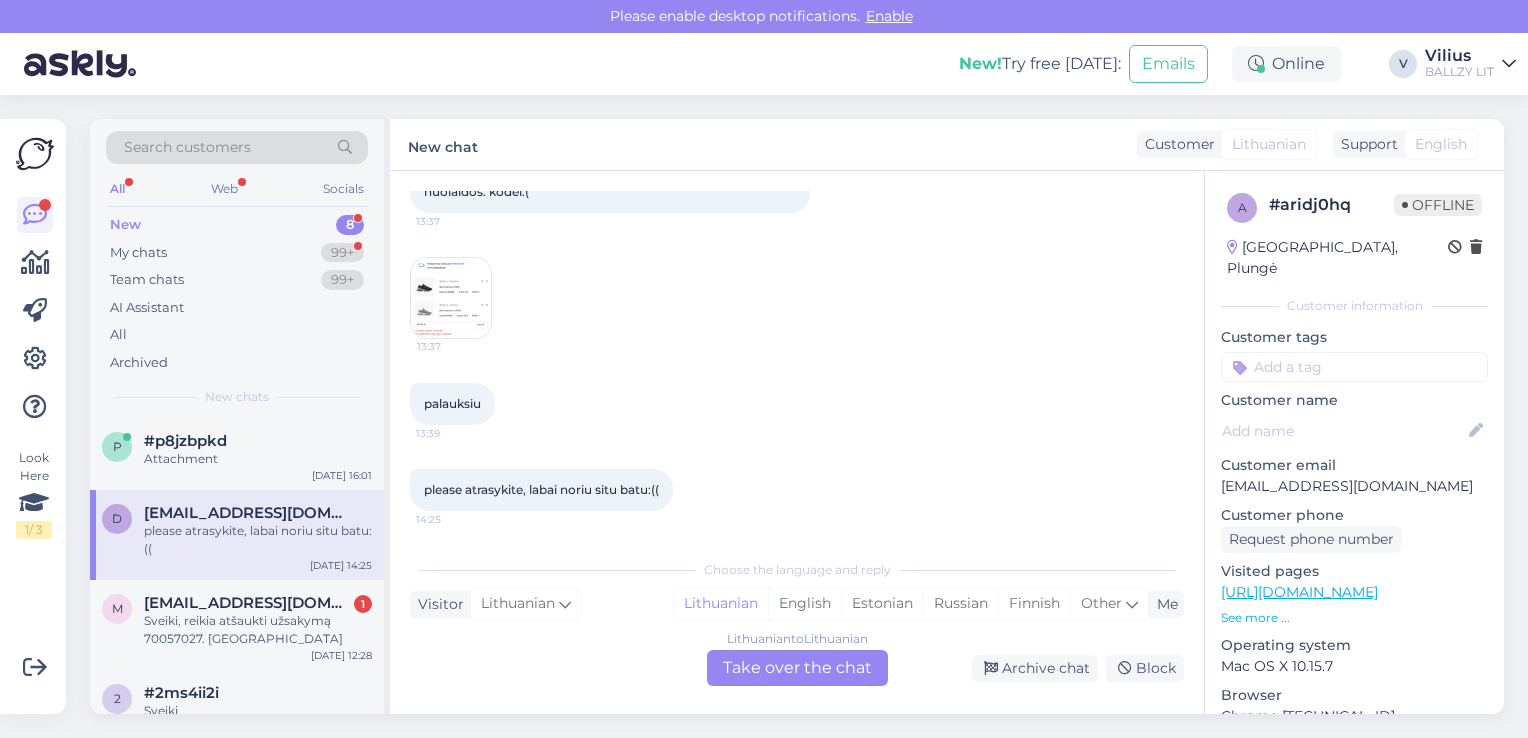 click on "Lithuanian  to  Lithuanian Take over the chat" at bounding box center [797, 668] 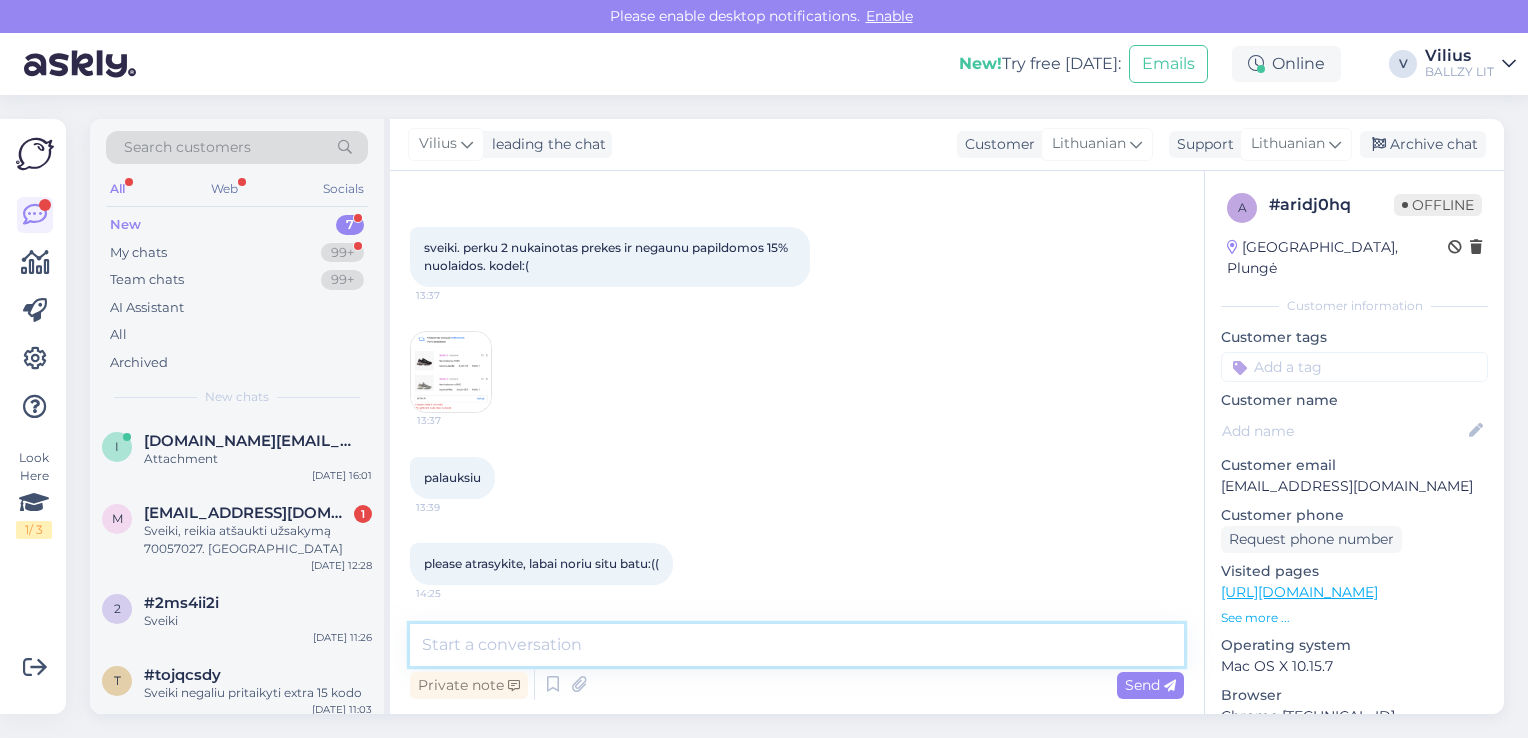 click at bounding box center (797, 645) 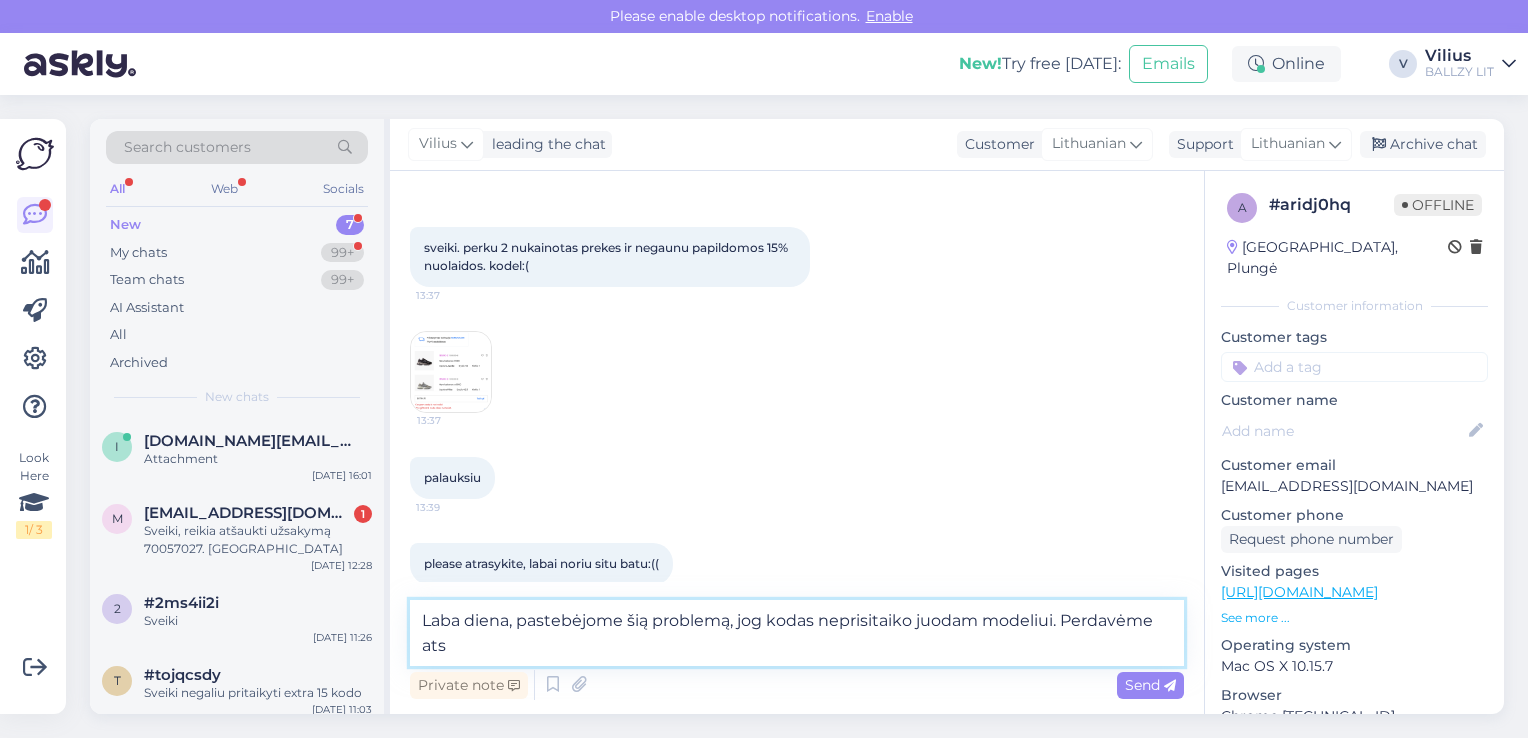 scroll, scrollTop: 94, scrollLeft: 0, axis: vertical 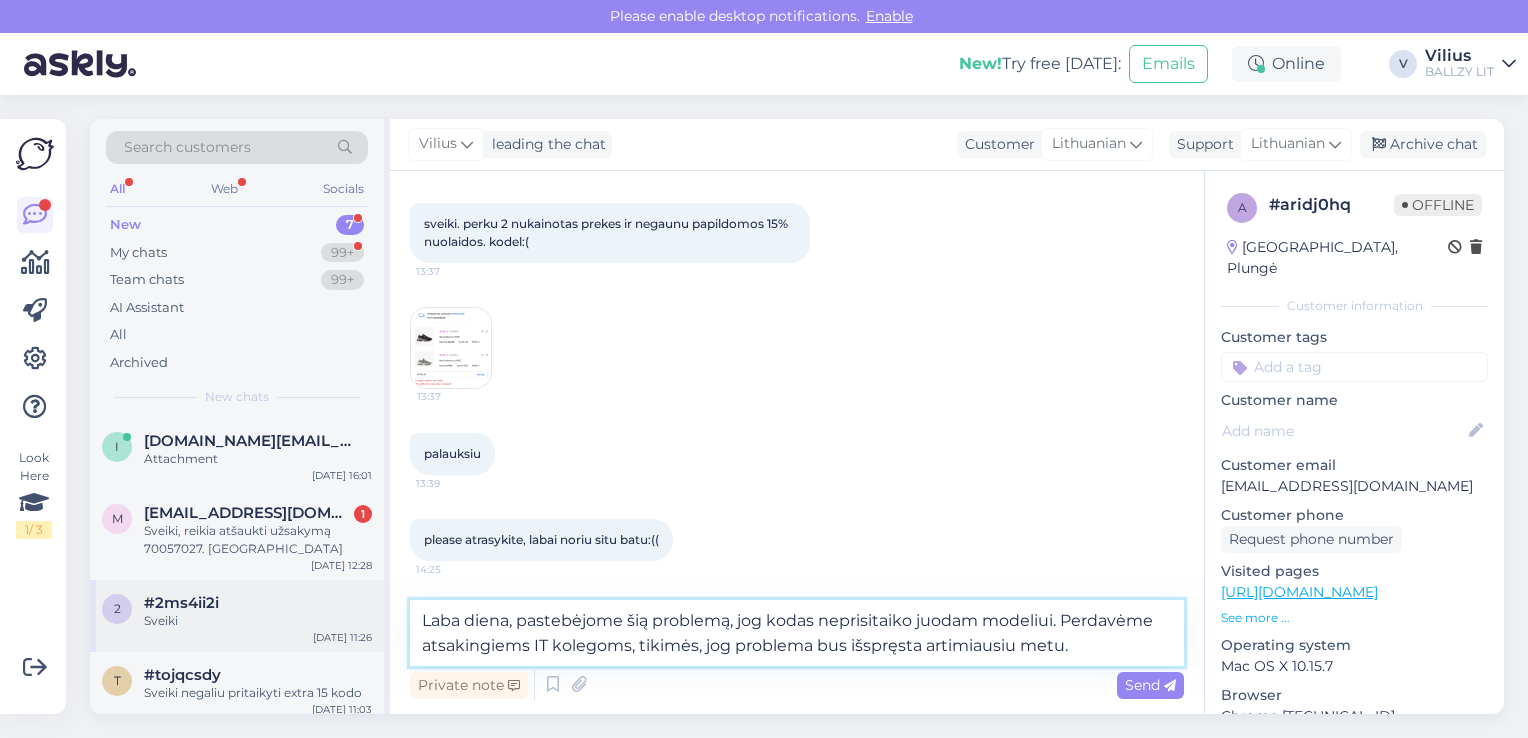 drag, startPoint x: 1084, startPoint y: 646, endPoint x: 369, endPoint y: 581, distance: 717.9485 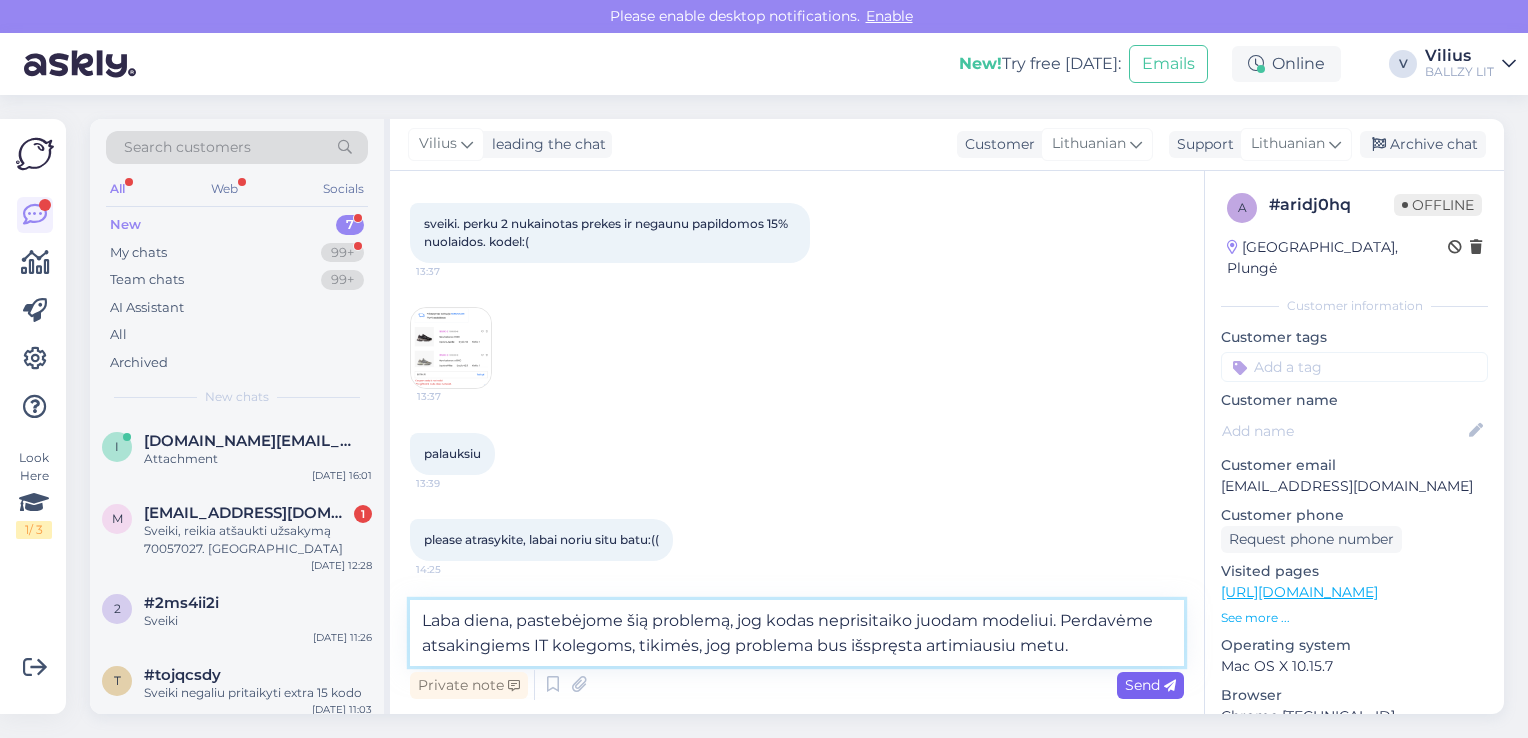 type on "Laba diena, pastebėjome šią problemą, jog kodas neprisitaiko juodam modeliui. Perdavėme atsakingiems IT kolegoms, tikimės, jog problema bus išspręsta artimiausiu metu." 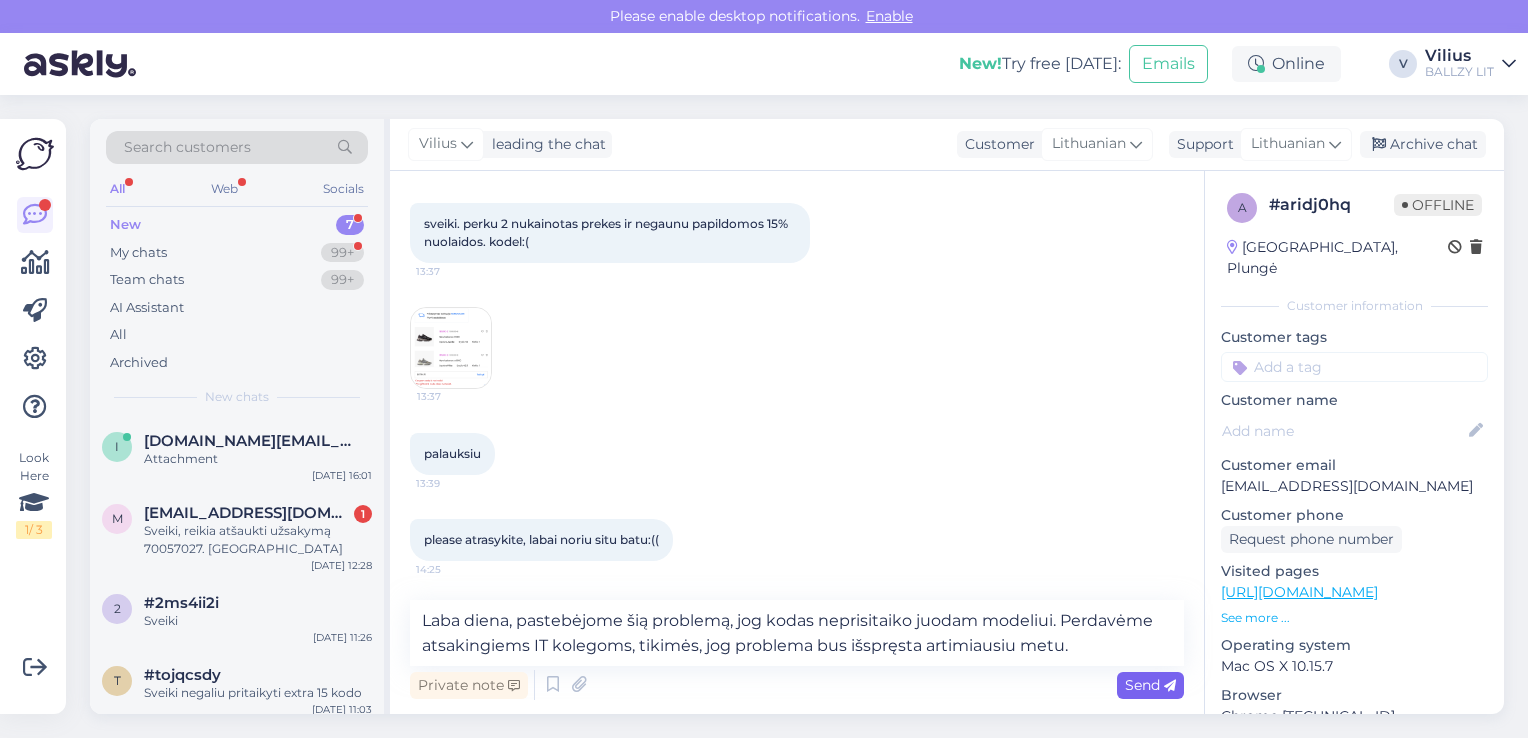 click on "Send" at bounding box center [1150, 685] 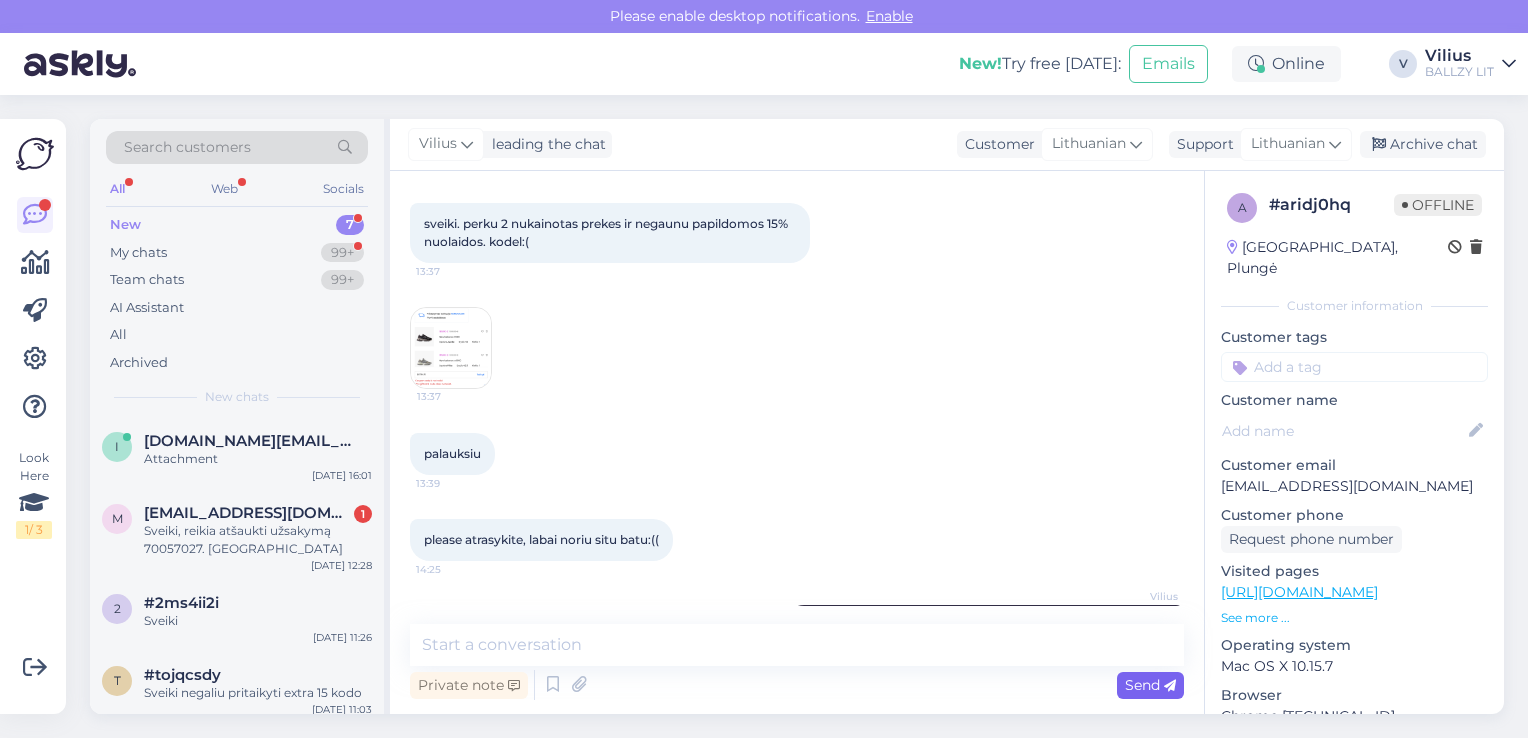 scroll, scrollTop: 210, scrollLeft: 0, axis: vertical 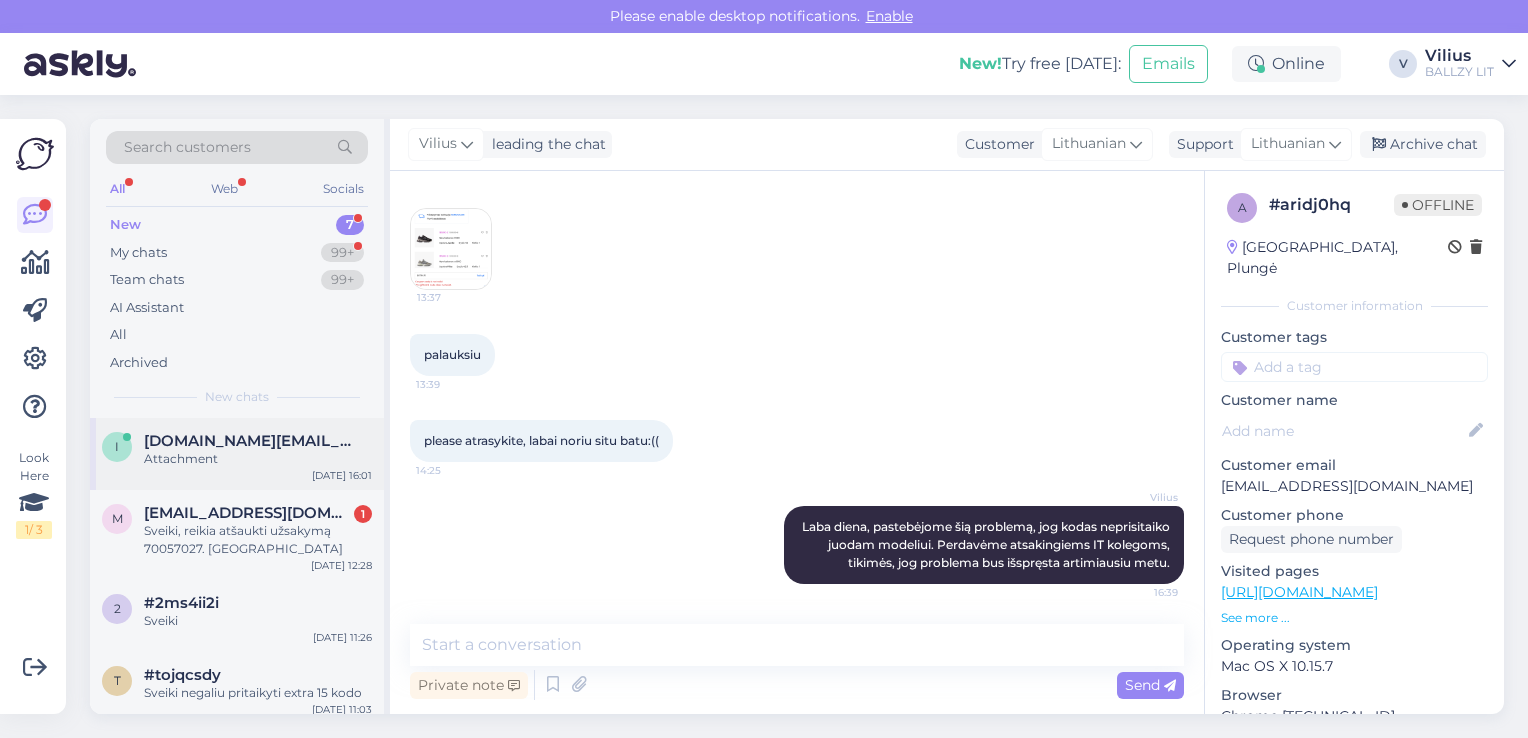 click on "Attachment" at bounding box center [258, 459] 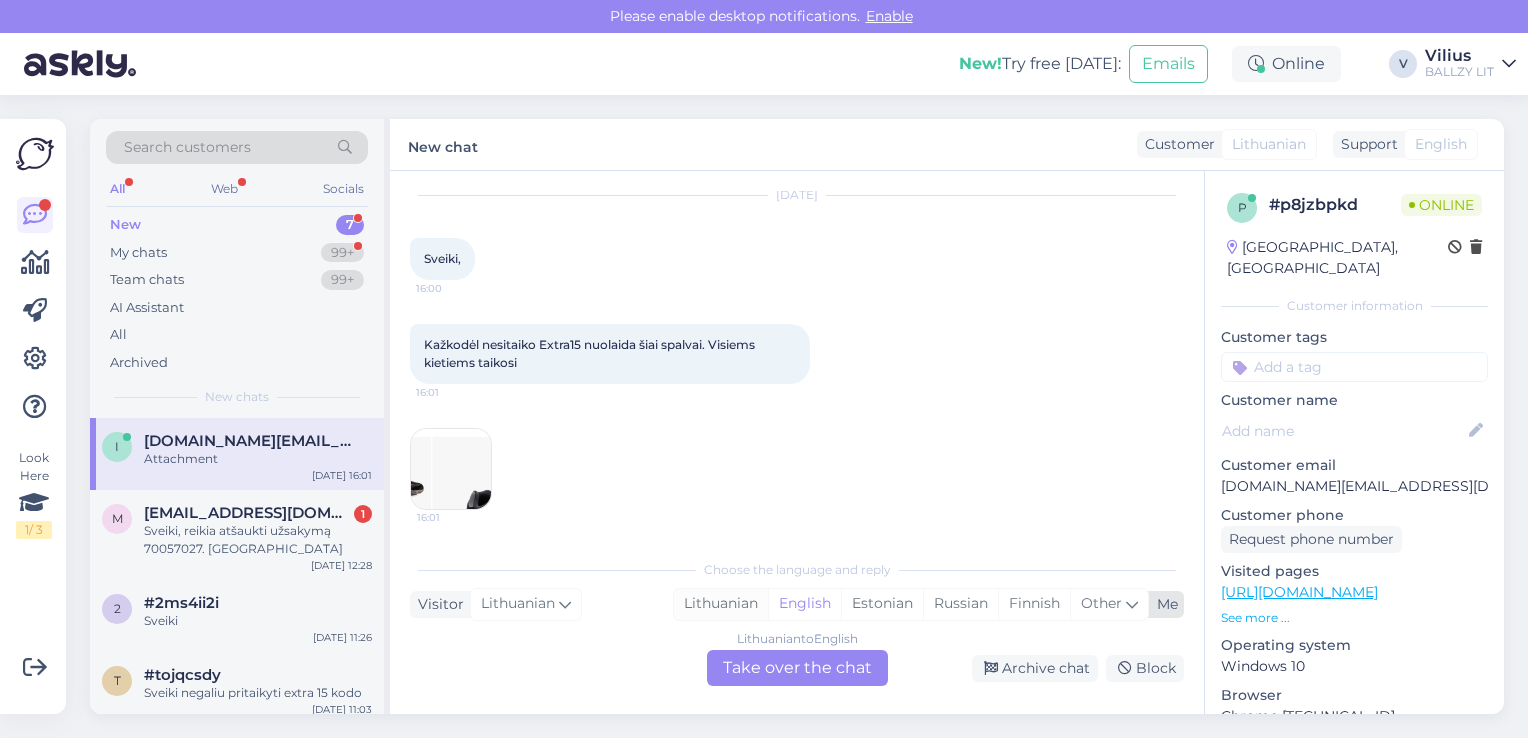 click on "Lithuanian" at bounding box center (721, 604) 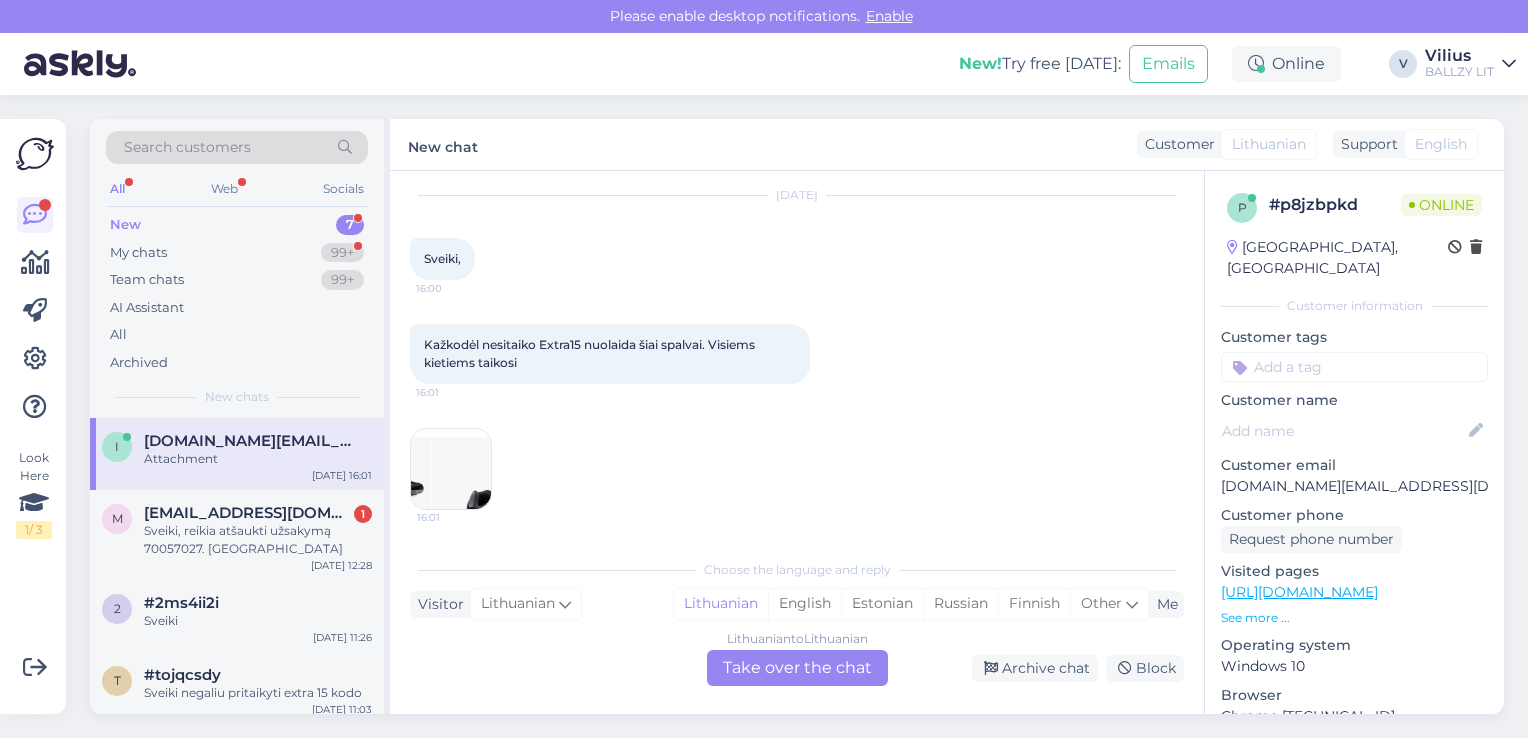click on "Lithuanian  to  Lithuanian Take over the chat" at bounding box center [797, 668] 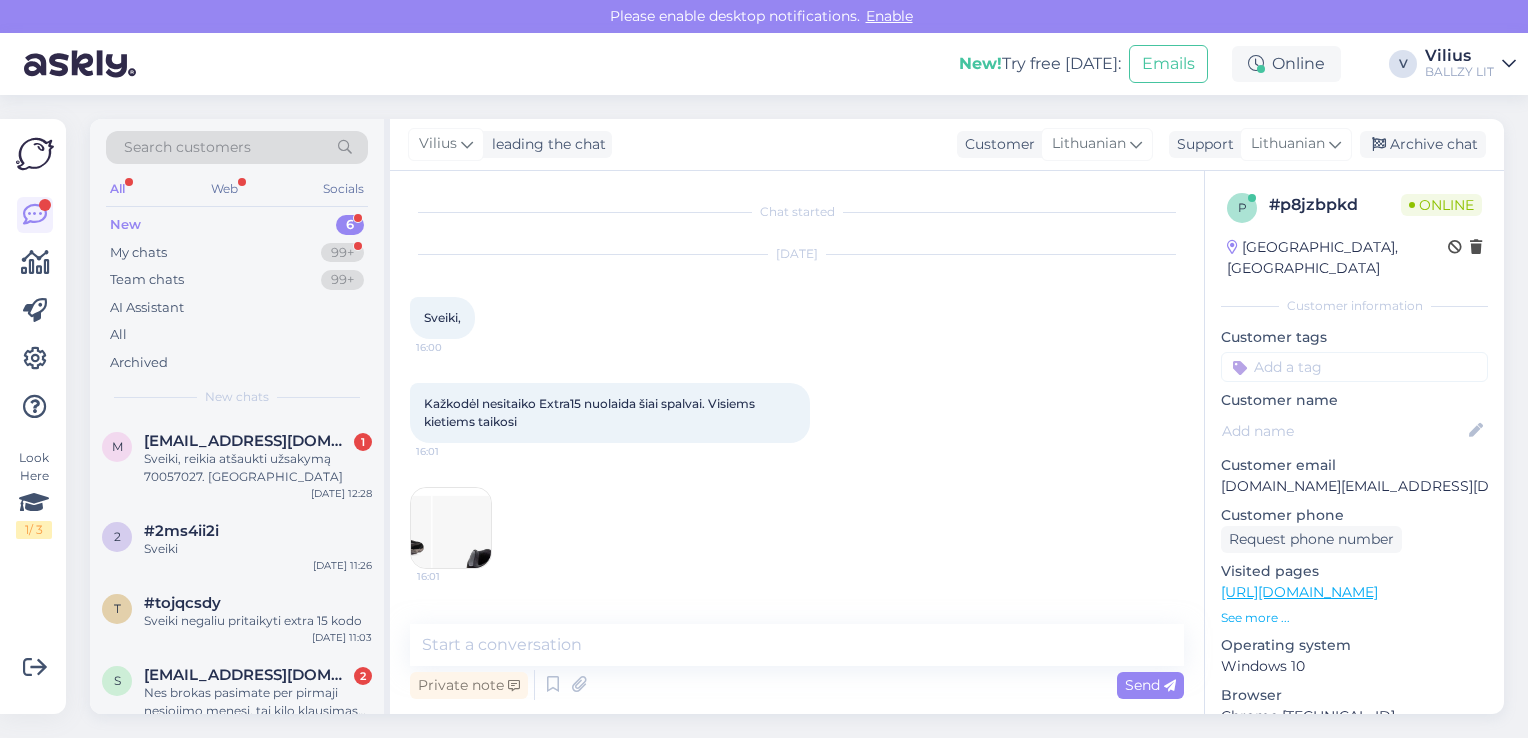 click on "Chat started [DATE] Sveiki, 16:00  Kažkodėl nesitaiko Extra15 nuolaida šiai spalvai. Visiems kietiems taikosi 16:01  16:01  Private note Send" at bounding box center (797, 442) 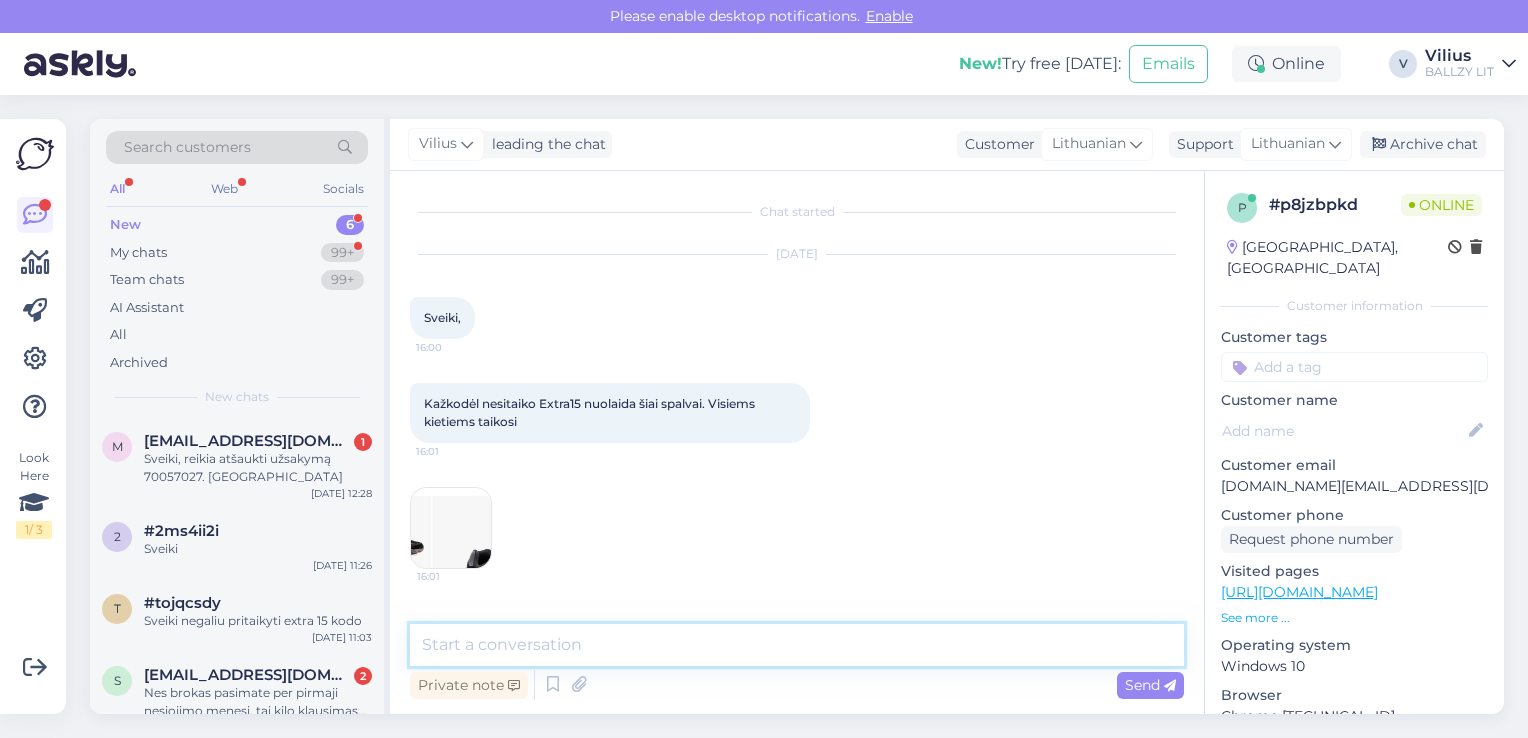 click at bounding box center (797, 645) 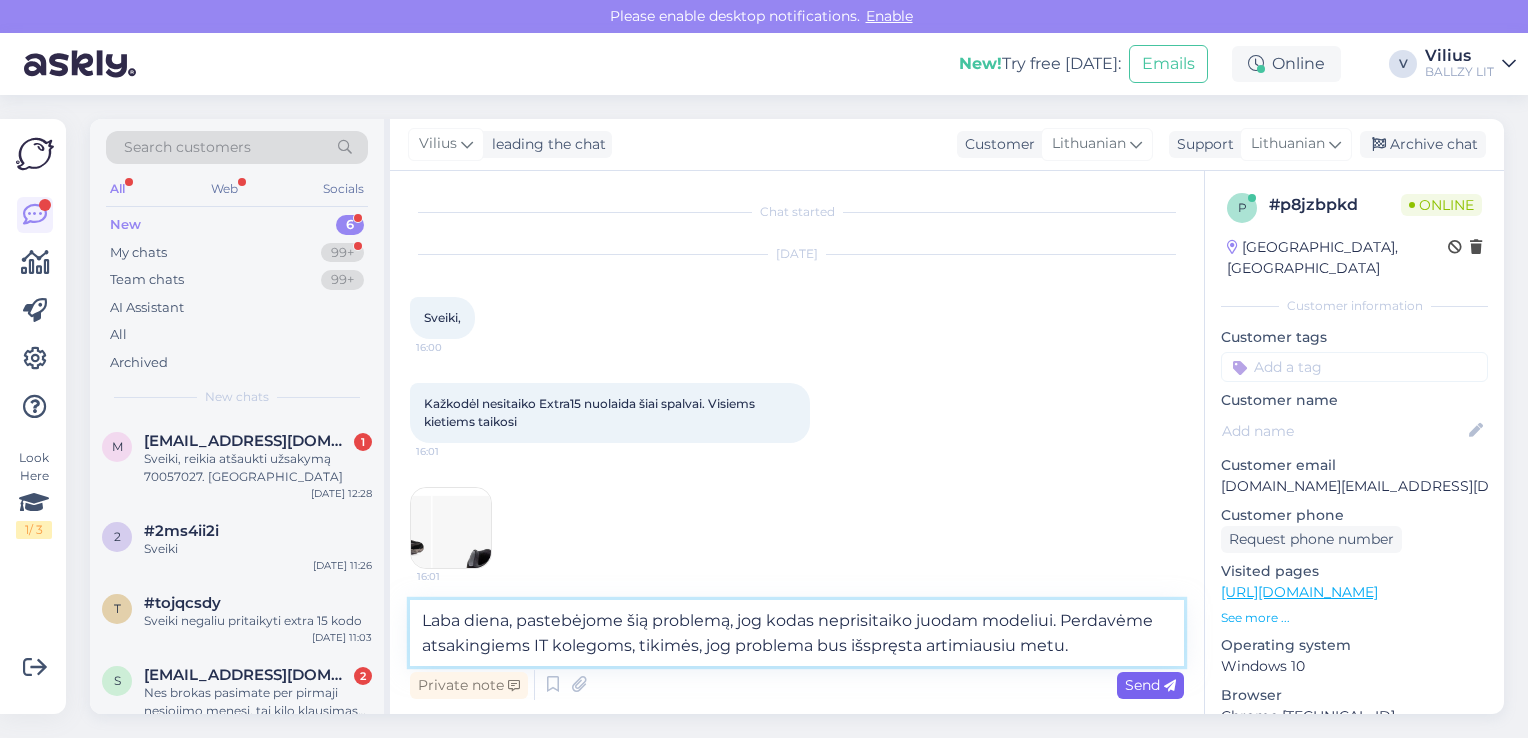 type on "Laba diena, pastebėjome šią problemą, jog kodas neprisitaiko juodam modeliui. Perdavėme atsakingiems IT kolegoms, tikimės, jog problema bus išspręsta artimiausiu metu." 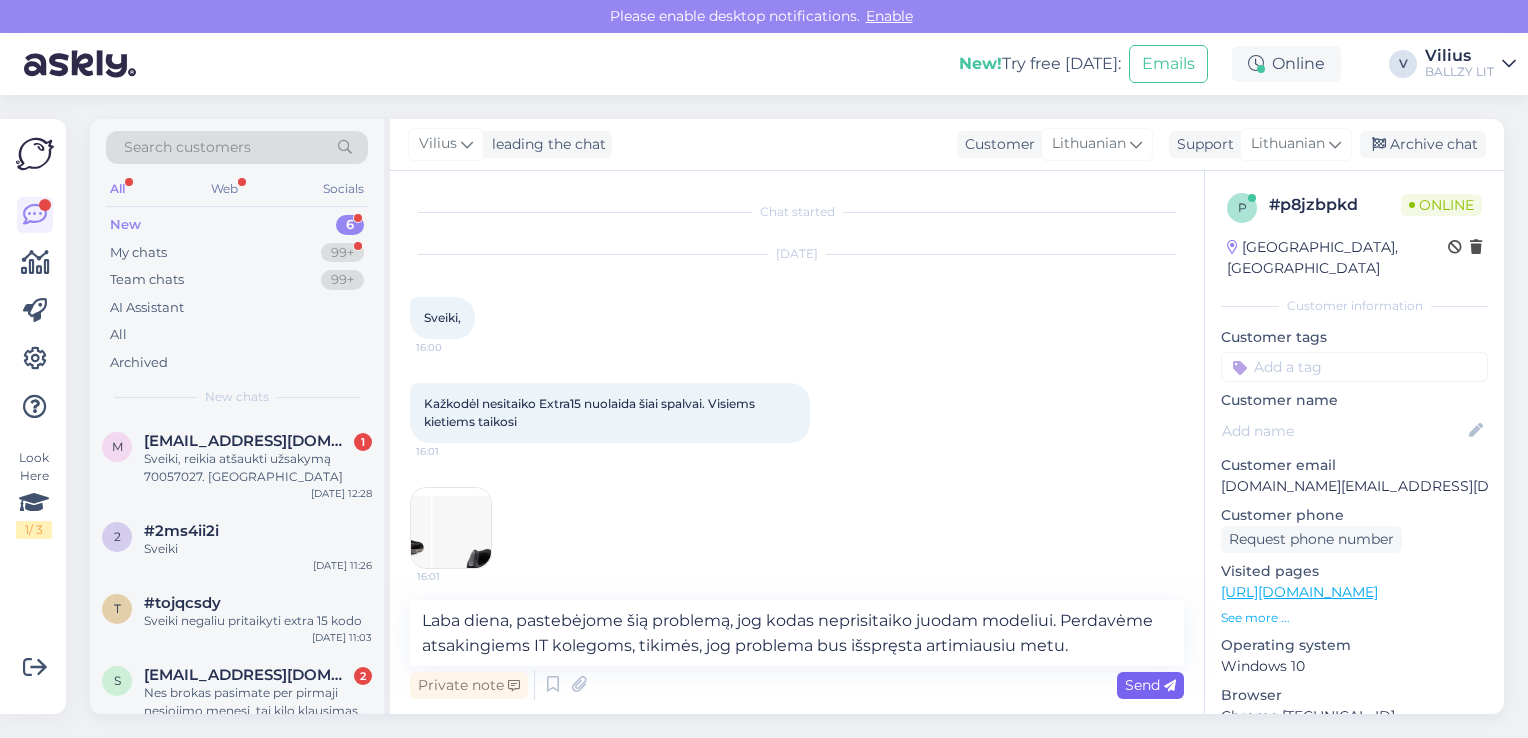 click on "Send" at bounding box center [1150, 685] 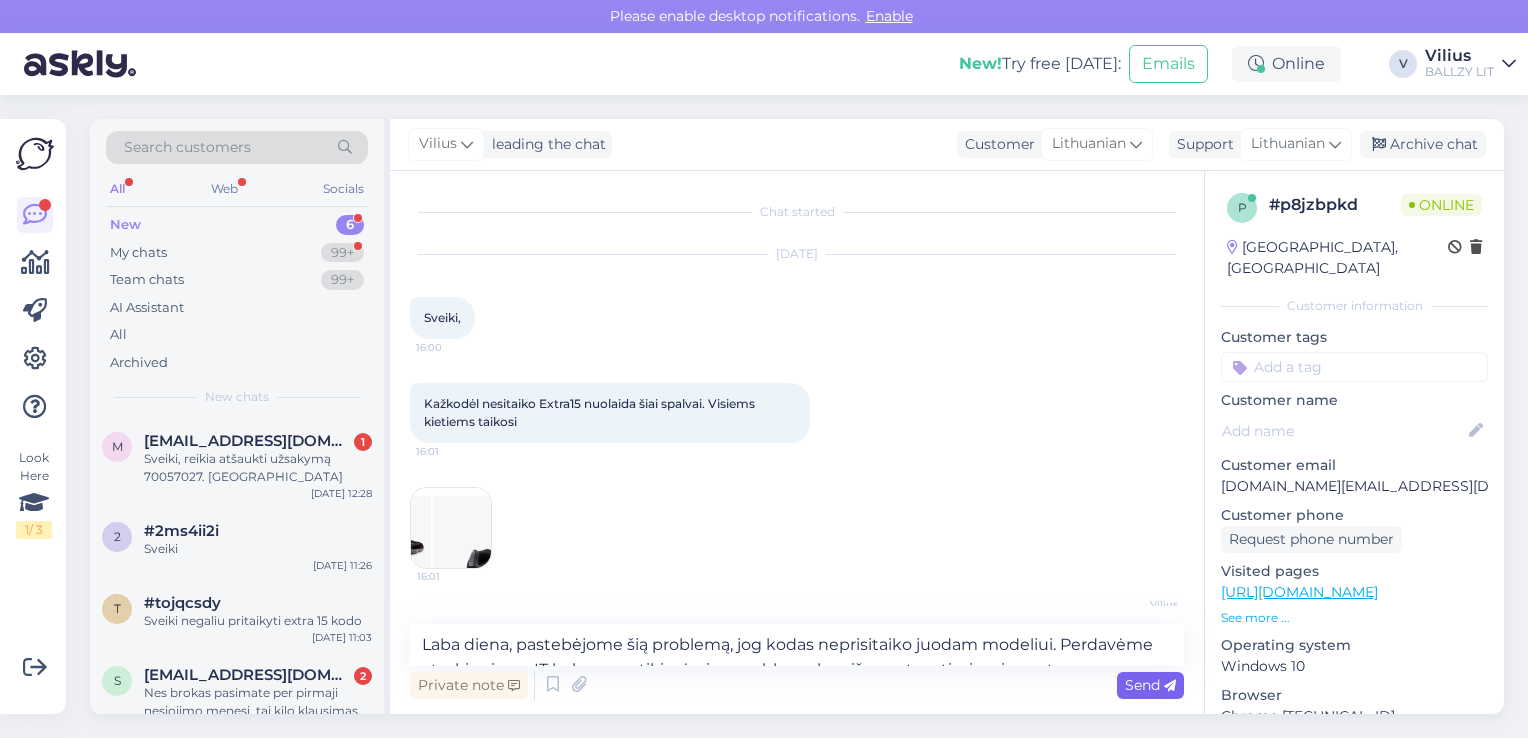 type 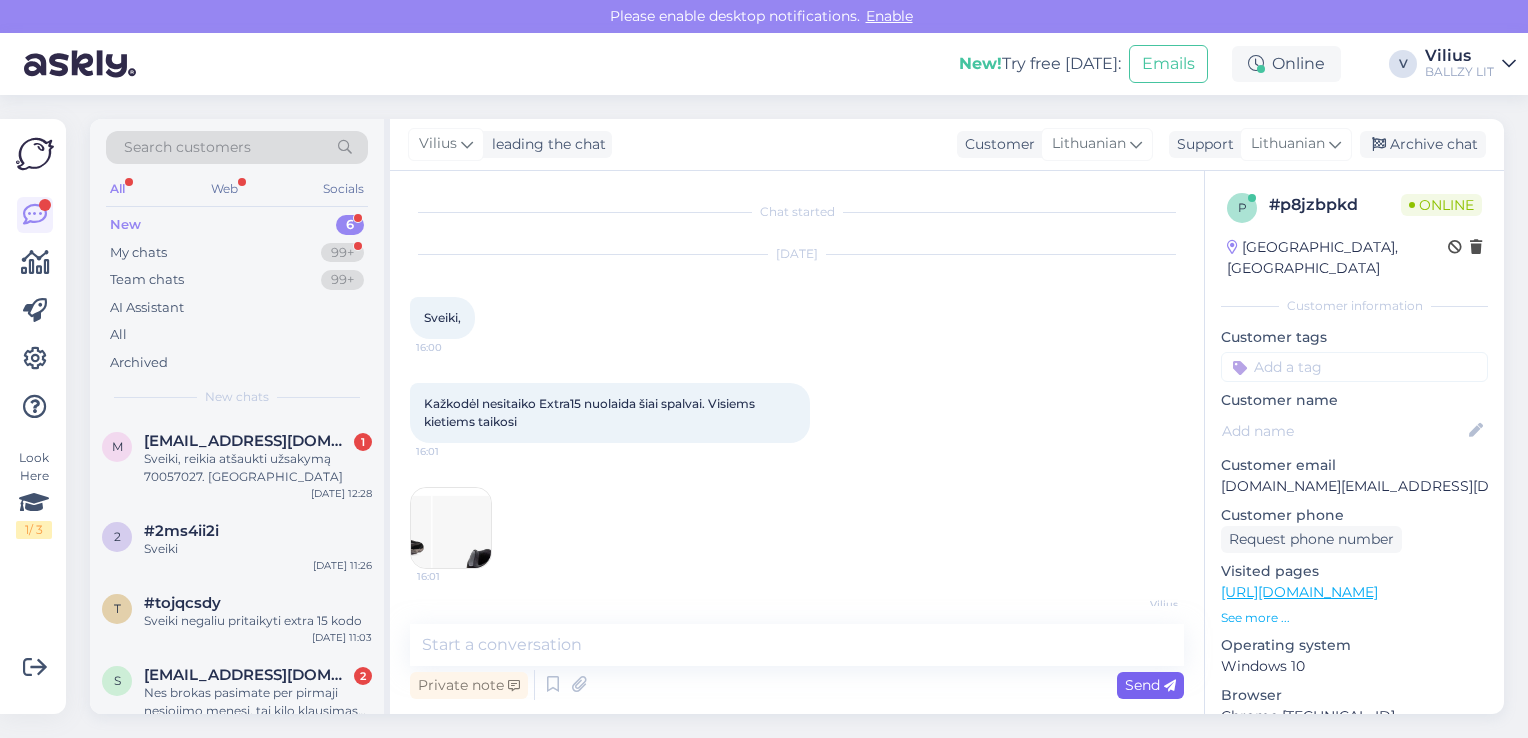 scroll, scrollTop: 124, scrollLeft: 0, axis: vertical 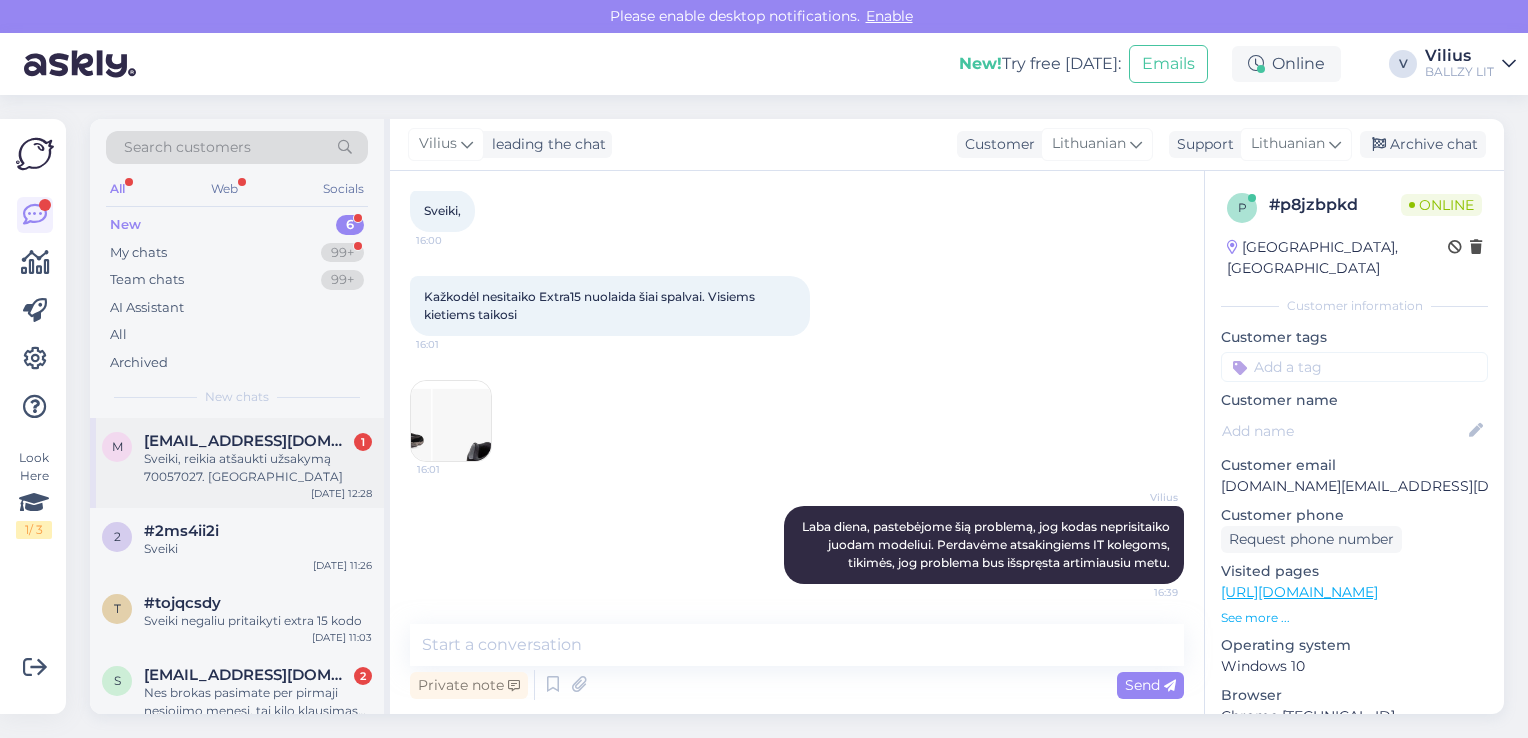 click on "Sveiki, reikia atšaukti užsakymą 70057027. [GEOGRAPHIC_DATA]" at bounding box center (258, 468) 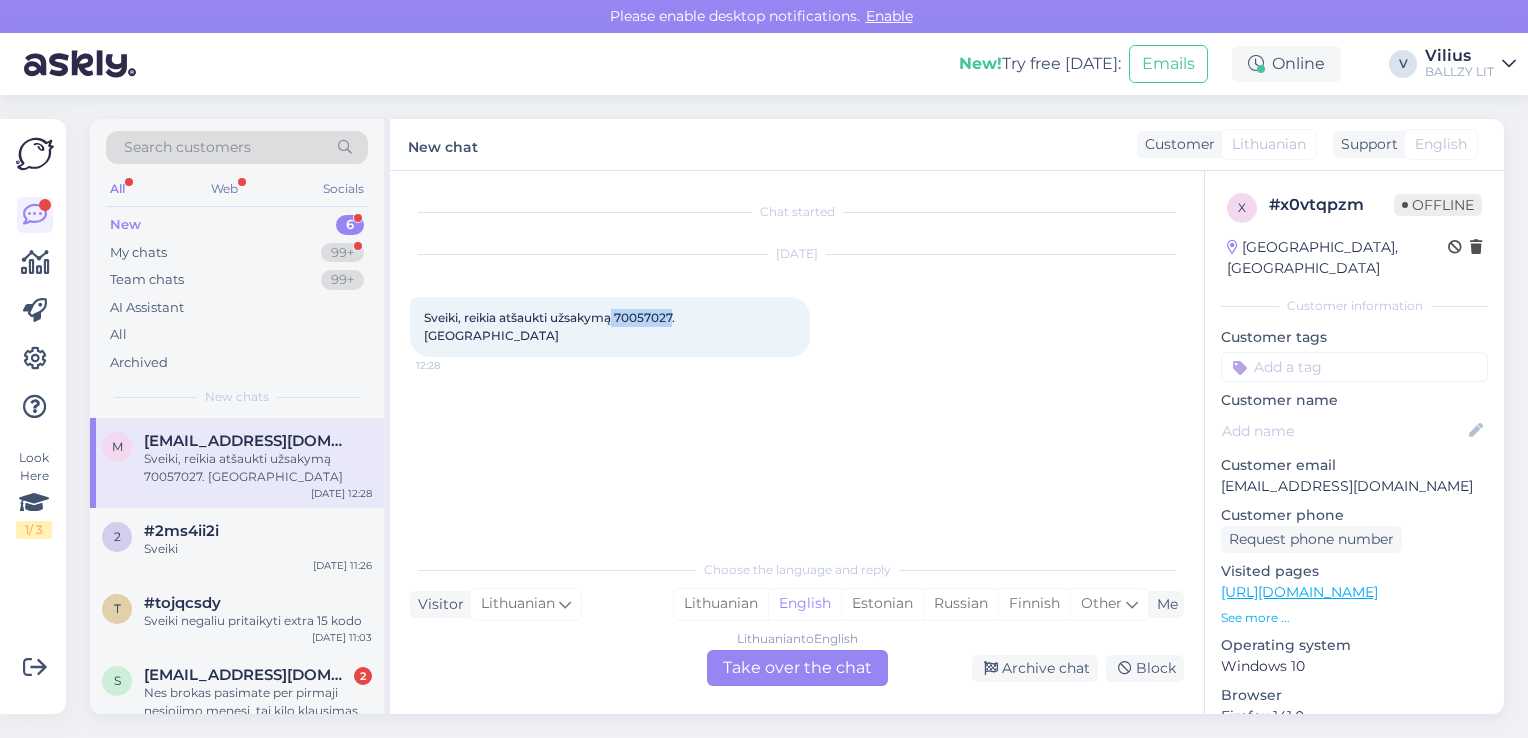 drag, startPoint x: 616, startPoint y: 318, endPoint x: 676, endPoint y: 320, distance: 60.033325 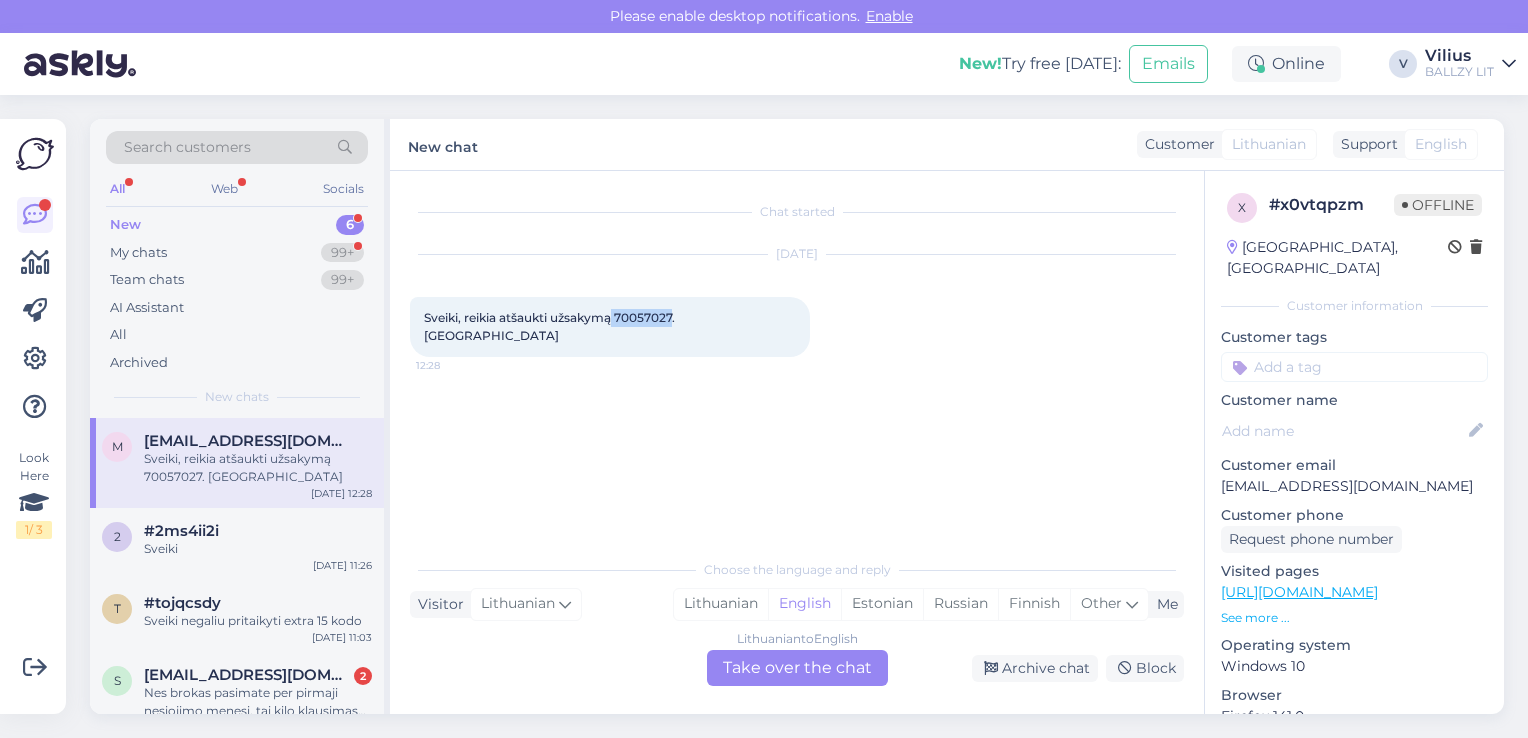 click on "Sveiki, reikia atšaukti užsakymą 70057027. [GEOGRAPHIC_DATA]" at bounding box center [551, 326] 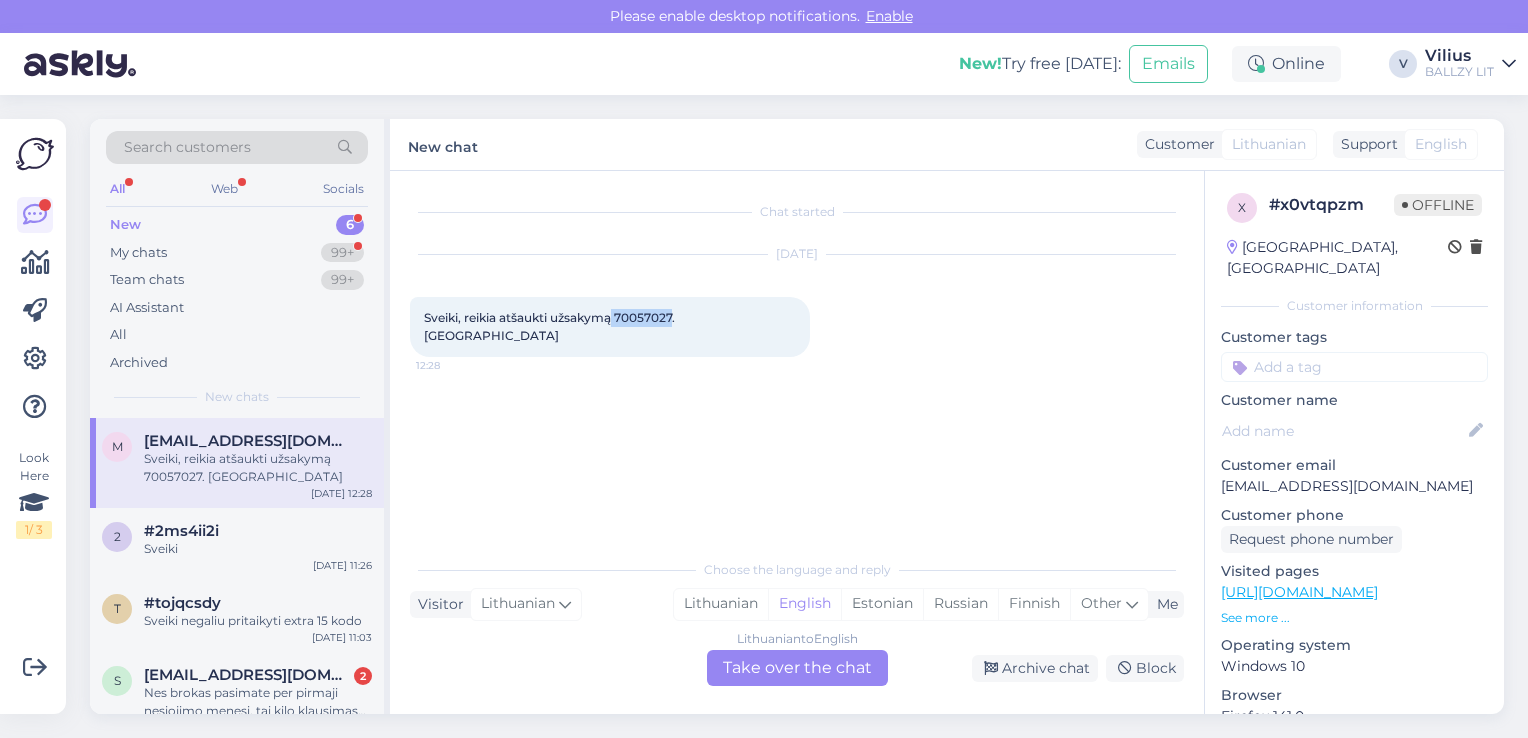 copy on "70057027" 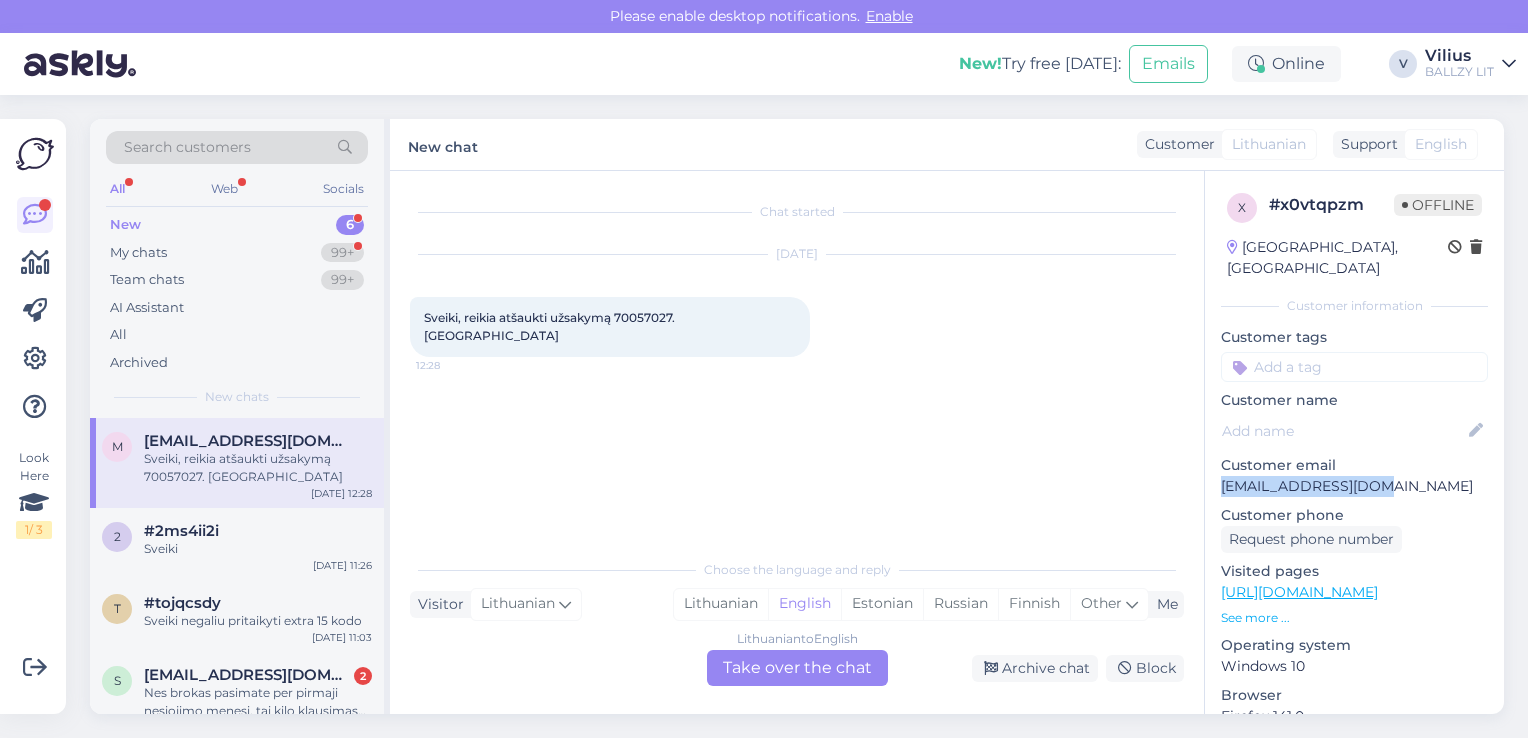 drag, startPoint x: 1384, startPoint y: 463, endPoint x: 1225, endPoint y: 462, distance: 159.00314 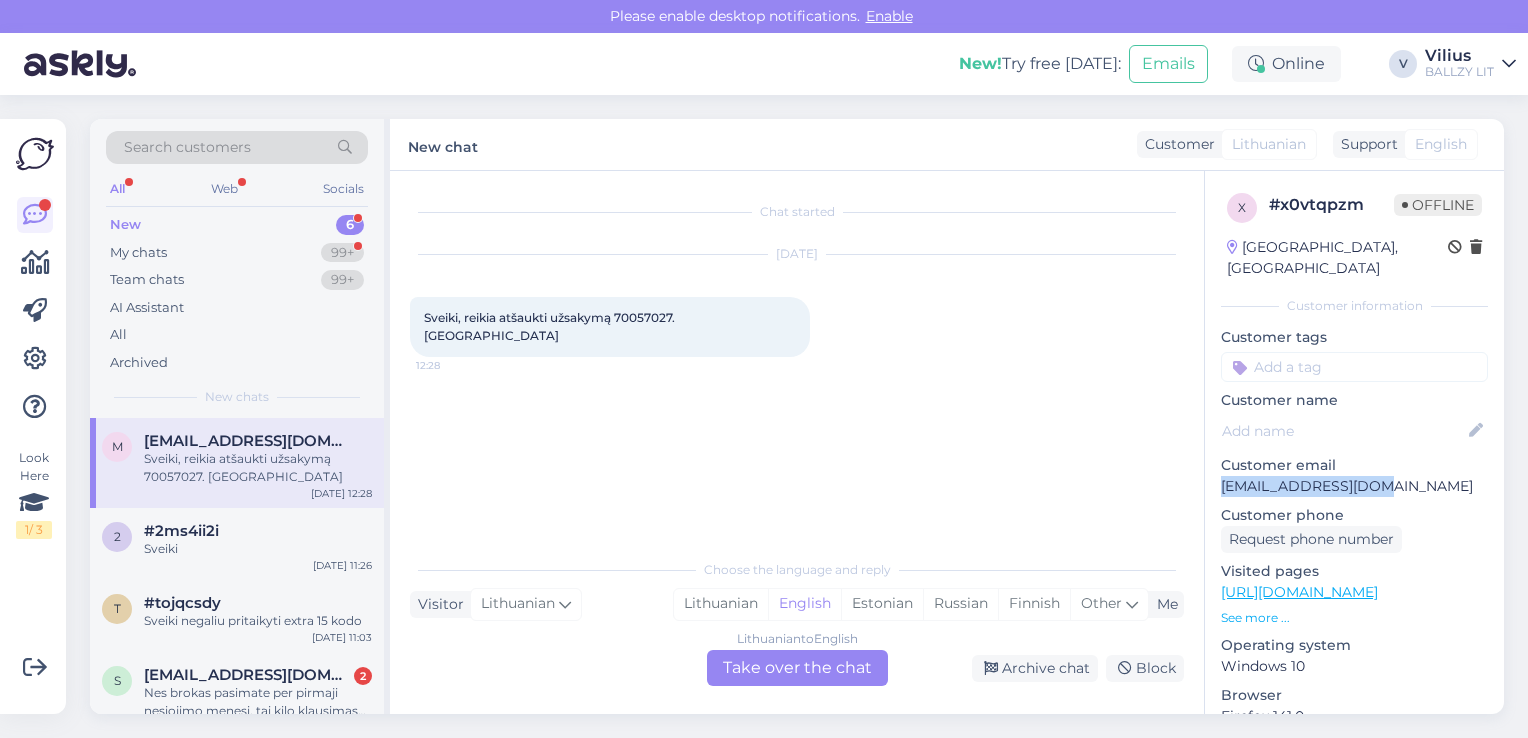 click on "[EMAIL_ADDRESS][DOMAIN_NAME]" at bounding box center [1354, 486] 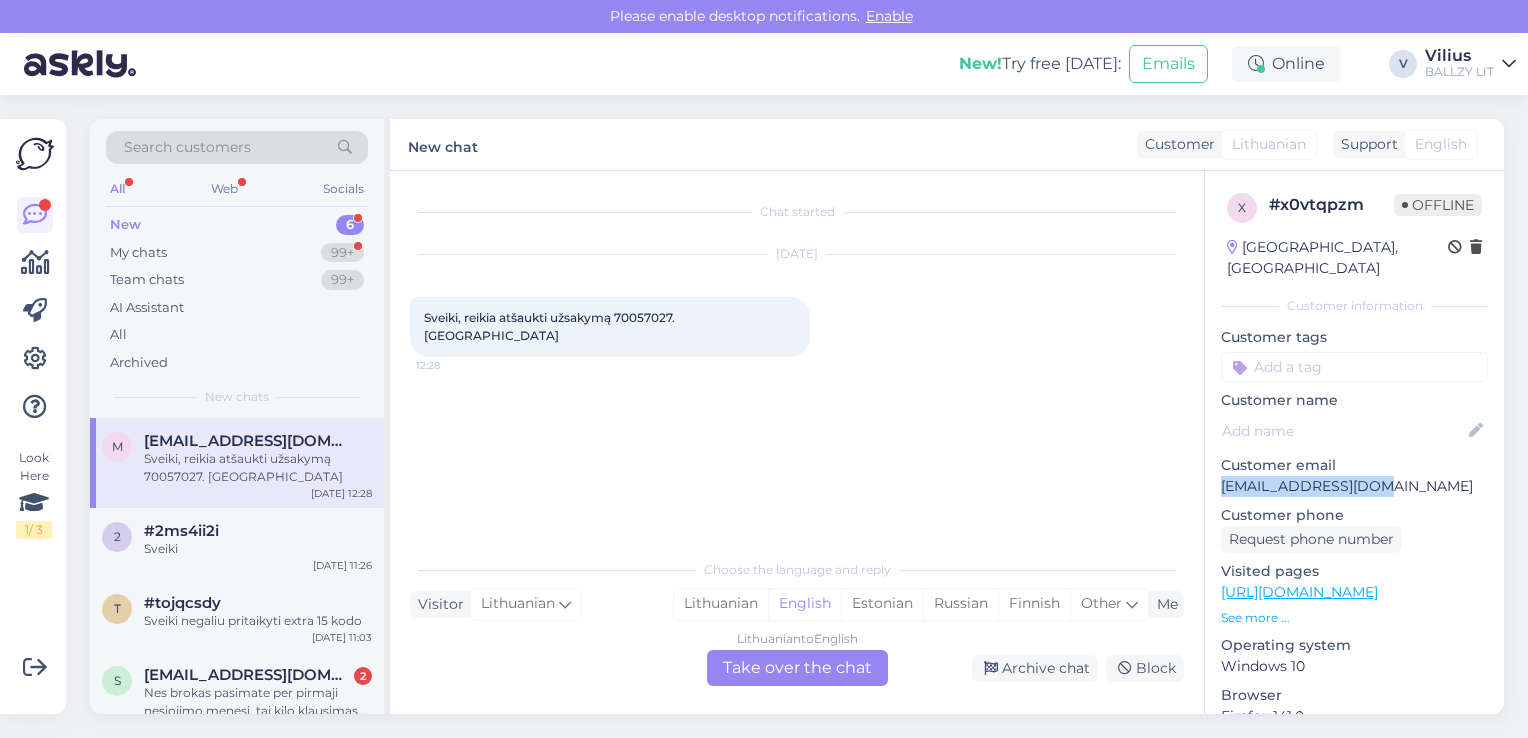 copy on "[EMAIL_ADDRESS][DOMAIN_NAME]" 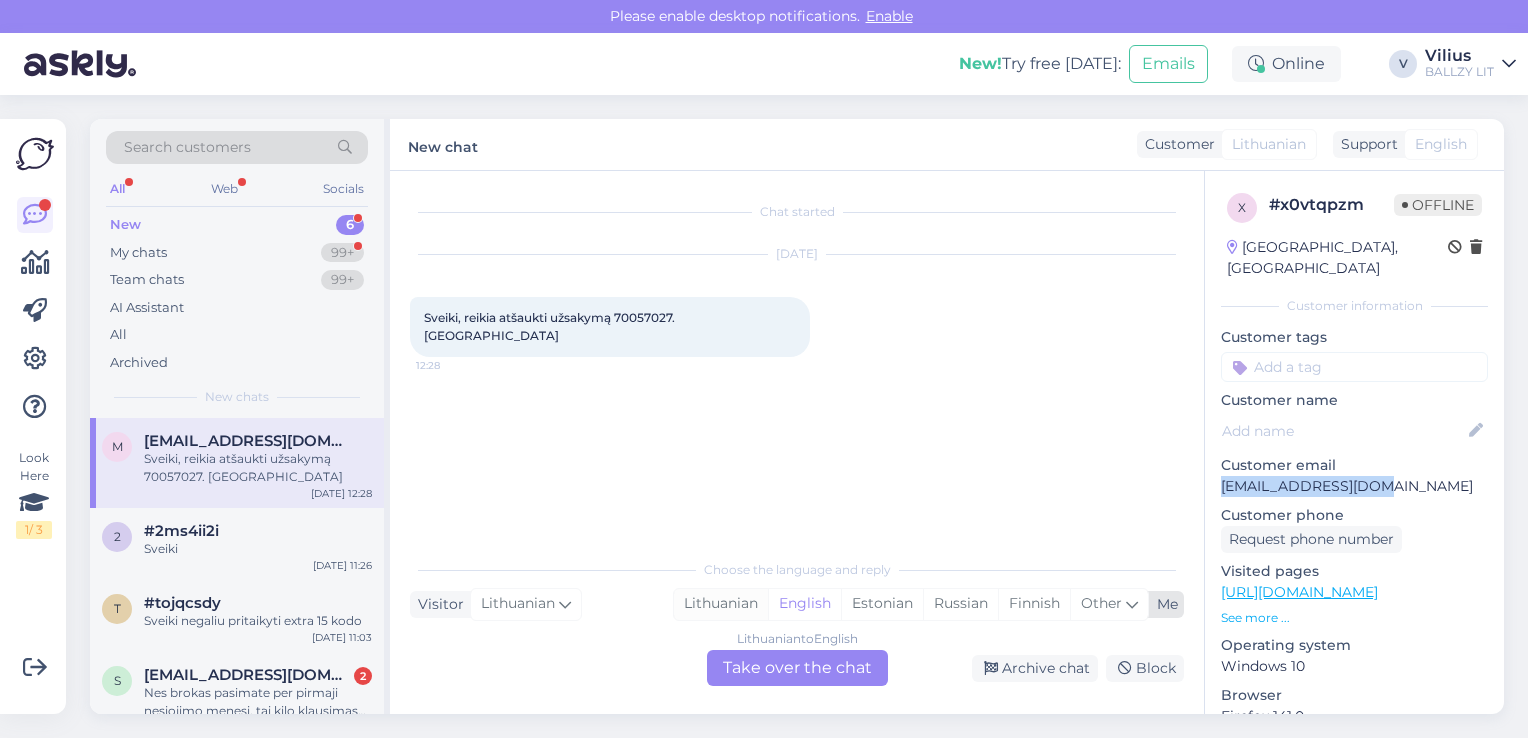 click on "Lithuanian" at bounding box center [721, 604] 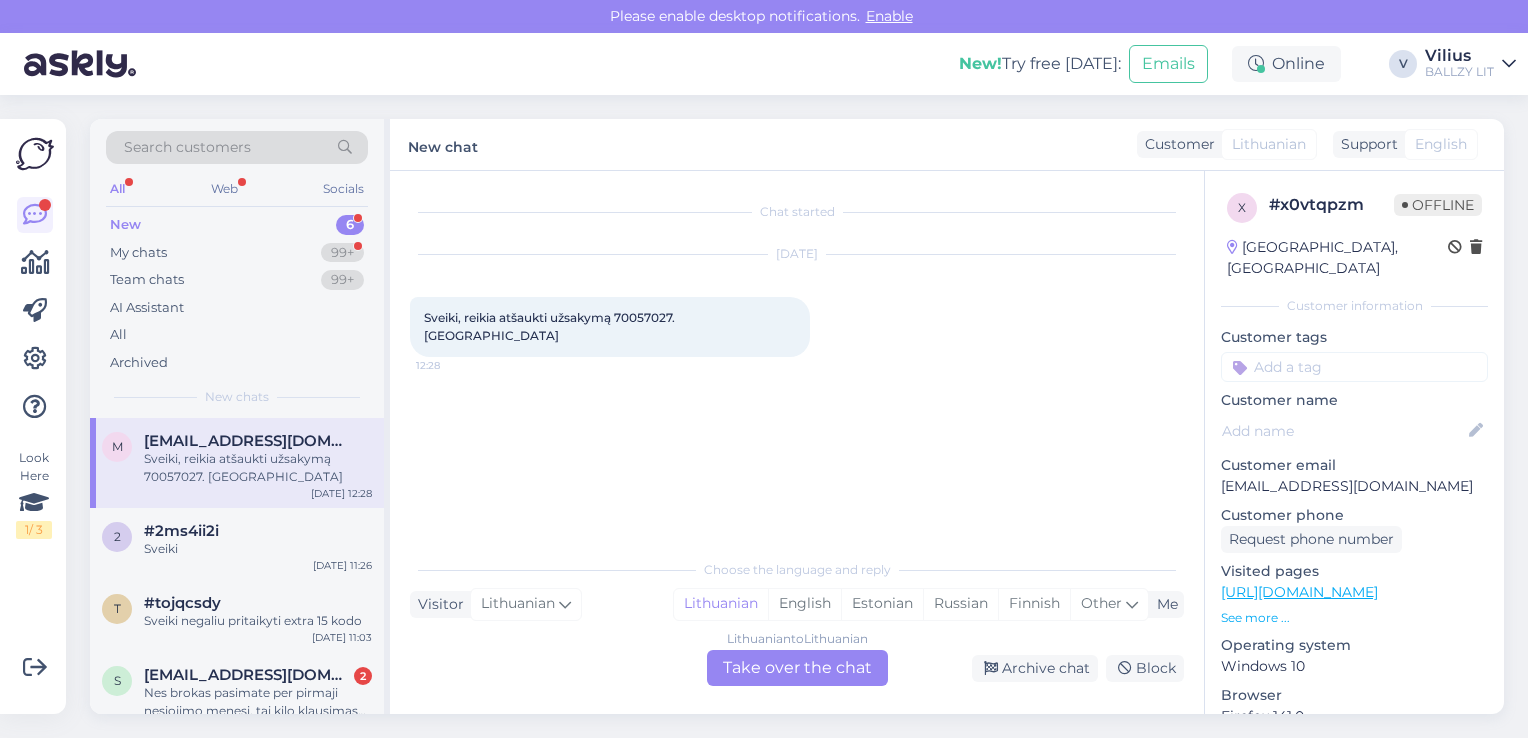 click on "Lithuanian  to  Lithuanian Take over the chat" at bounding box center [797, 668] 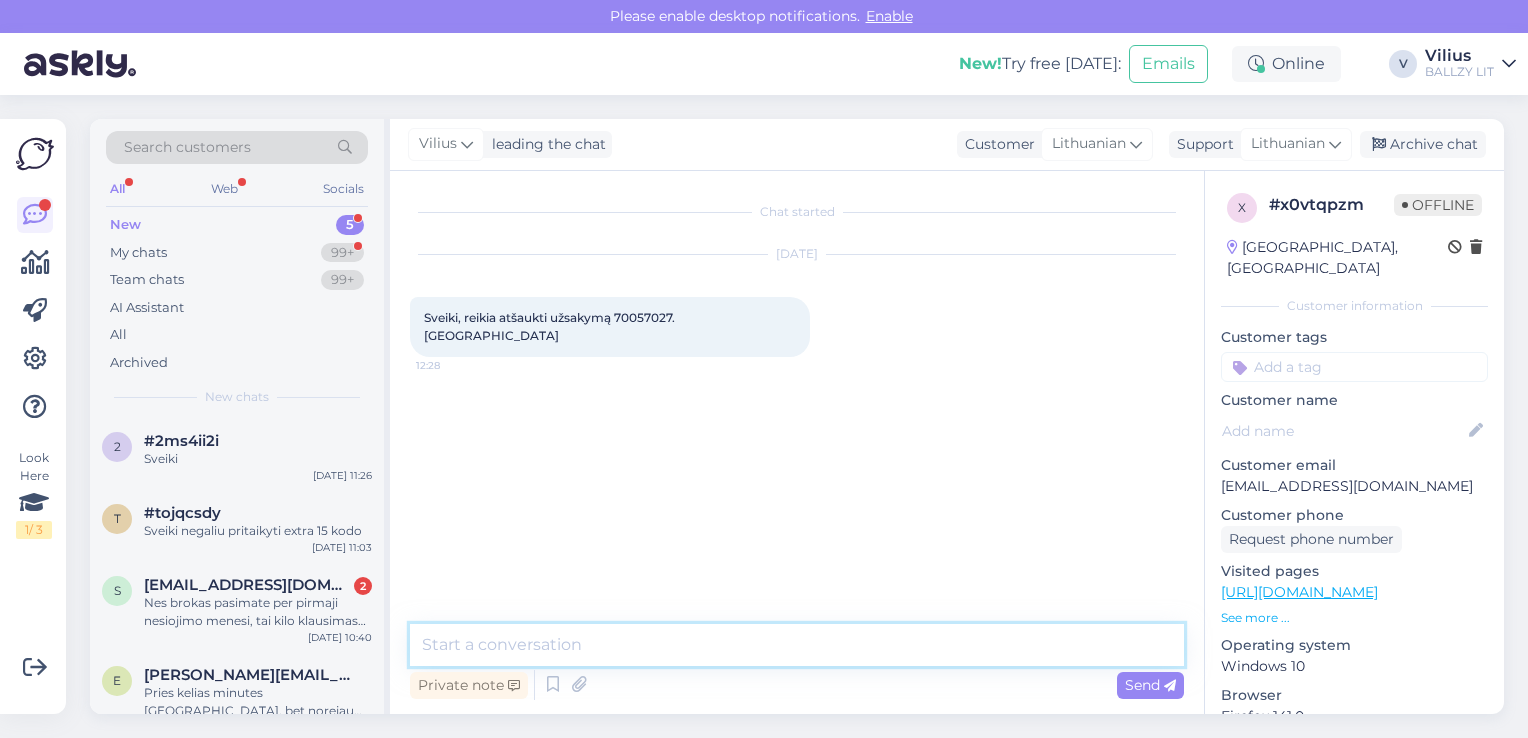 click at bounding box center [797, 645] 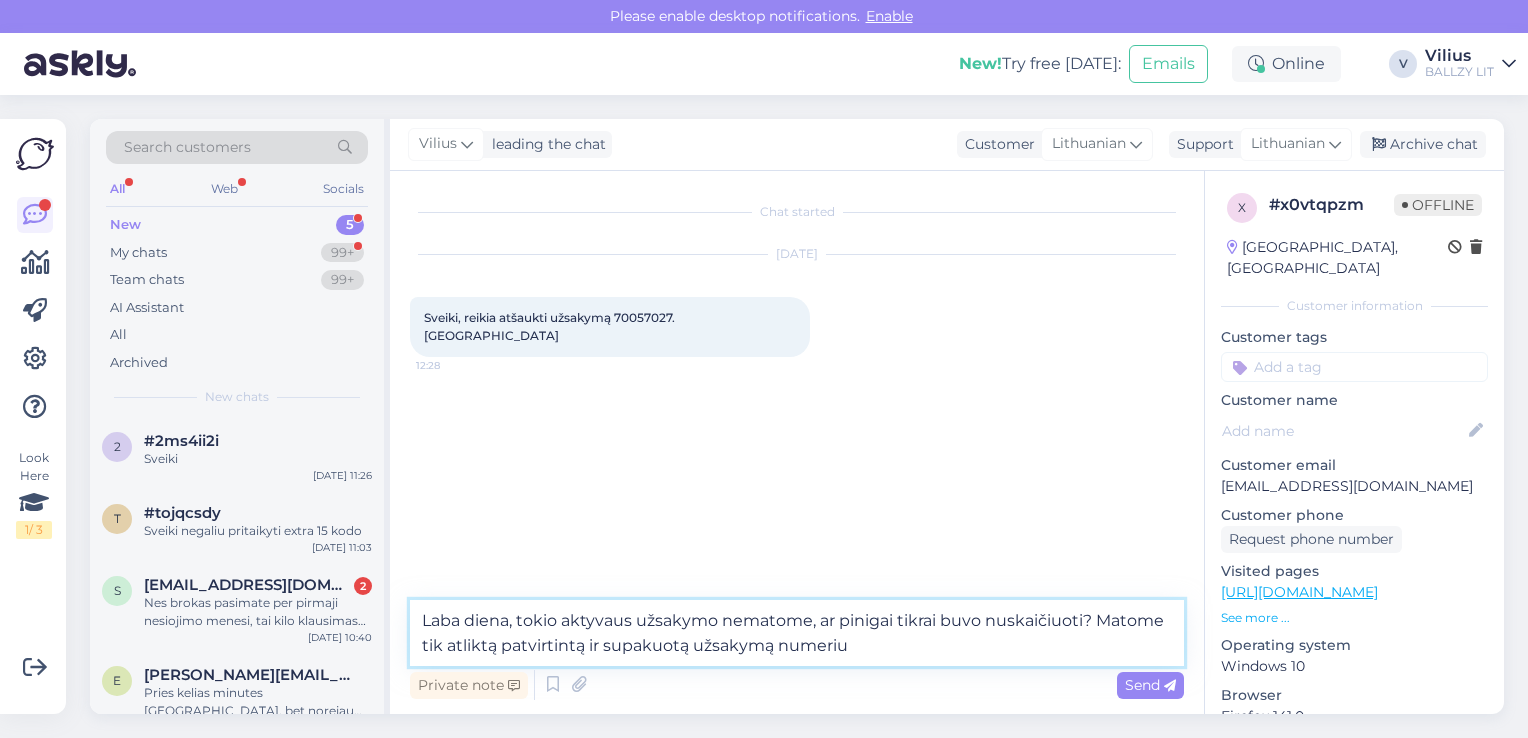 paste on "70057028" 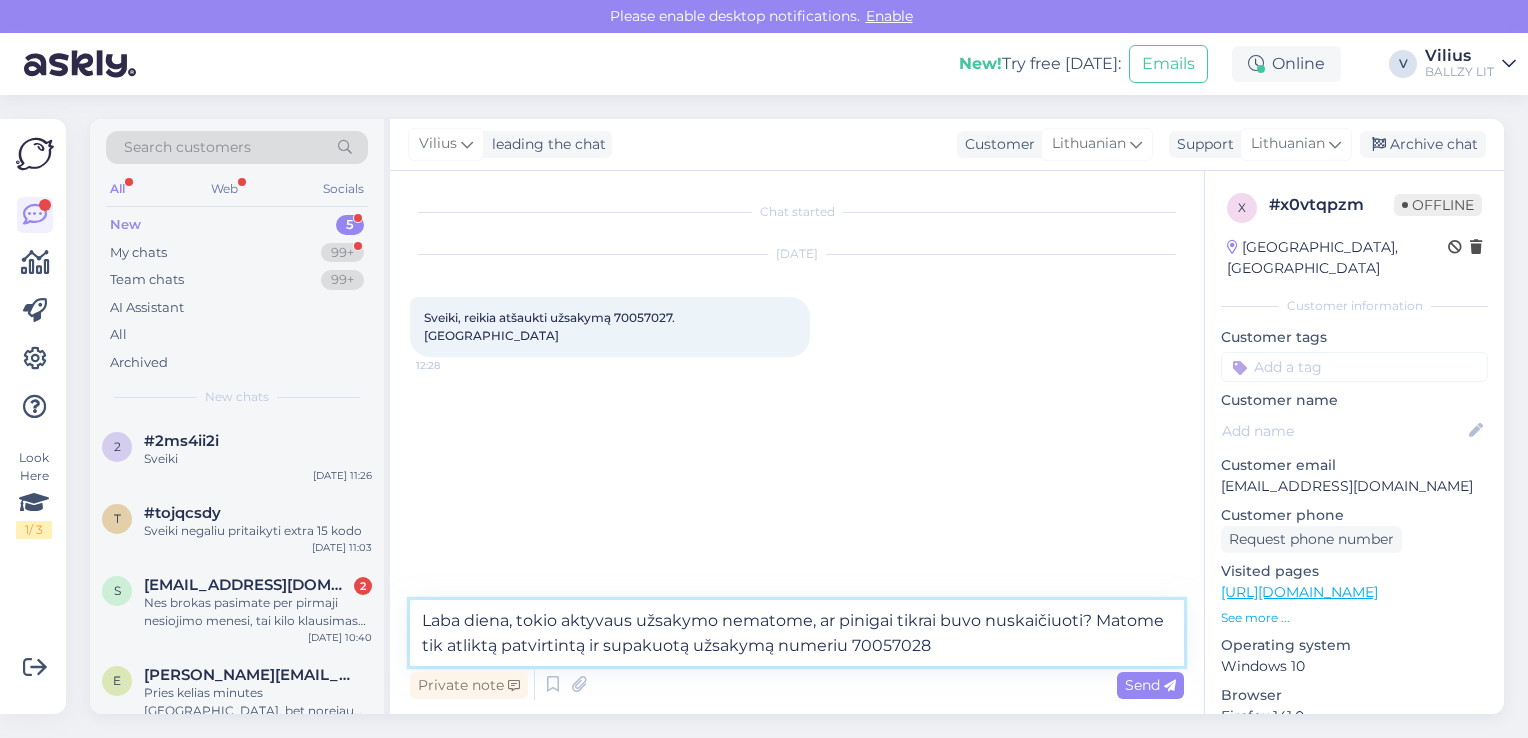 type on "Laba diena, tokio aktyvaus užsakymo nematome, ar pinigai tikrai buvo nuskaičiuoti? Matome tik atliktą patvirtintą ir supakuotą užsakymą numeriu 70057028." 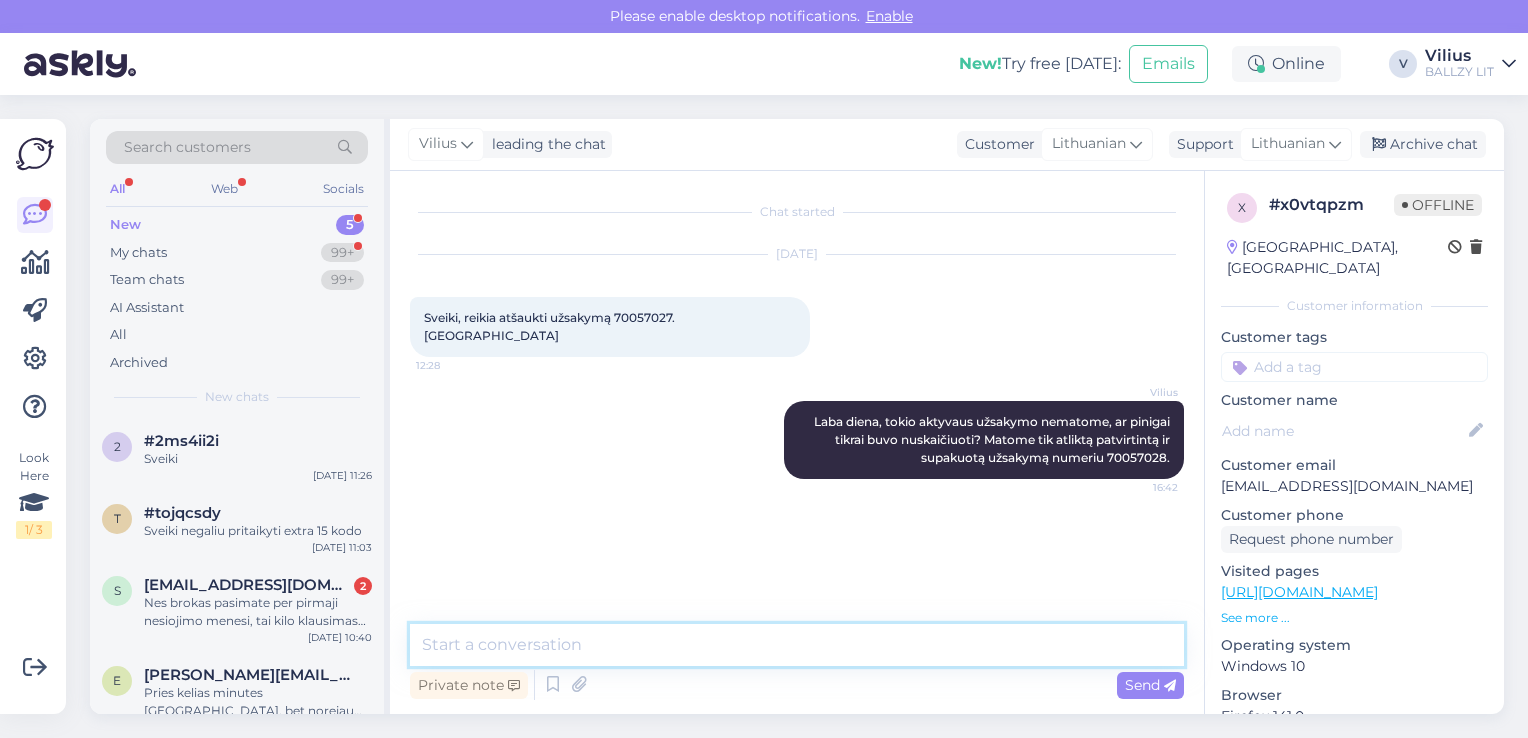 type 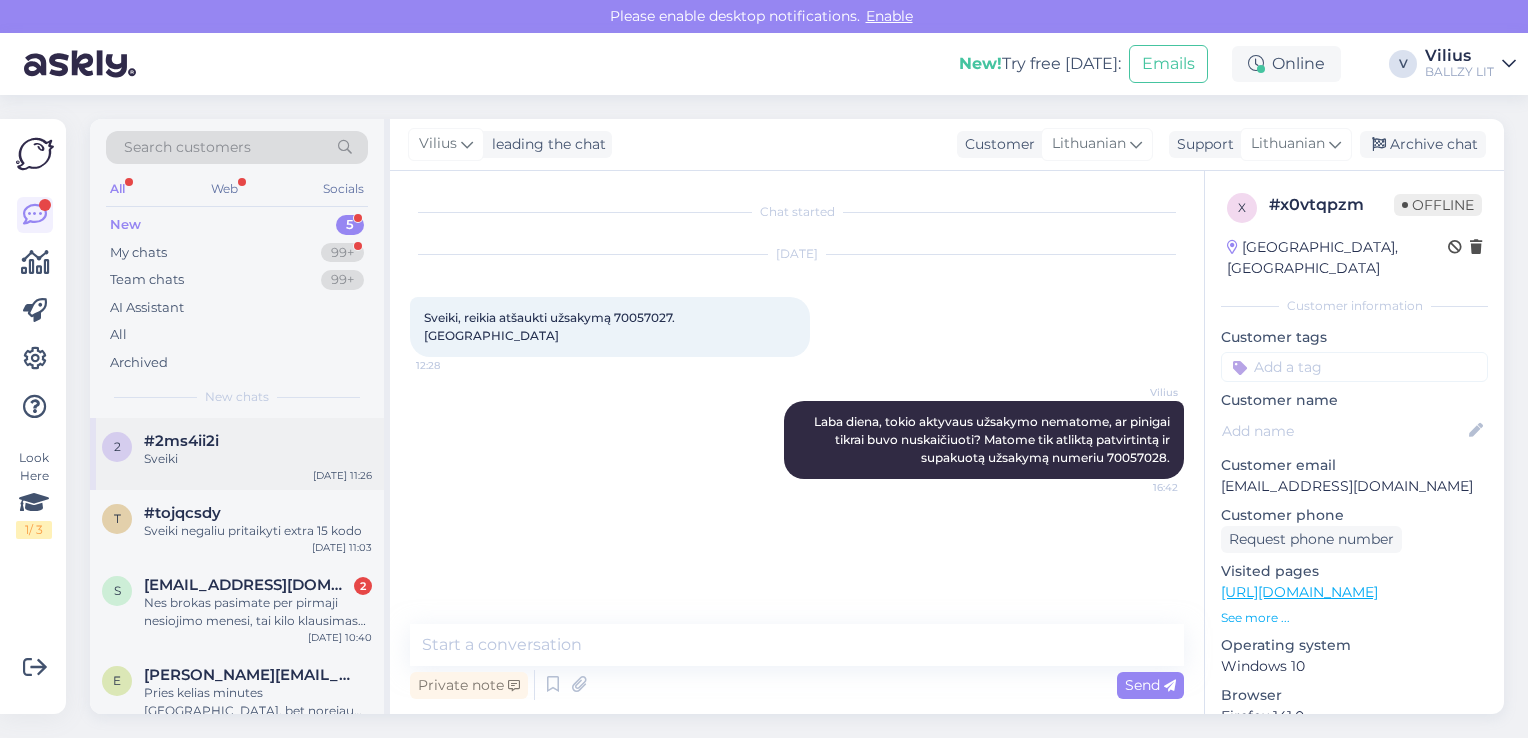 click on "2 #2ms4ii2i Sveiki [DATE] 11:26" at bounding box center [237, 454] 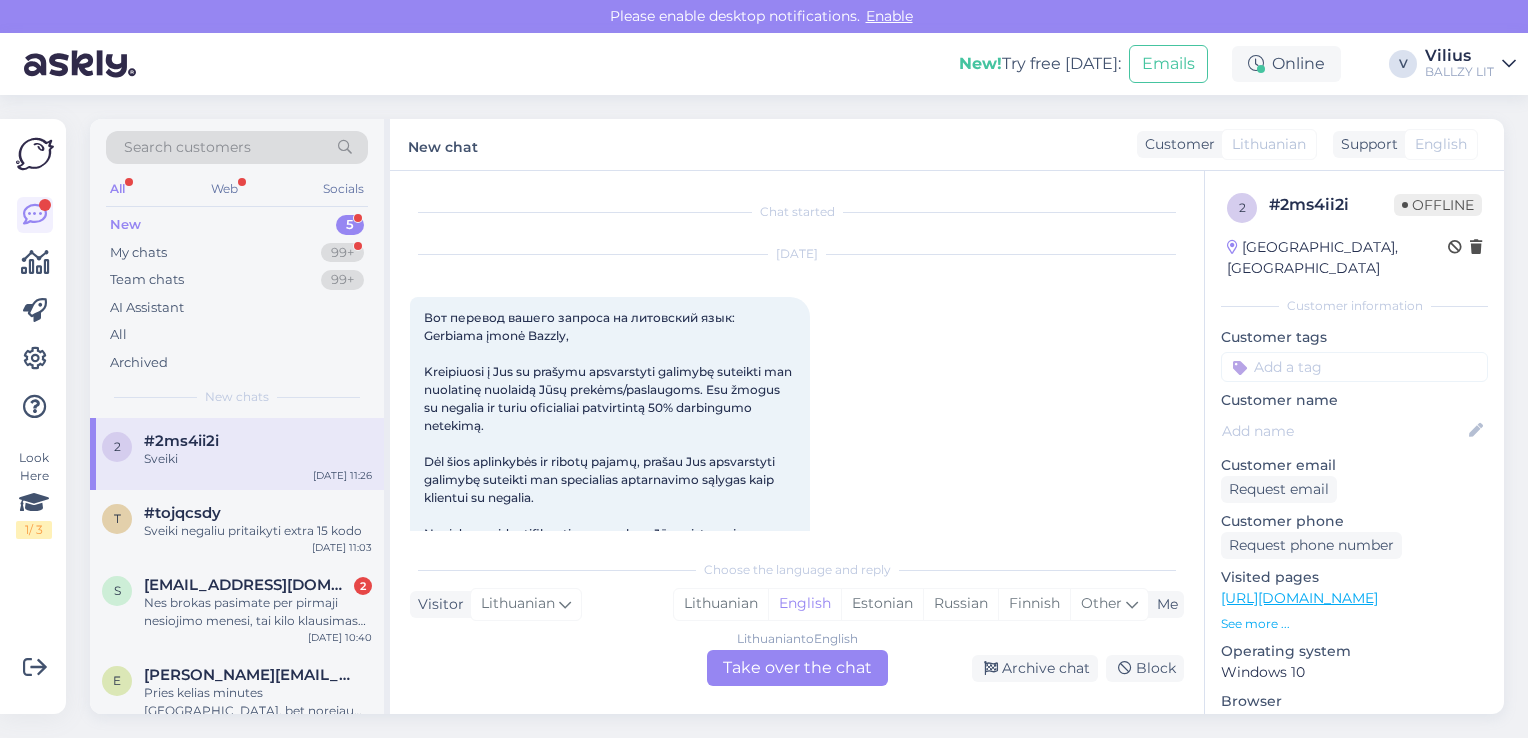 scroll, scrollTop: 460, scrollLeft: 0, axis: vertical 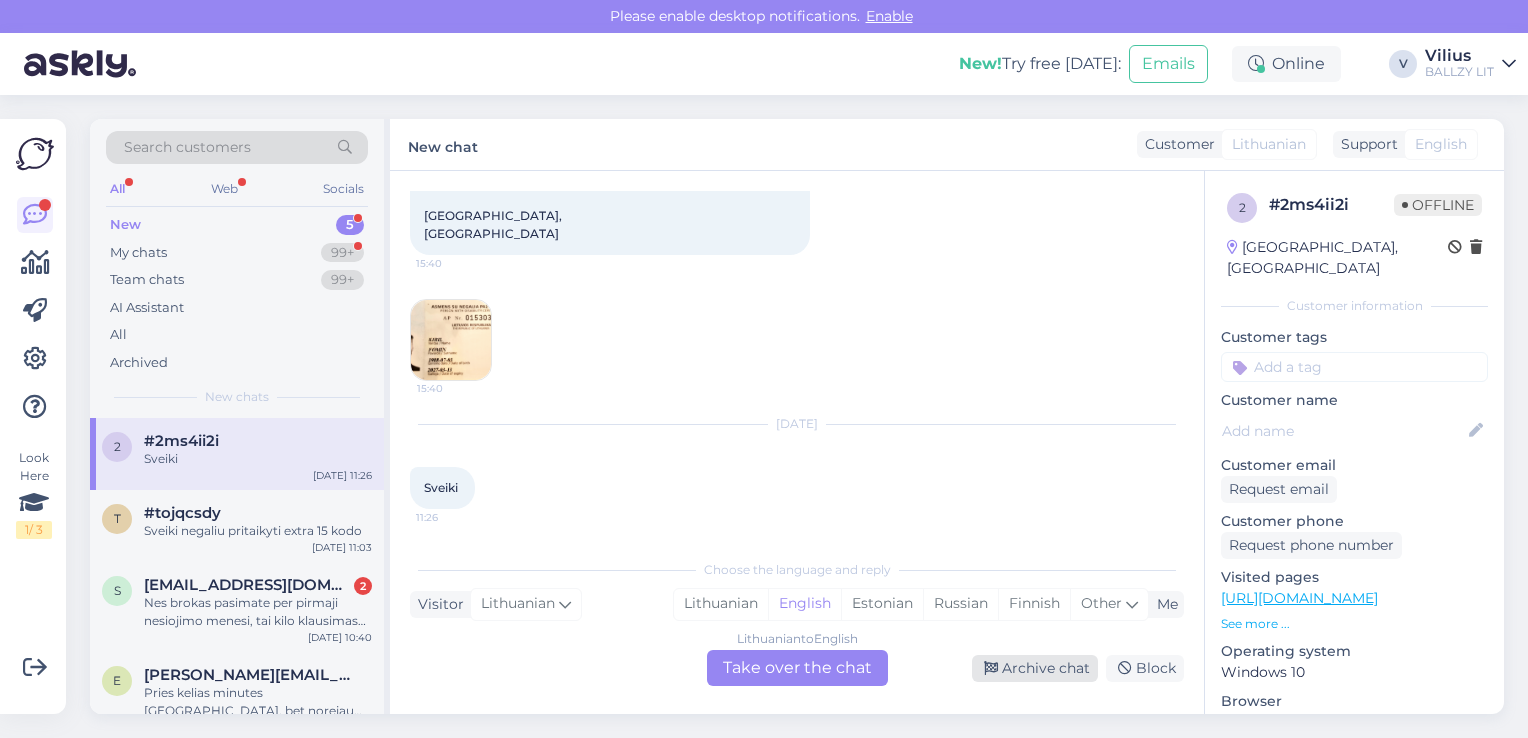 click on "Archive chat" at bounding box center [1035, 668] 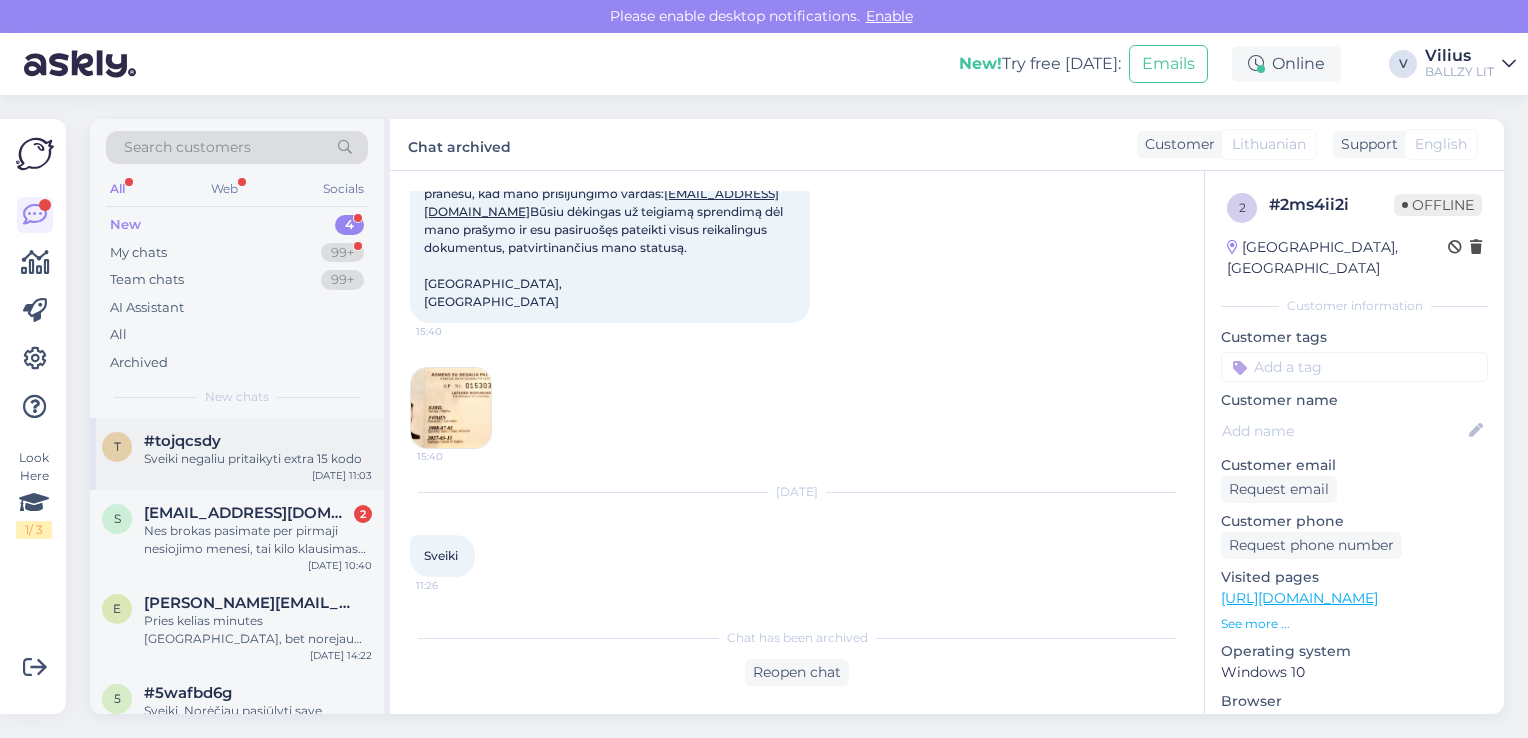 click on "Sveiki negaliu pritaikyti extra 15 kodo" at bounding box center (258, 459) 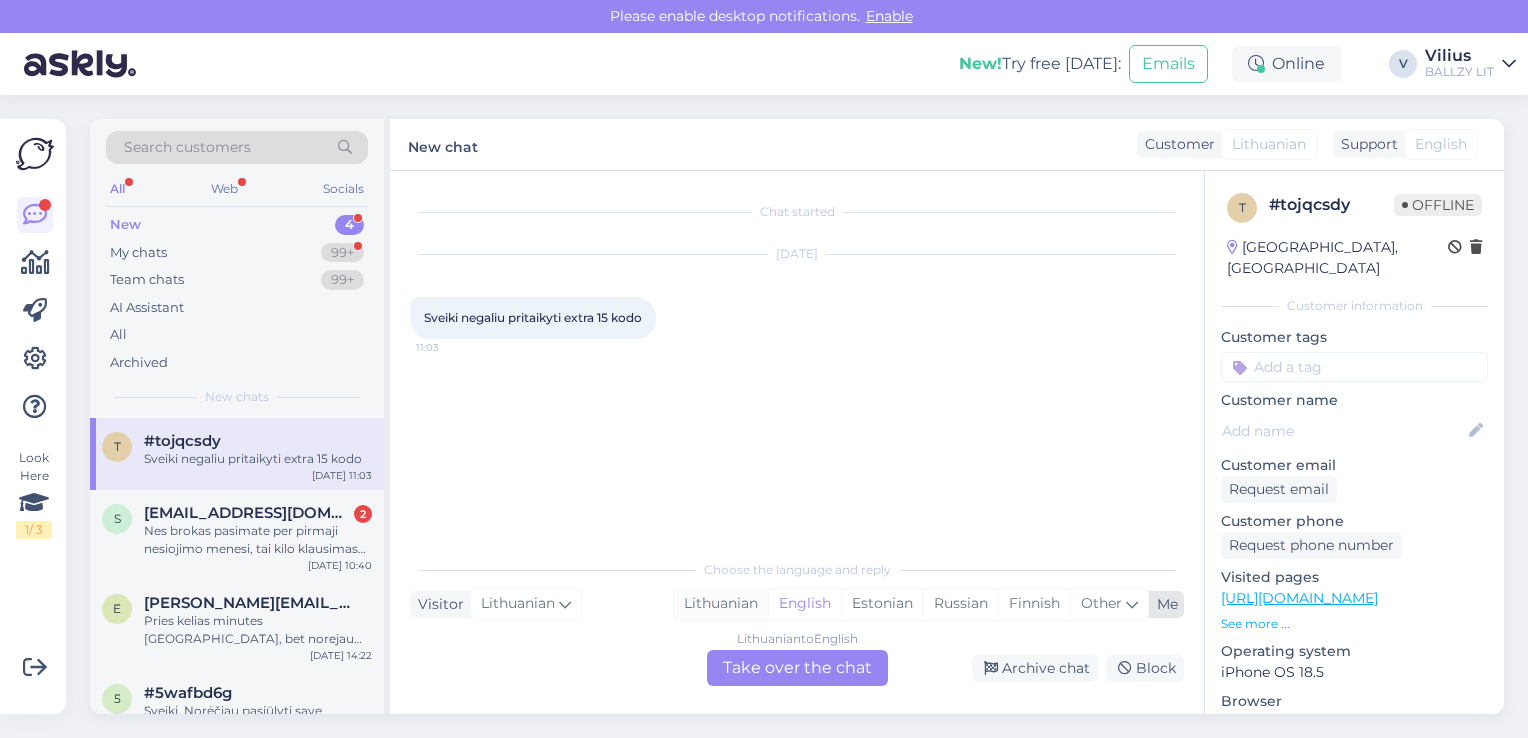 click on "Lithuanian" at bounding box center (721, 604) 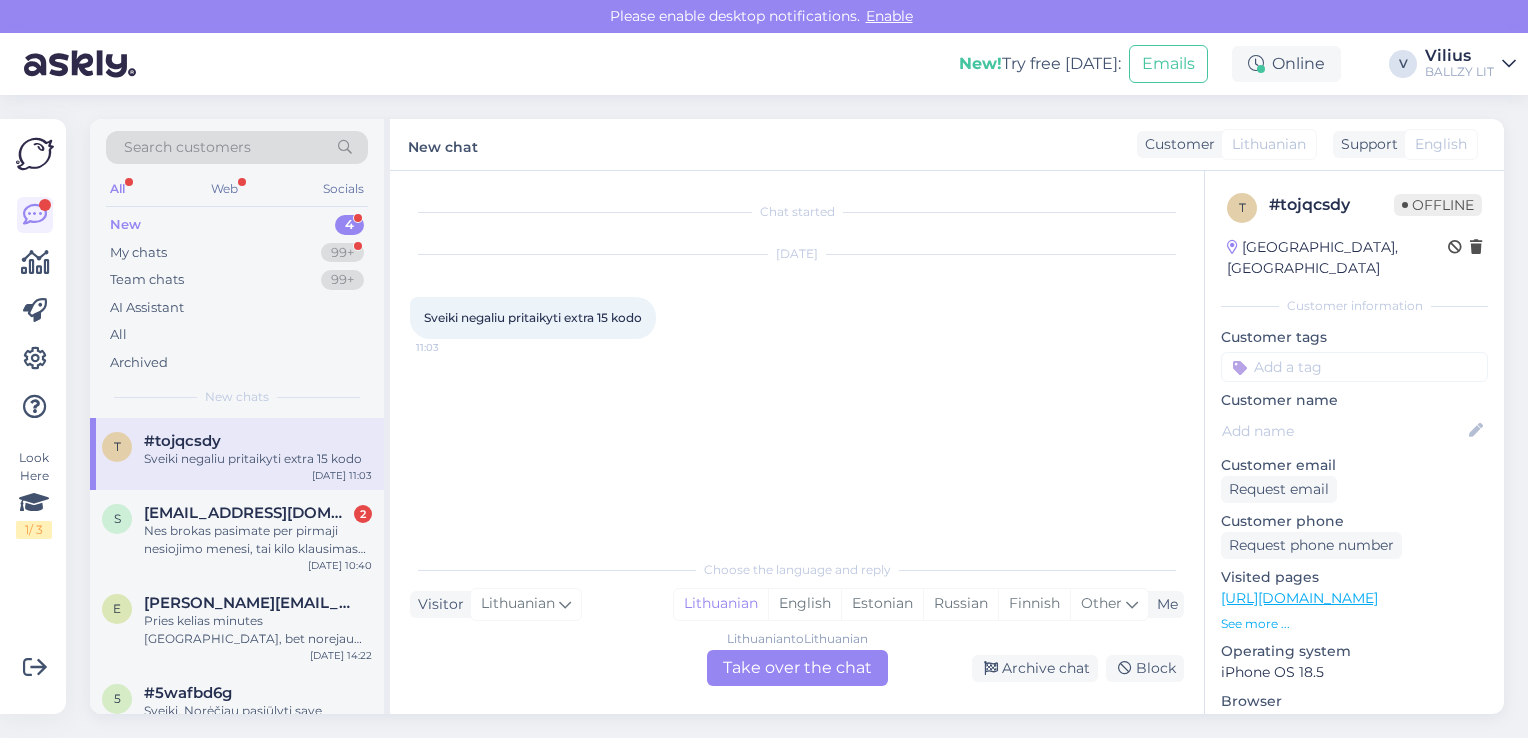 click on "Chat started [DATE] Sveiki negaliu pritaikyti extra 15 kodo 11:03  Choose the language and reply Visitor Lithuanian Me Lithuanian English Estonian Russian Finnish Other Lithuanian  to  Lithuanian Take over the chat Archive chat Block" at bounding box center [797, 442] 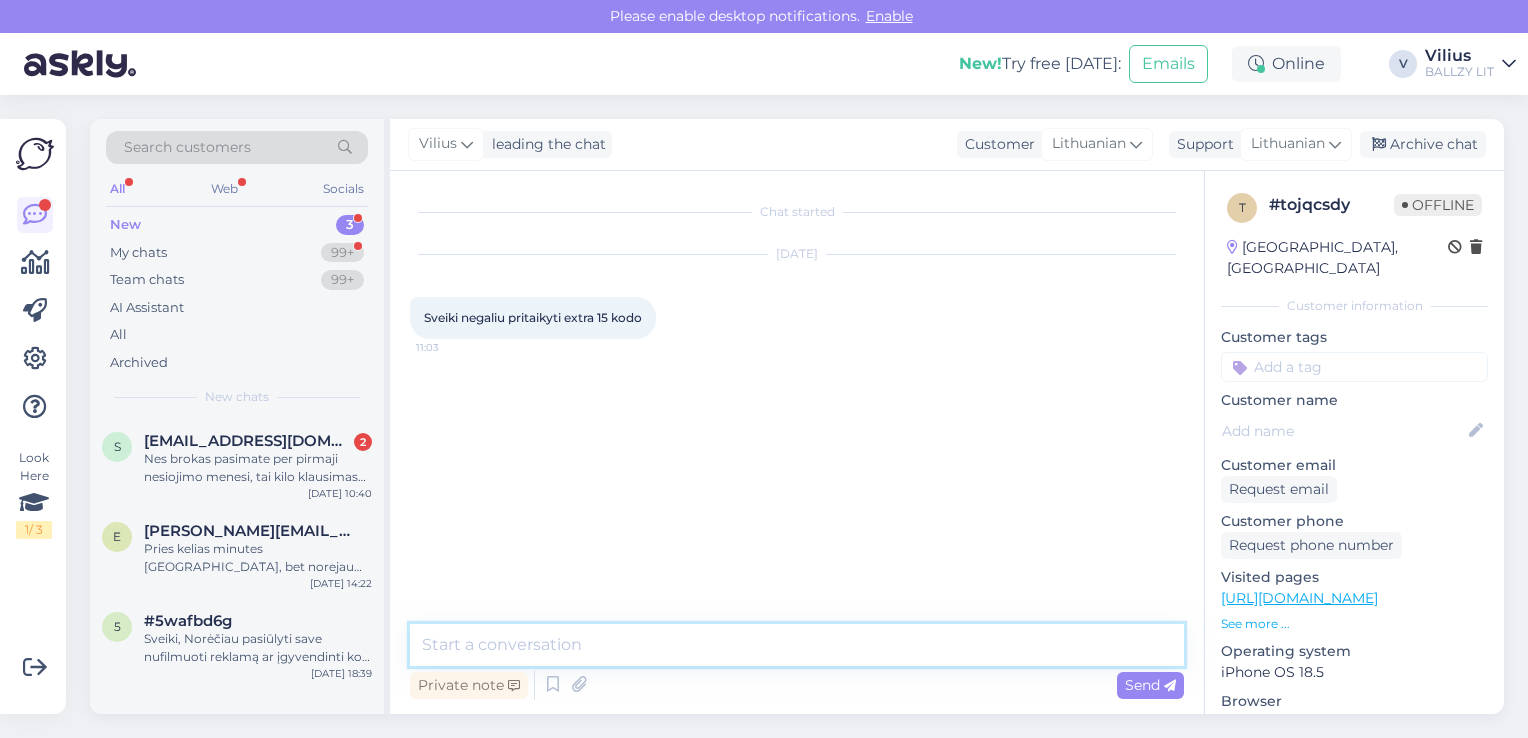 click at bounding box center (797, 645) 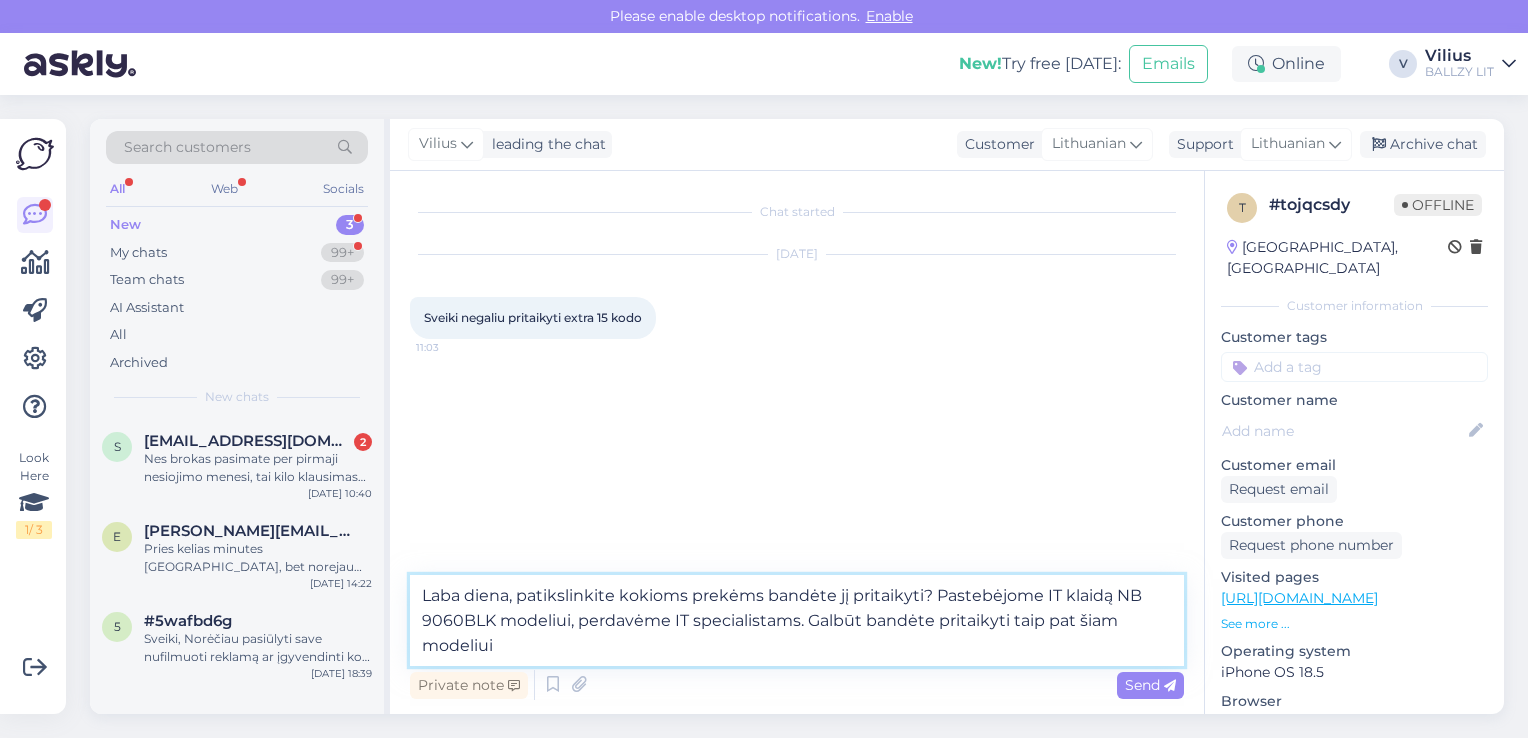 type on "Laba diena, patikslinkite kokioms prekėms bandėte jį pritaikyti? Pastebėjome IT klaidą NB 9060BLK modeliui, perdavėme IT specialistams. Galbūt bandėte pritaikyti taip pat šiam modeliui?" 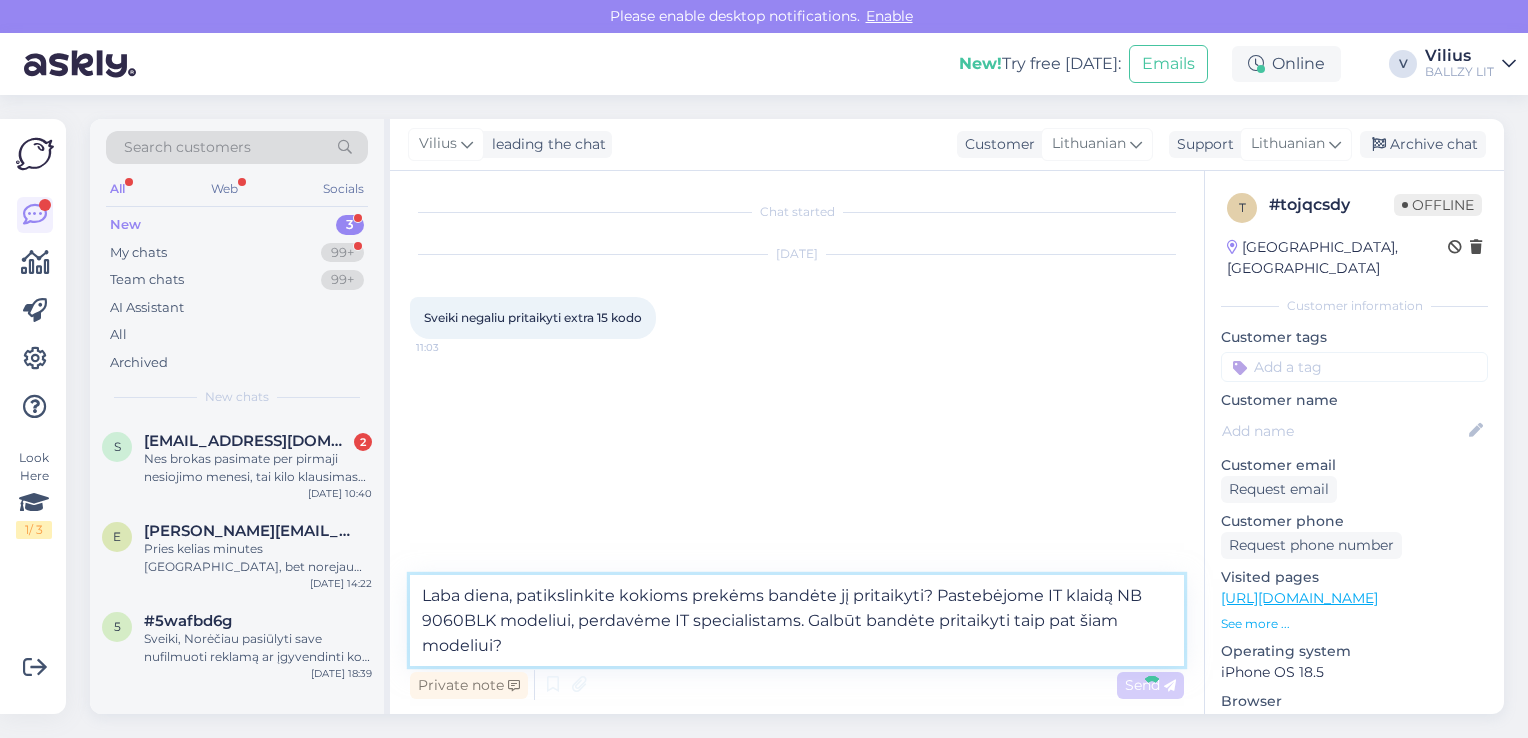 type 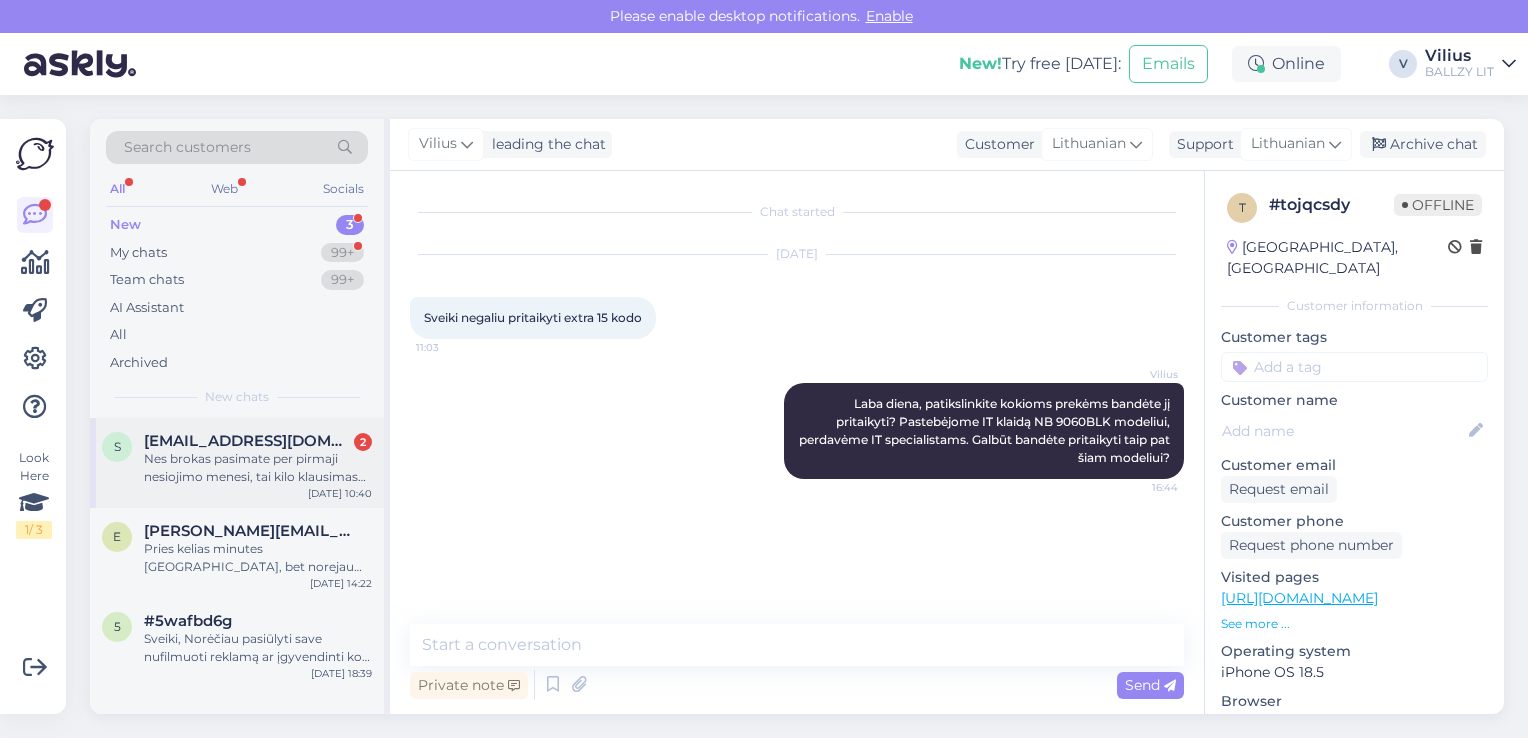 click on "s [EMAIL_ADDRESS][DOMAIN_NAME] 2 Nes brokas pasimate per pirmaji nesiojimo menesi, tai kilo klausimas ar butina siusti kaip grazinima ar galima ateiti i parduotuve ir tada ziureti del broko [DATE] 10:40" at bounding box center [237, 463] 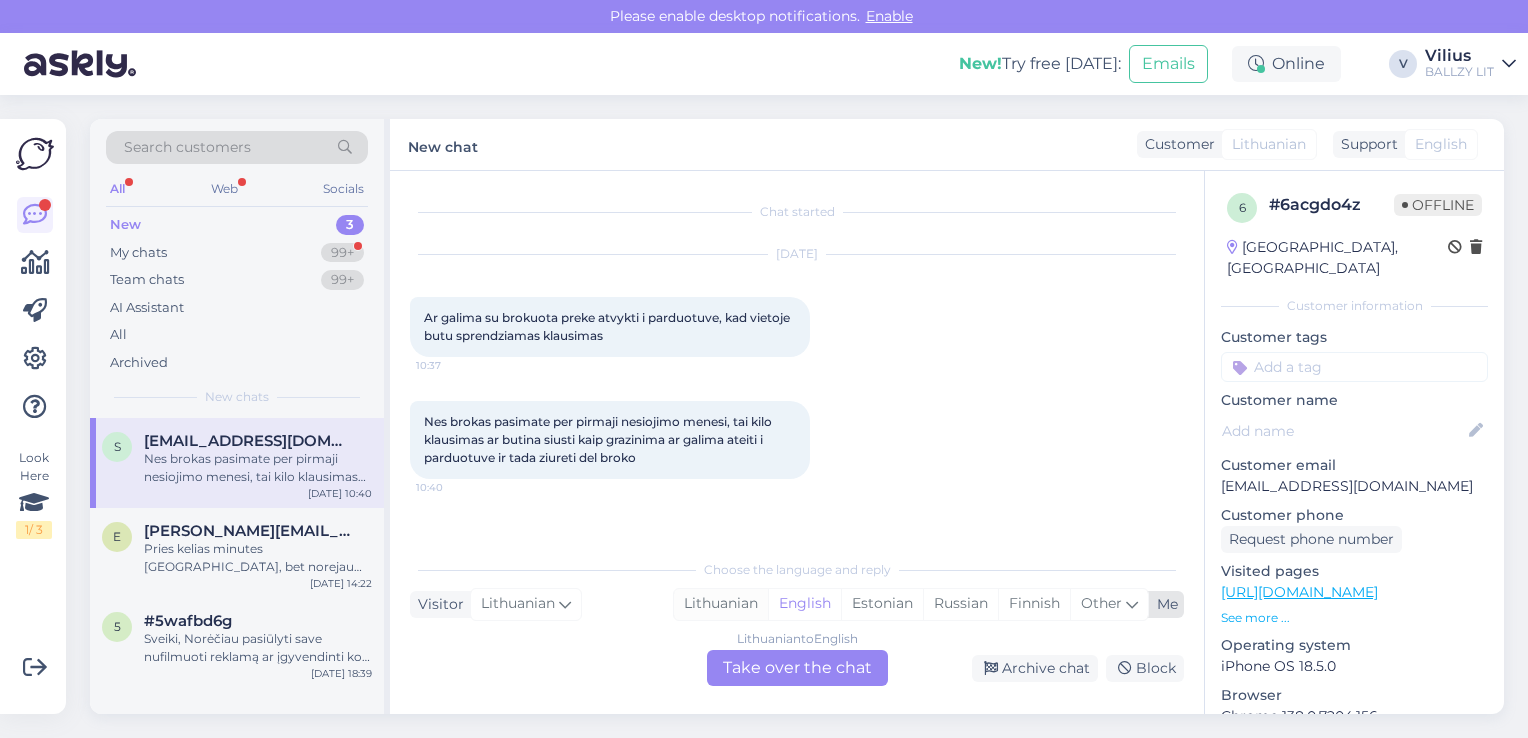 click on "Lithuanian" at bounding box center (721, 604) 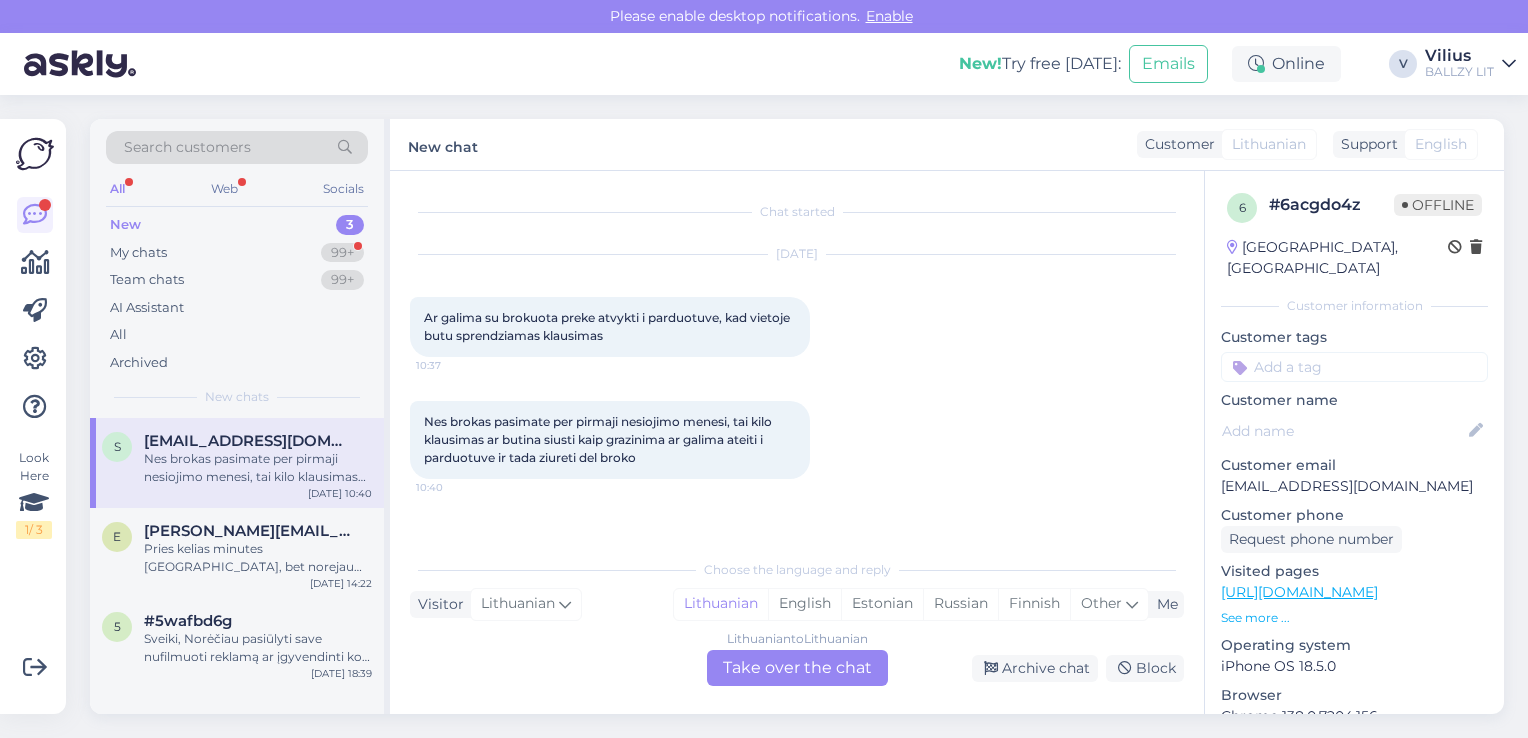 click on "Lithuanian  to  Lithuanian Take over the chat" at bounding box center (797, 668) 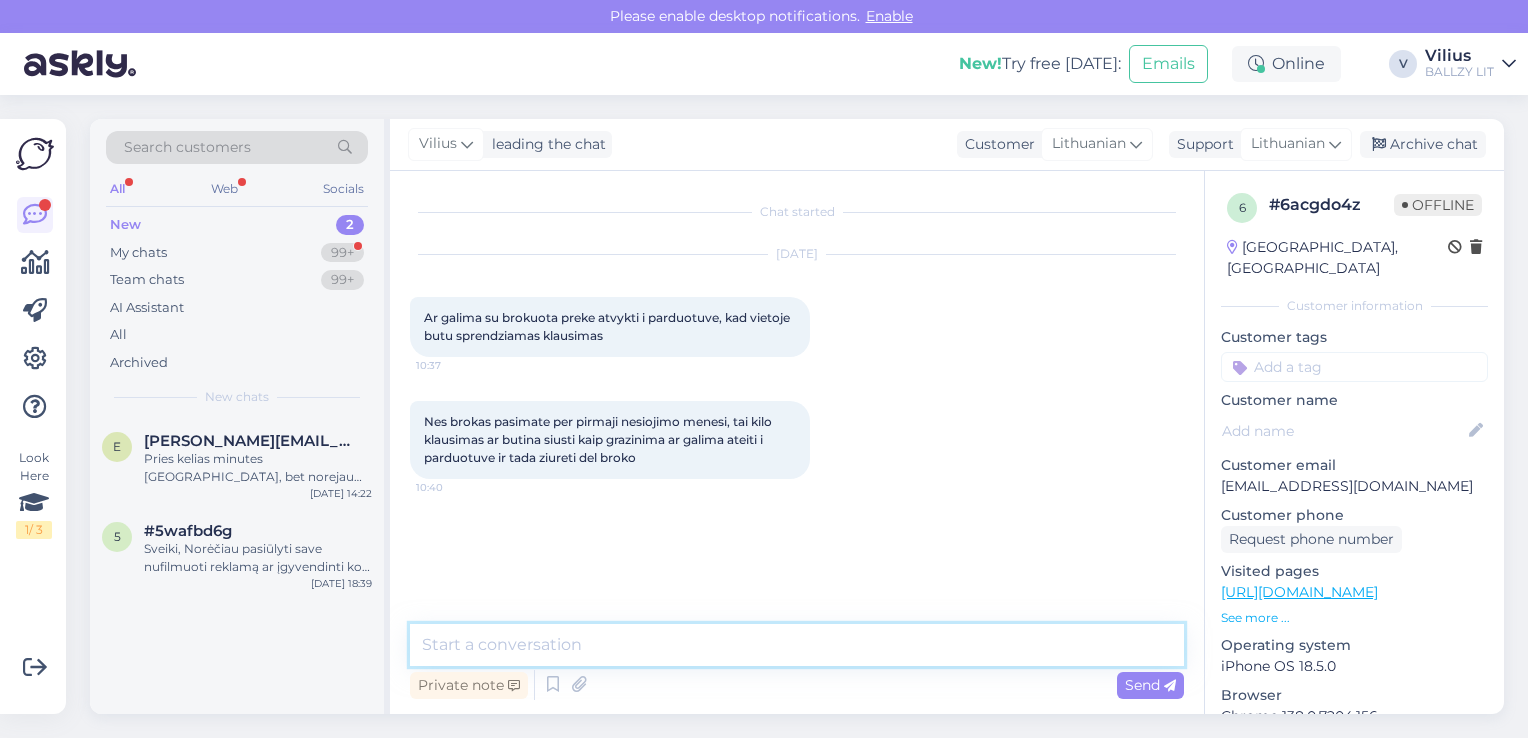 click at bounding box center [797, 645] 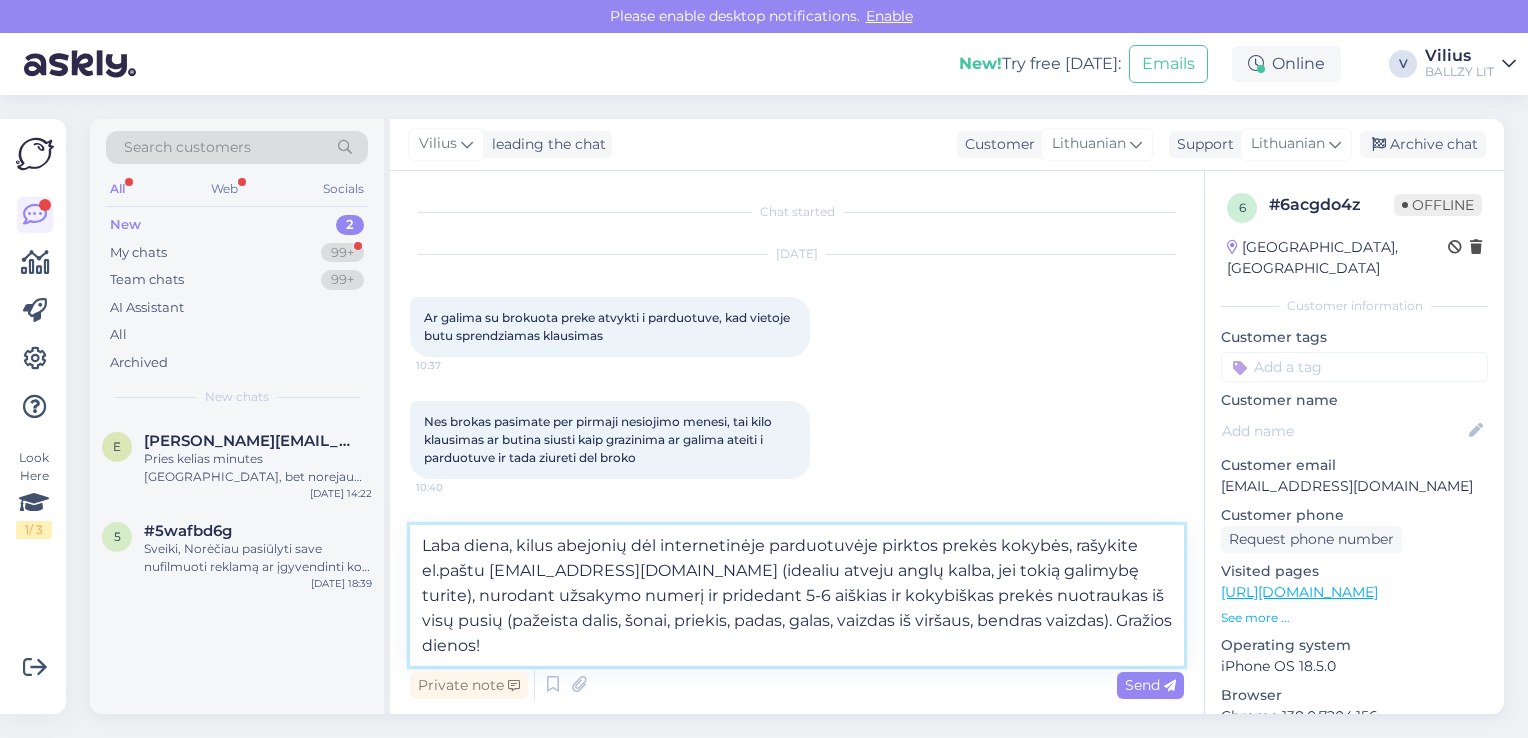 click on "Laba diena, kilus abejonių dėl internetinėje parduotuvėje pirktos prekės kokybės, rašykite el.paštu [EMAIL_ADDRESS][DOMAIN_NAME] (idealiu atveju anglų kalba, jei tokią galimybę turite), nurodant užsakymo numerį ir pridedant 5-6 aiškias ir kokybiškas prekės nuotraukas iš visų pusių (pažeista dalis, šonai, priekis, padas, galas, vaizdas iš viršaus, bendras vaizdas). Gražios dienos!" at bounding box center (797, 595) 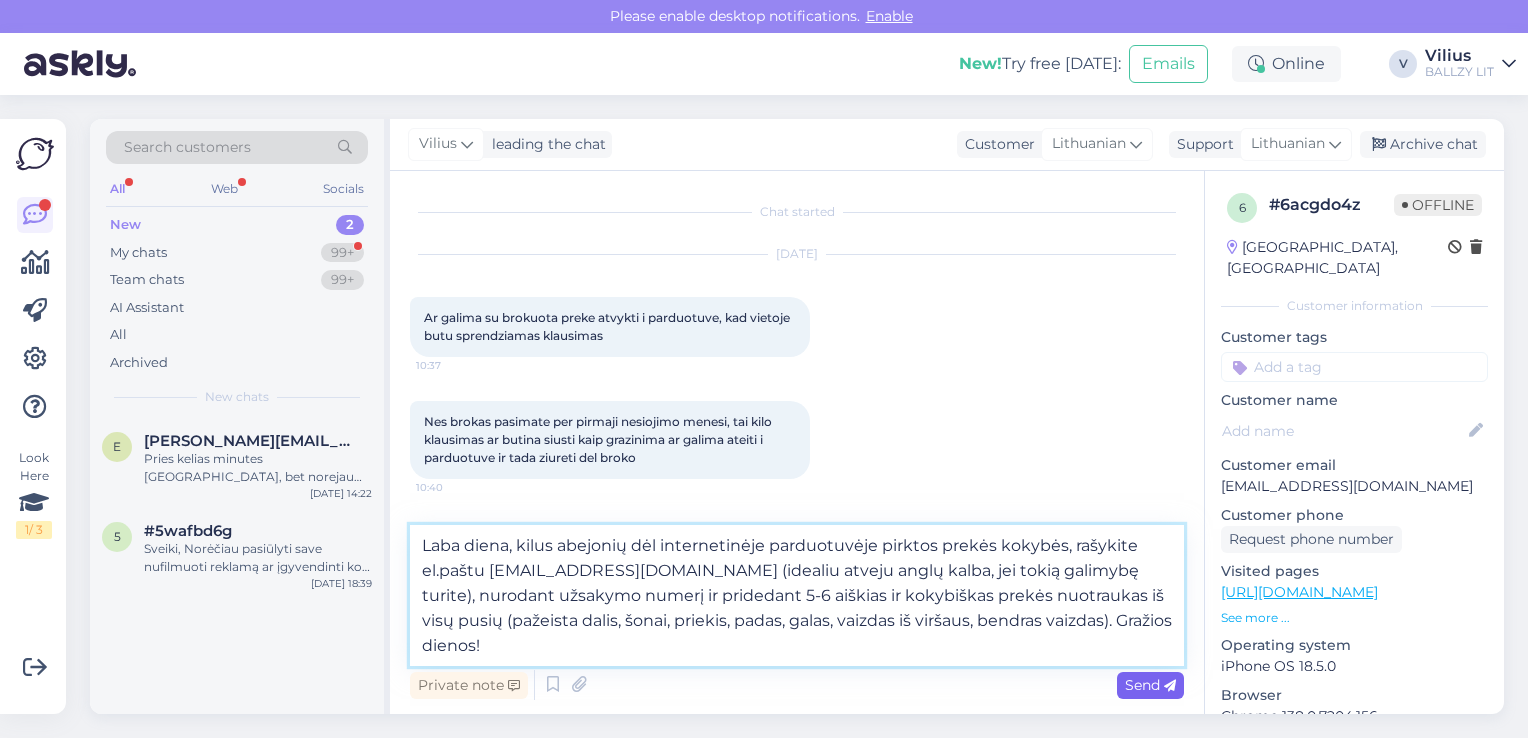 type on "Laba diena, kilus abejonių dėl internetinėje parduotuvėje pirktos prekės kokybės, rašykite el.paštu [EMAIL_ADDRESS][DOMAIN_NAME] (idealiu atveju anglų kalba, jei tokią galimybę turite), nurodant užsakymo numerį ir pridedant 5-6 aiškias ir kokybiškas prekės nuotraukas iš visų pusių (pažeista dalis, šonai, priekis, padas, galas, vaizdas iš viršaus, bendras vaizdas). Gražios dienos!" 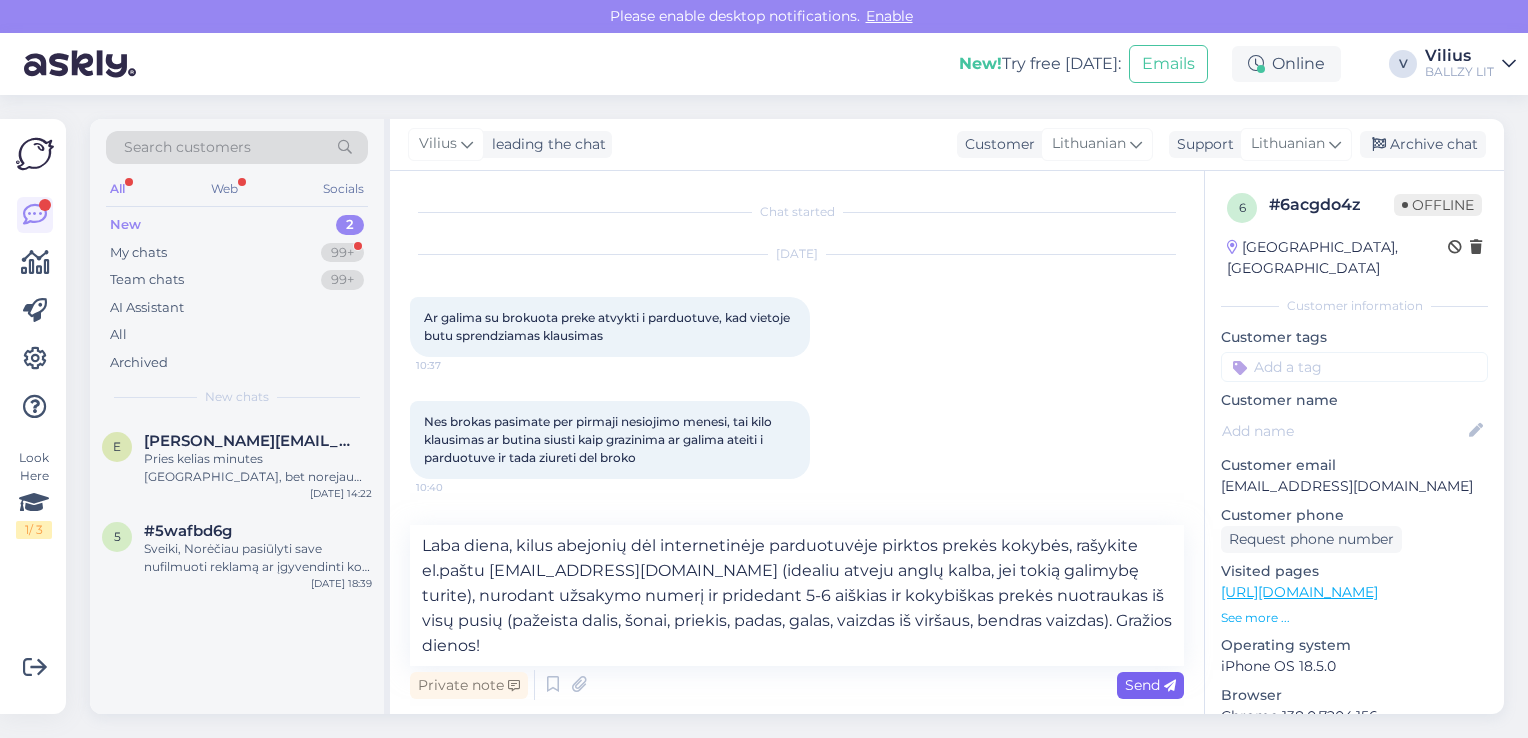 click on "Send" at bounding box center [1150, 685] 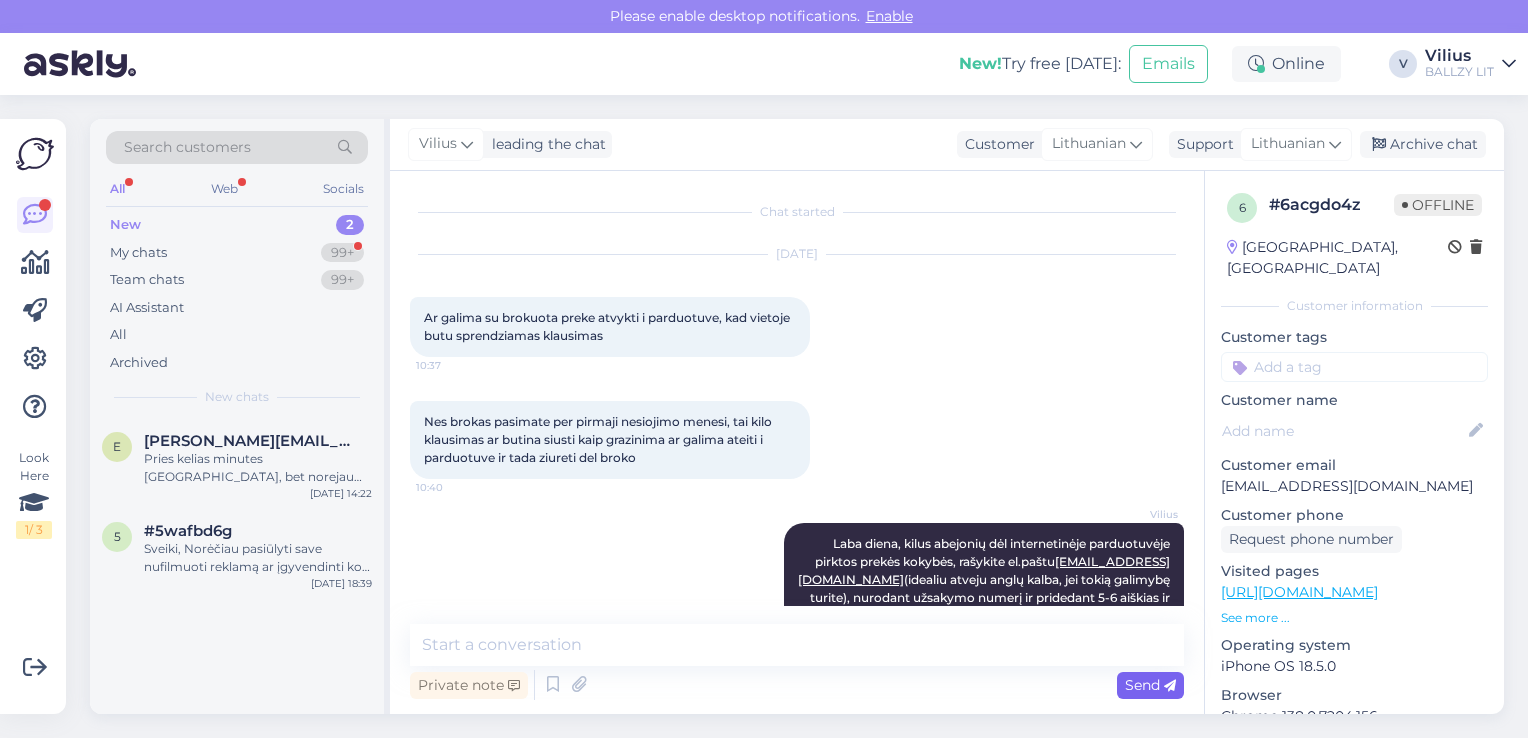 scroll, scrollTop: 88, scrollLeft: 0, axis: vertical 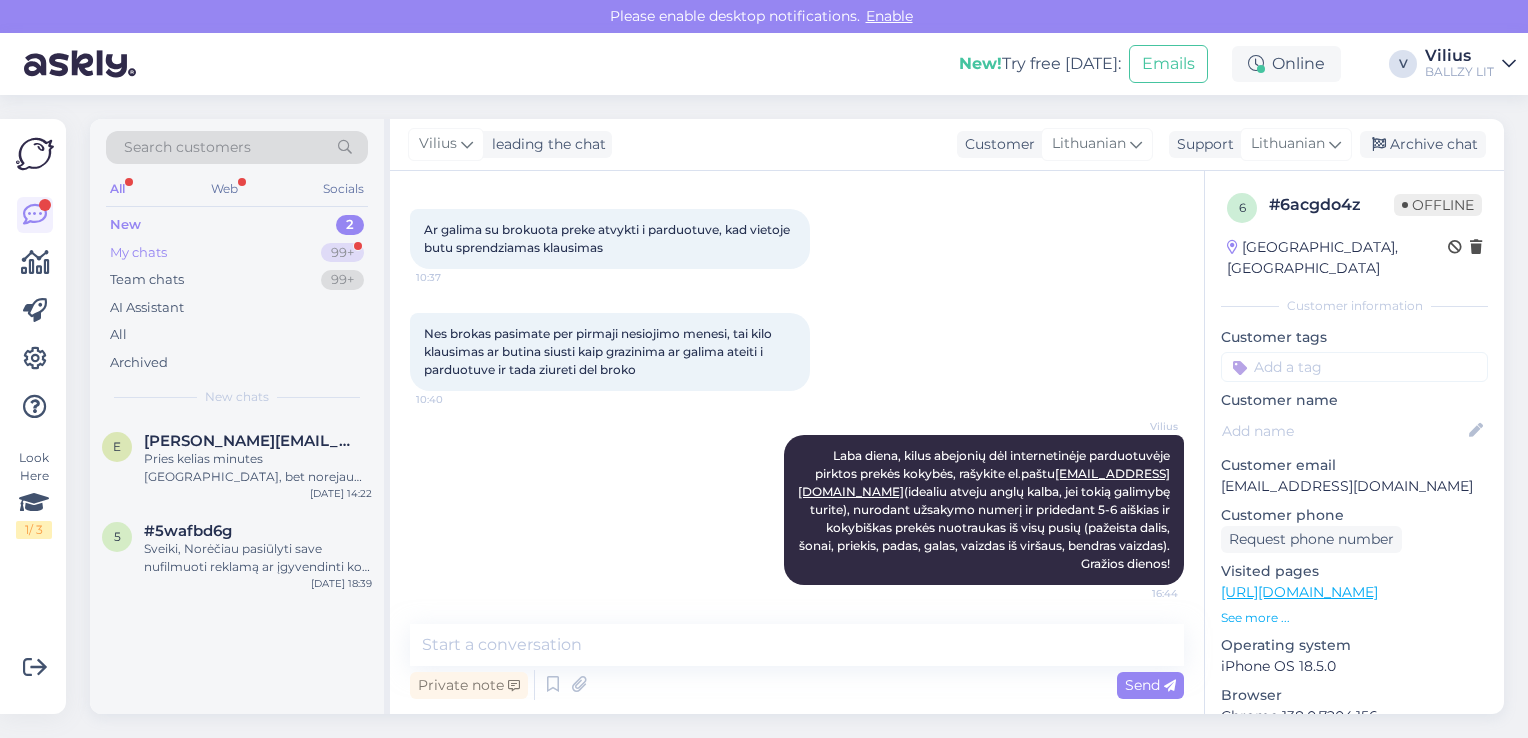 click on "My chats 99+" at bounding box center (237, 253) 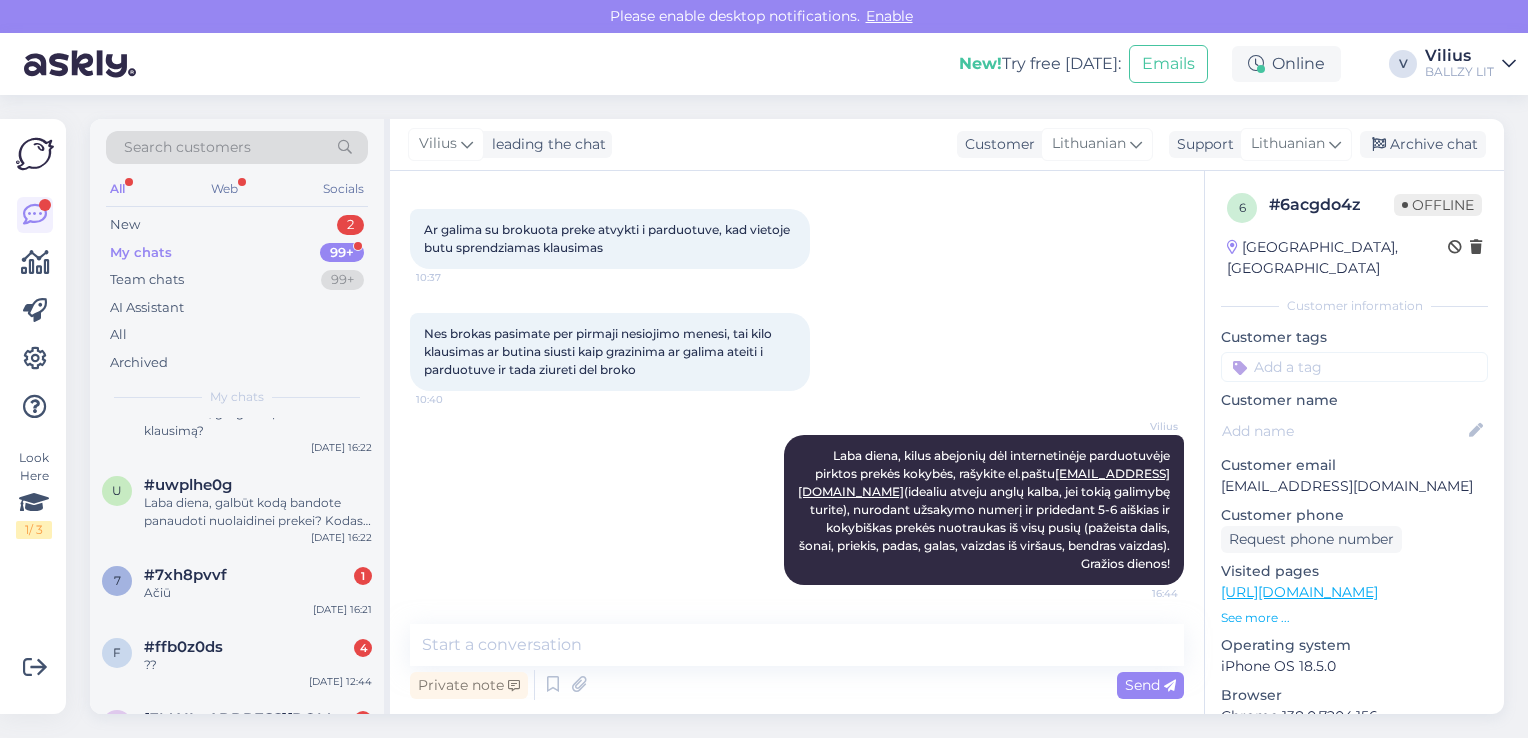 scroll, scrollTop: 800, scrollLeft: 0, axis: vertical 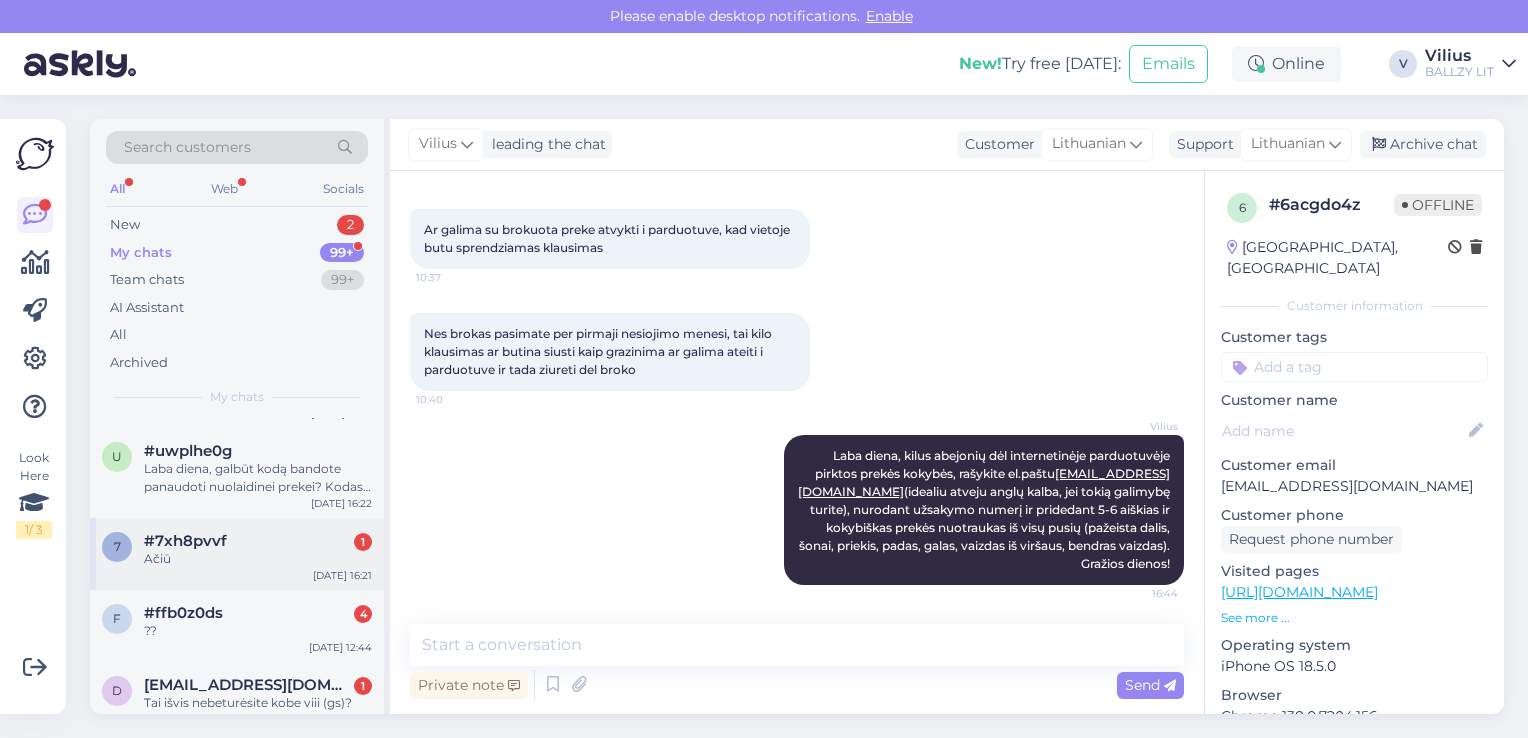 click on "#7xh8pvvf 1" at bounding box center (258, 541) 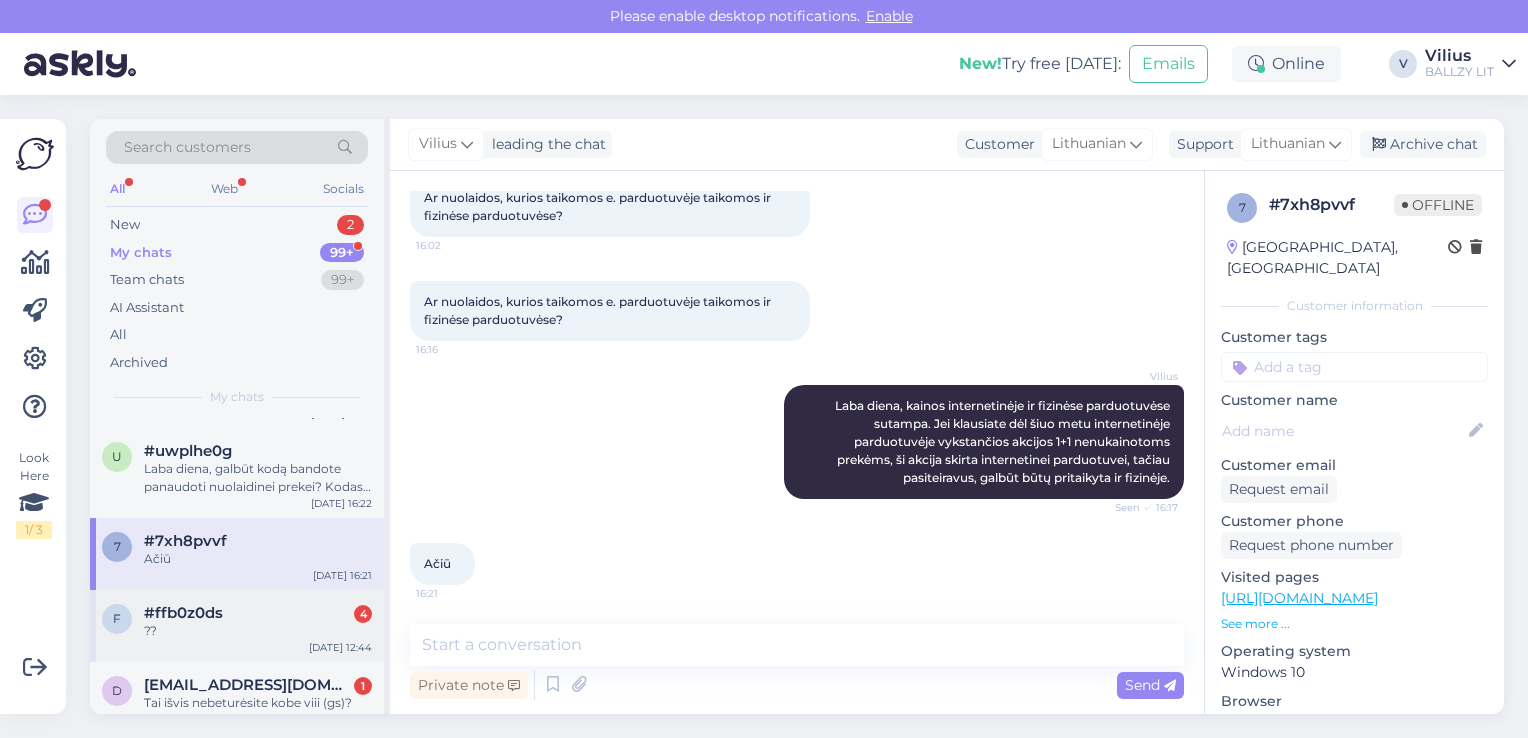 click on "#ffb0z0ds" at bounding box center (183, 613) 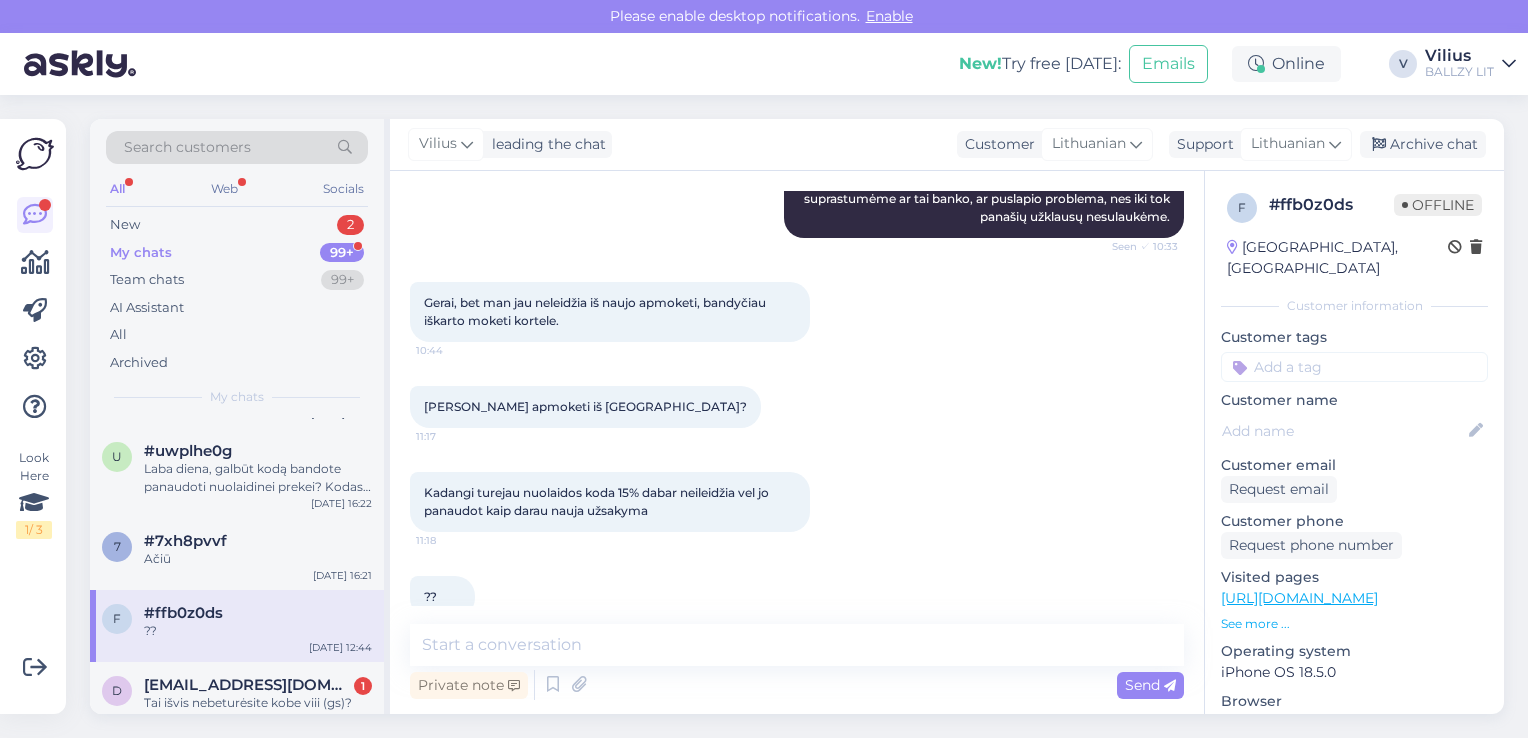 scroll, scrollTop: 654, scrollLeft: 0, axis: vertical 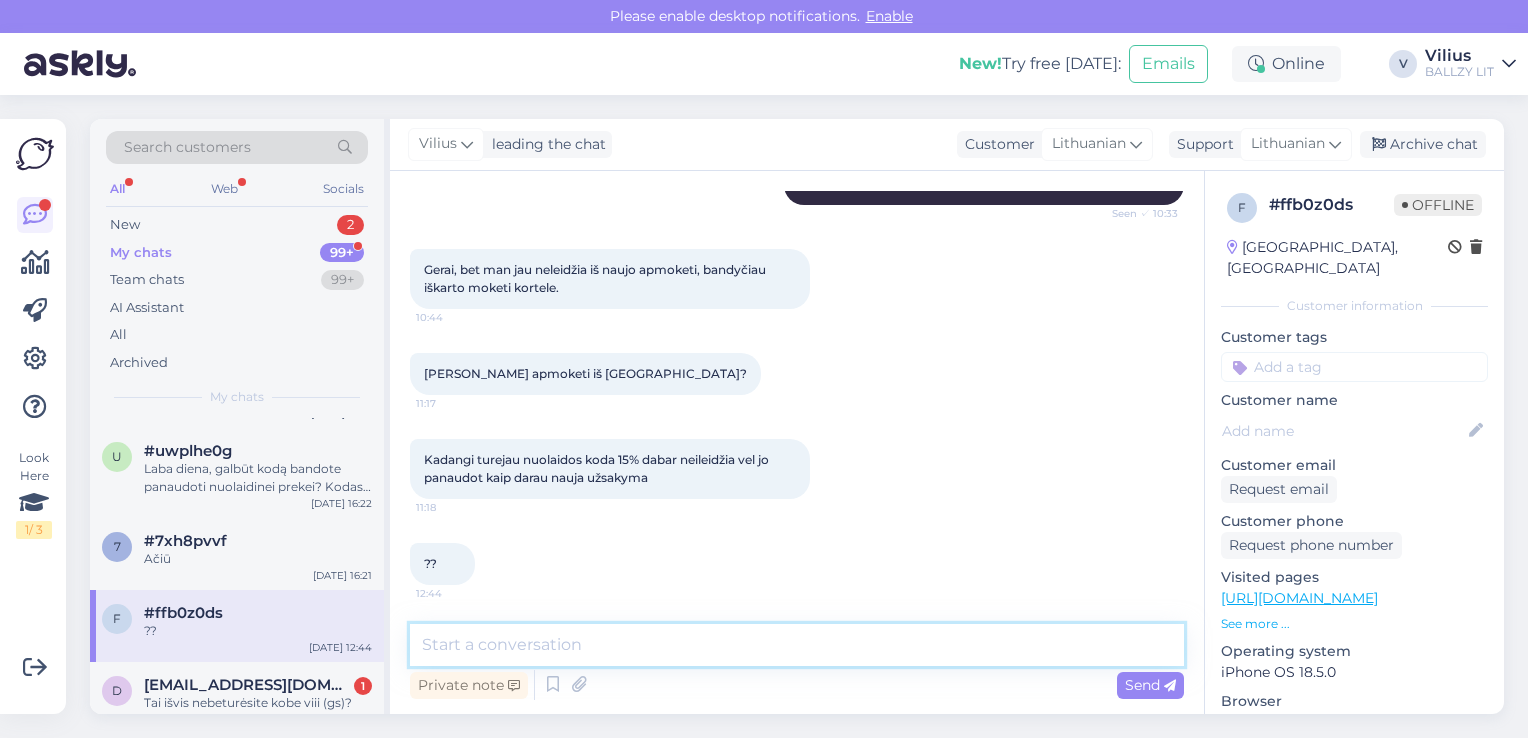 click at bounding box center (797, 645) 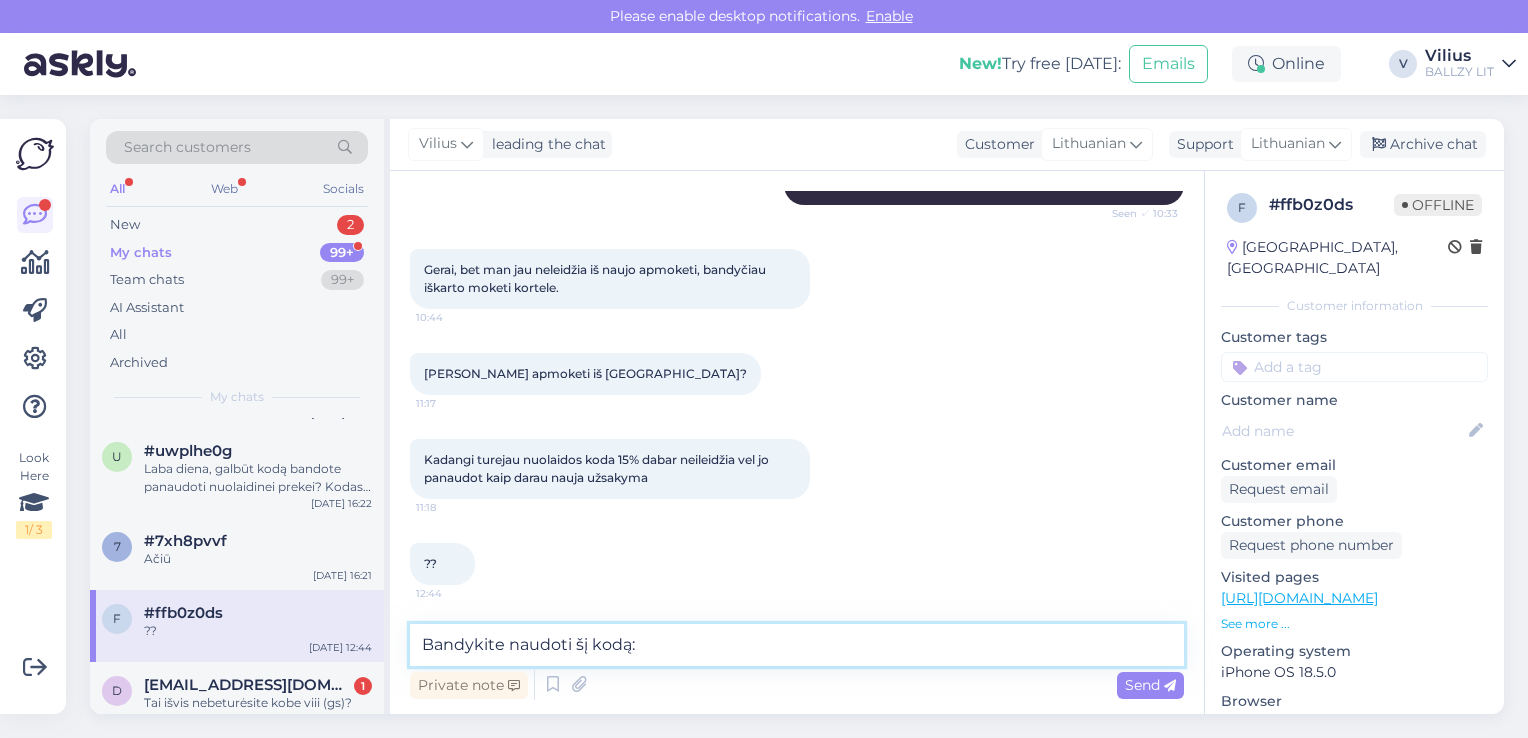 paste on "6VC9QXHQBVDY" 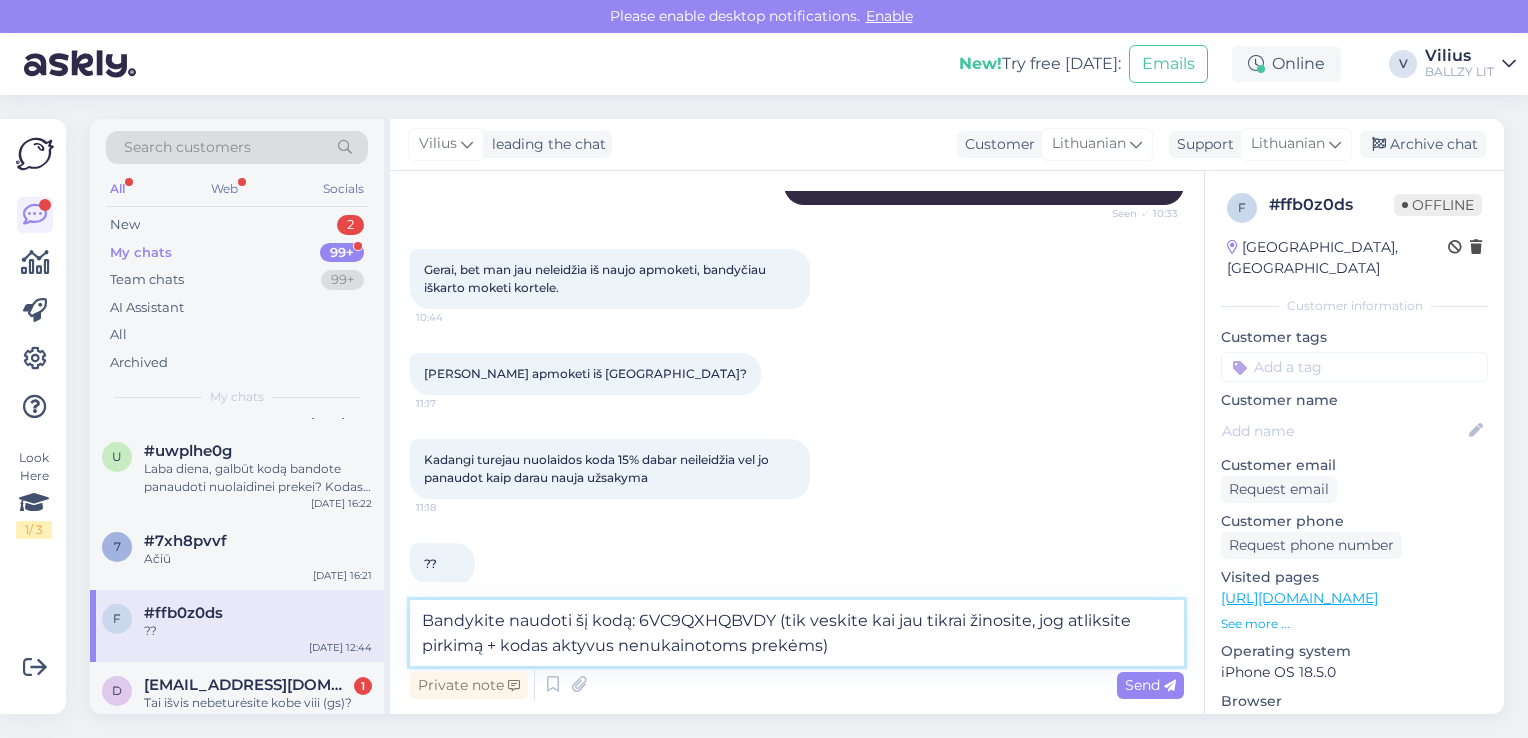 type on "Bandykite naudoti šį kodą: 6VC9QXHQBVDY (tik veskite kai jau tikrai žinosite, jog atliksite pirkimą + kodas aktyvus nenukainotoms prekėms)." 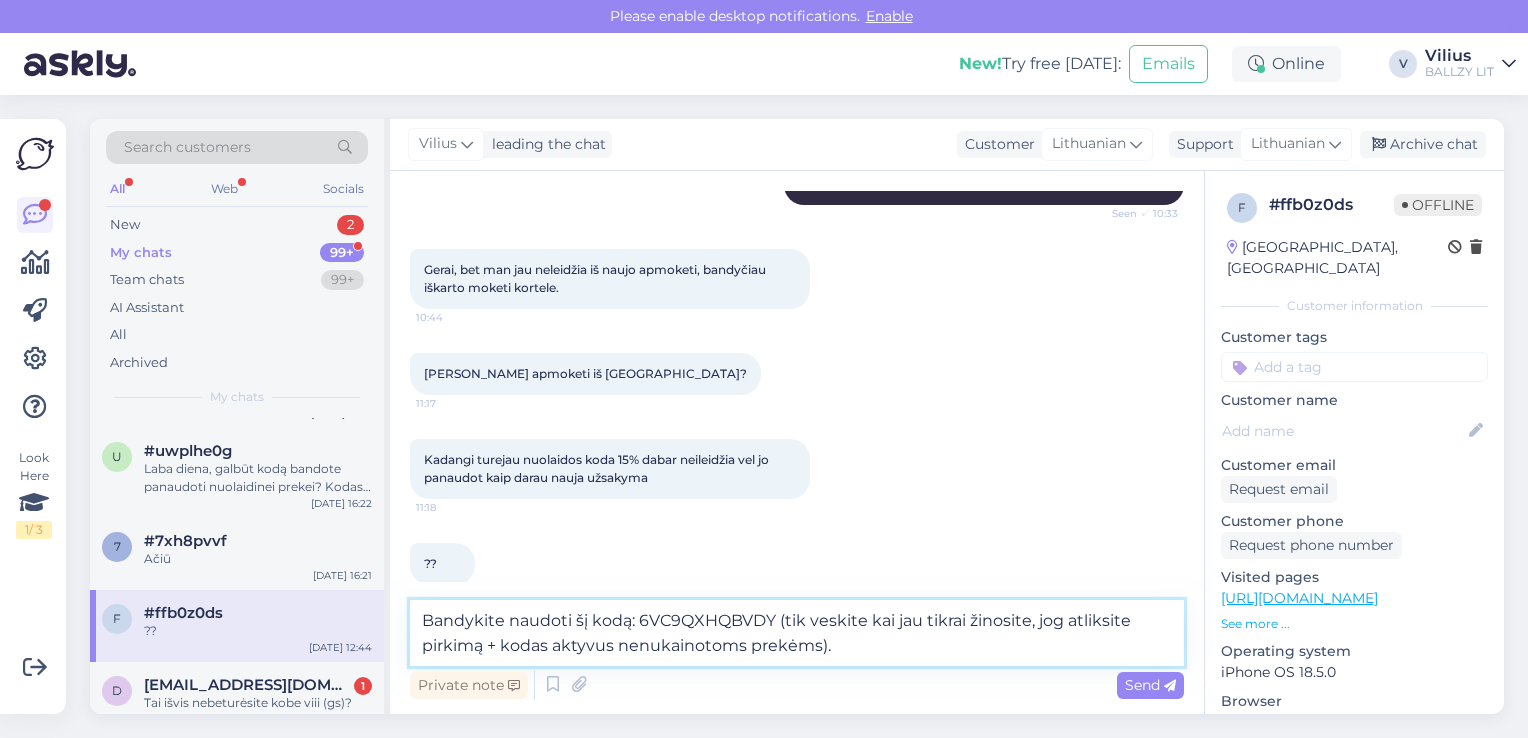 type 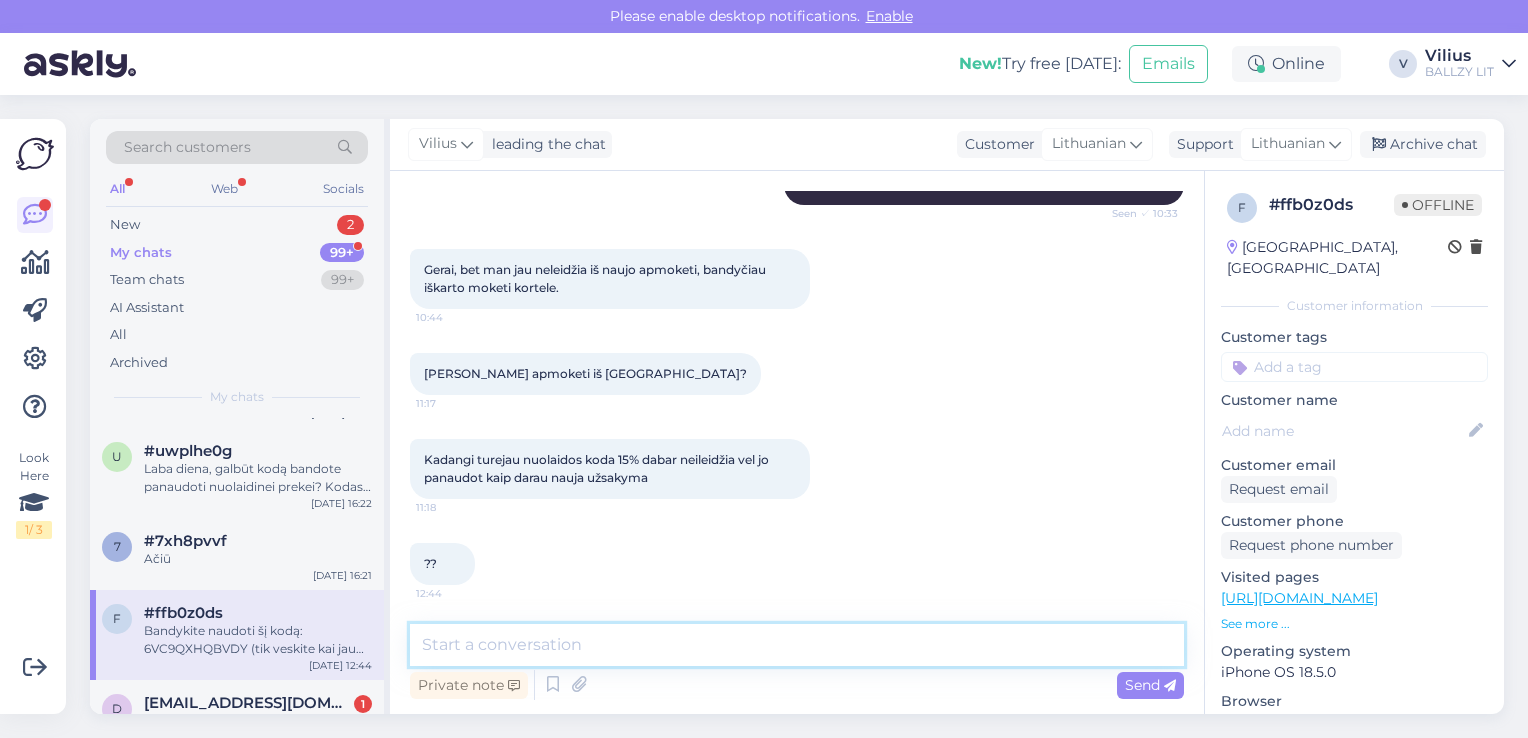 scroll, scrollTop: 776, scrollLeft: 0, axis: vertical 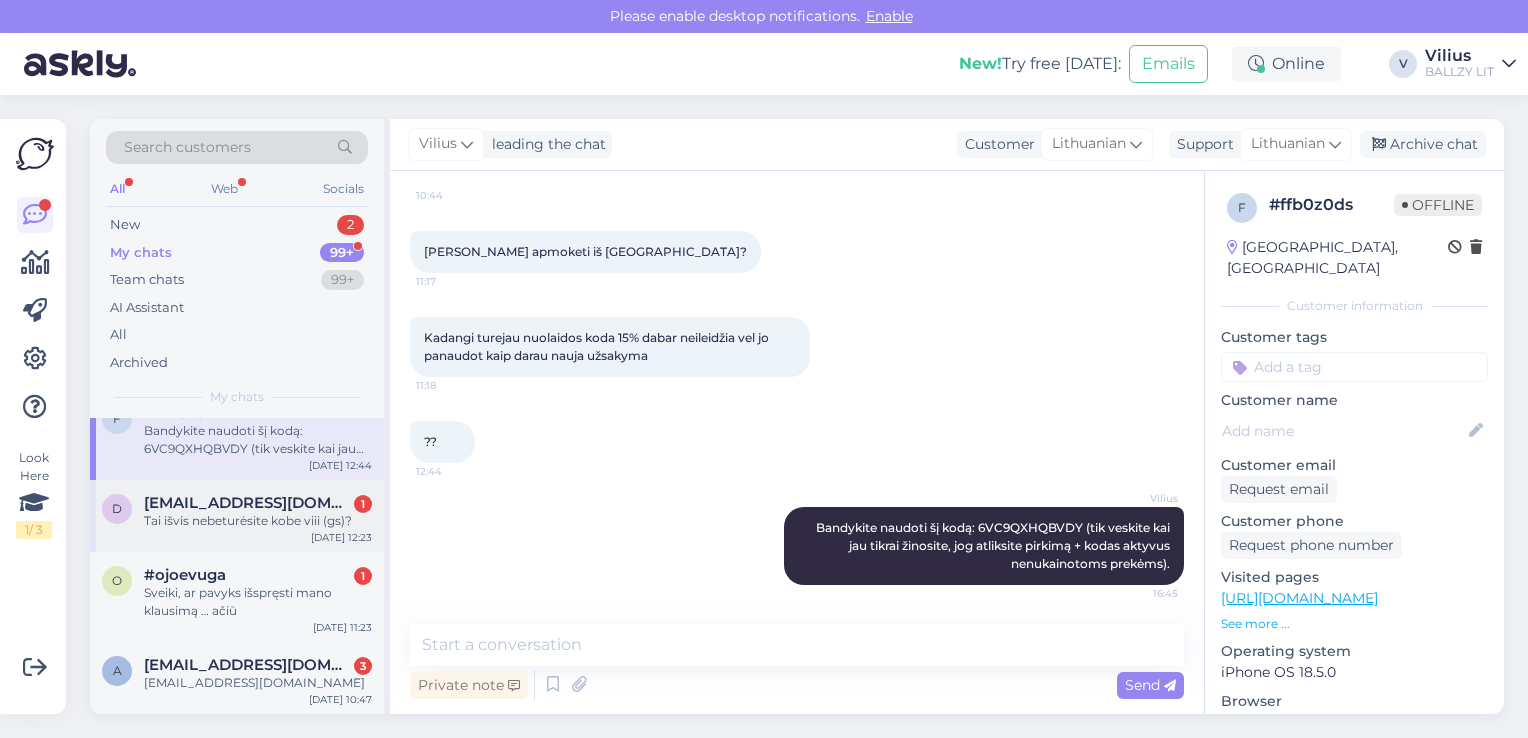 click on "Tai išvis nebeturėsite kobe viii (gs)?" at bounding box center (258, 521) 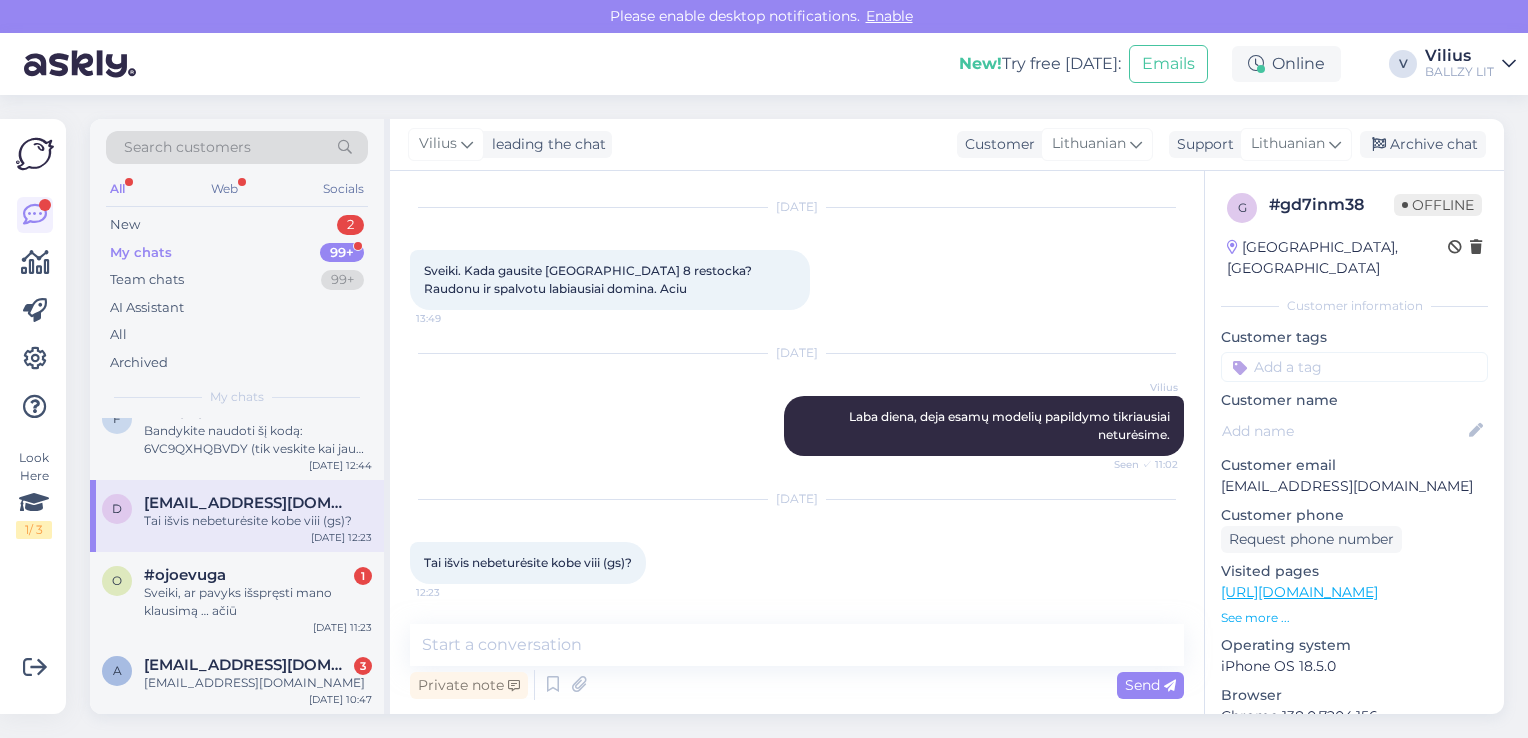 scroll, scrollTop: 46, scrollLeft: 0, axis: vertical 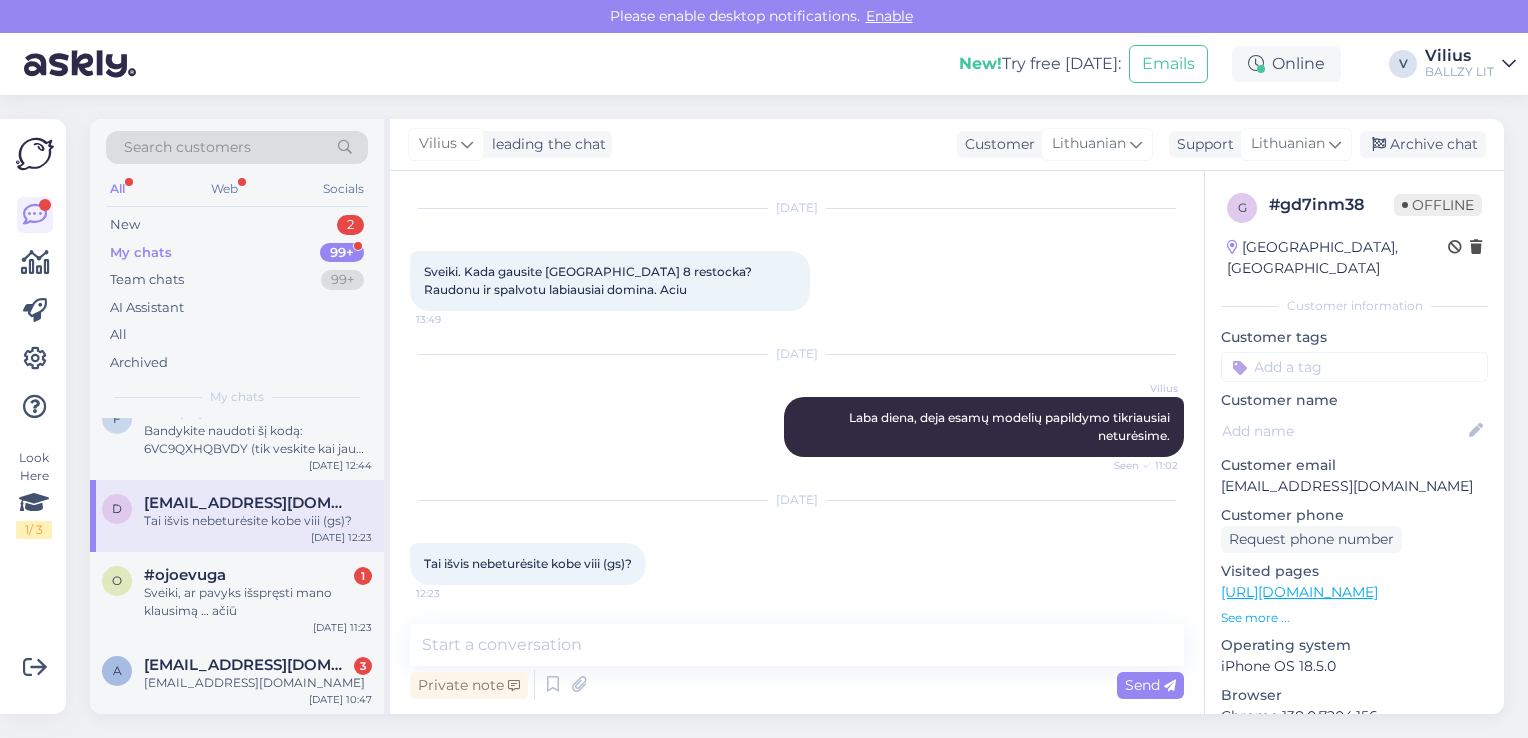 click on "[URL][DOMAIN_NAME]" at bounding box center [1299, 592] 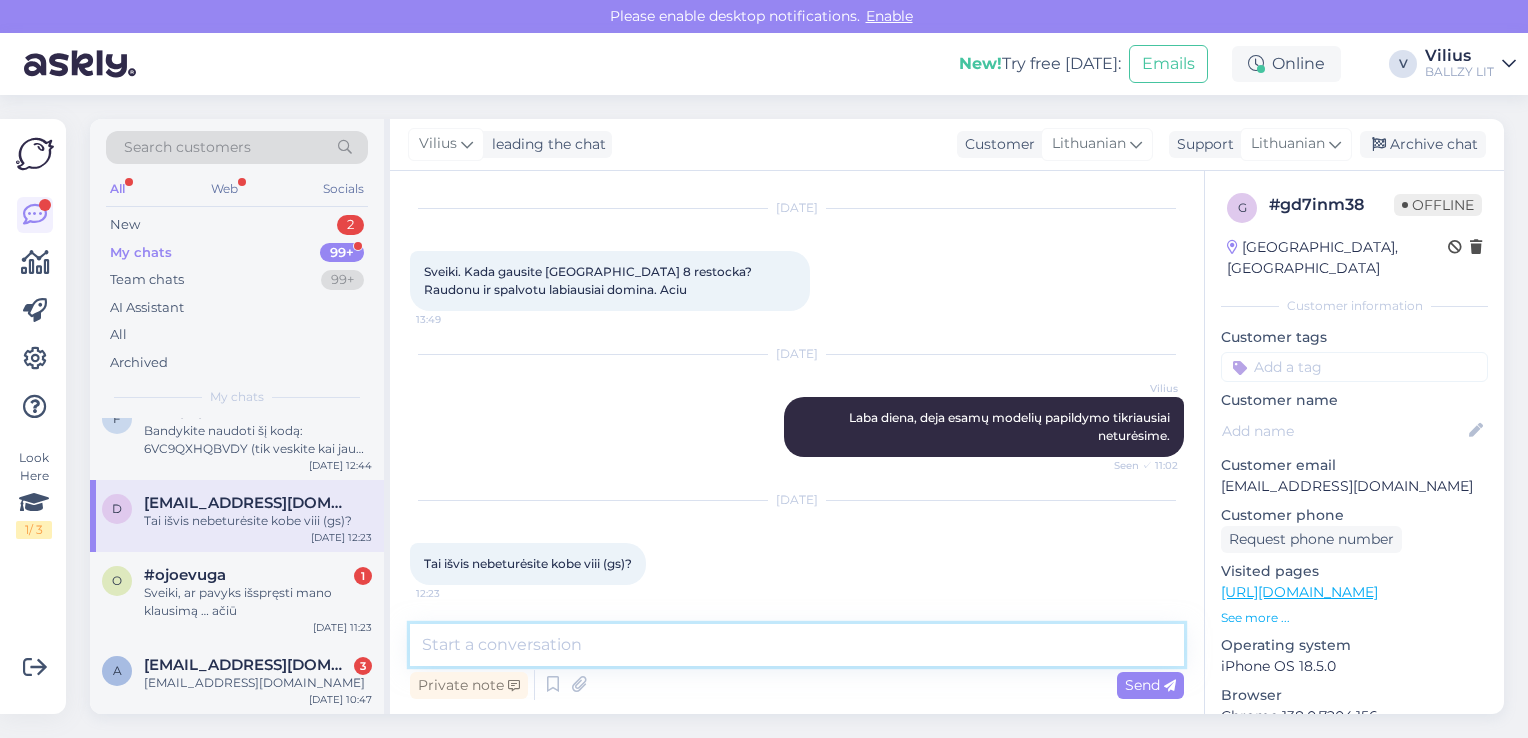 click at bounding box center (797, 645) 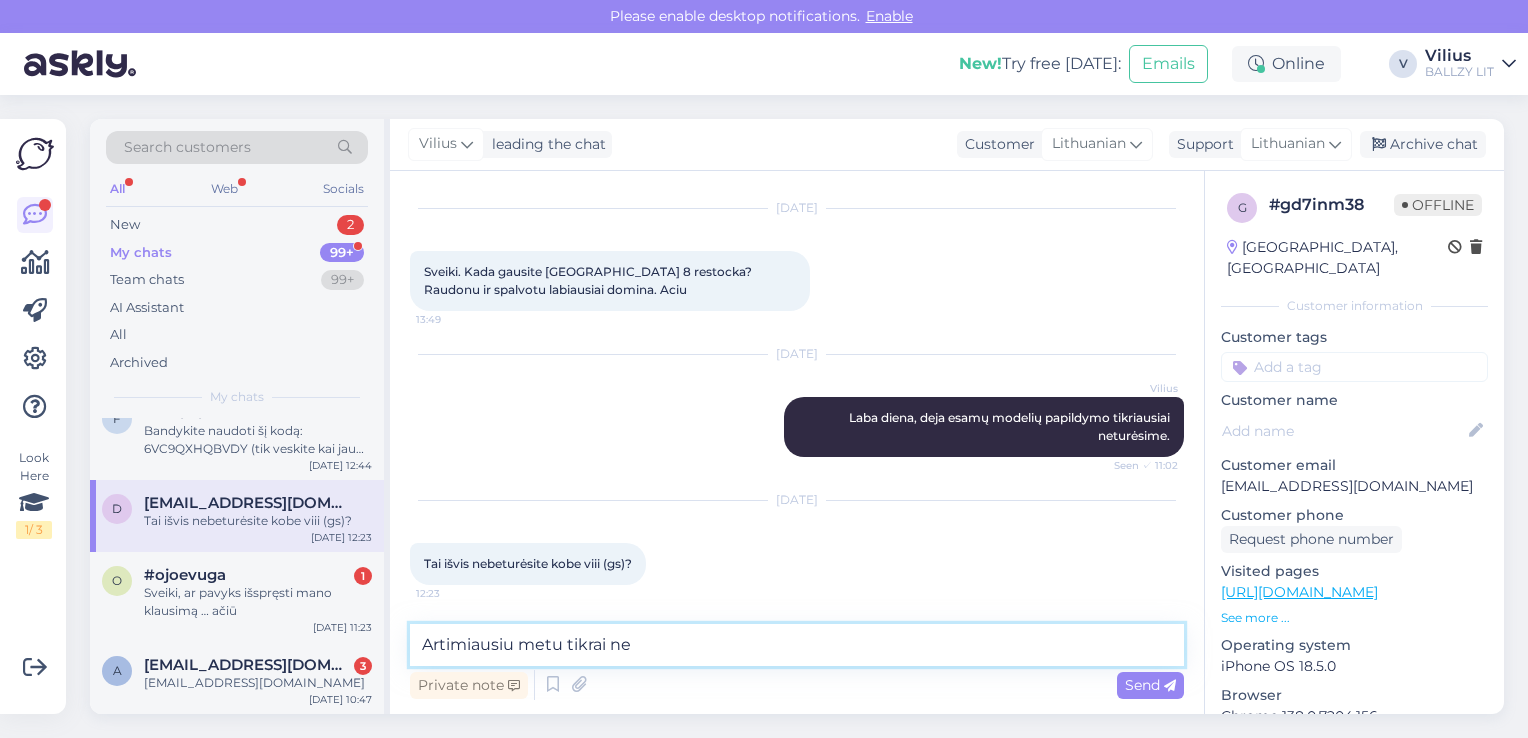 type on "Artimiausiu metu tikrai ne." 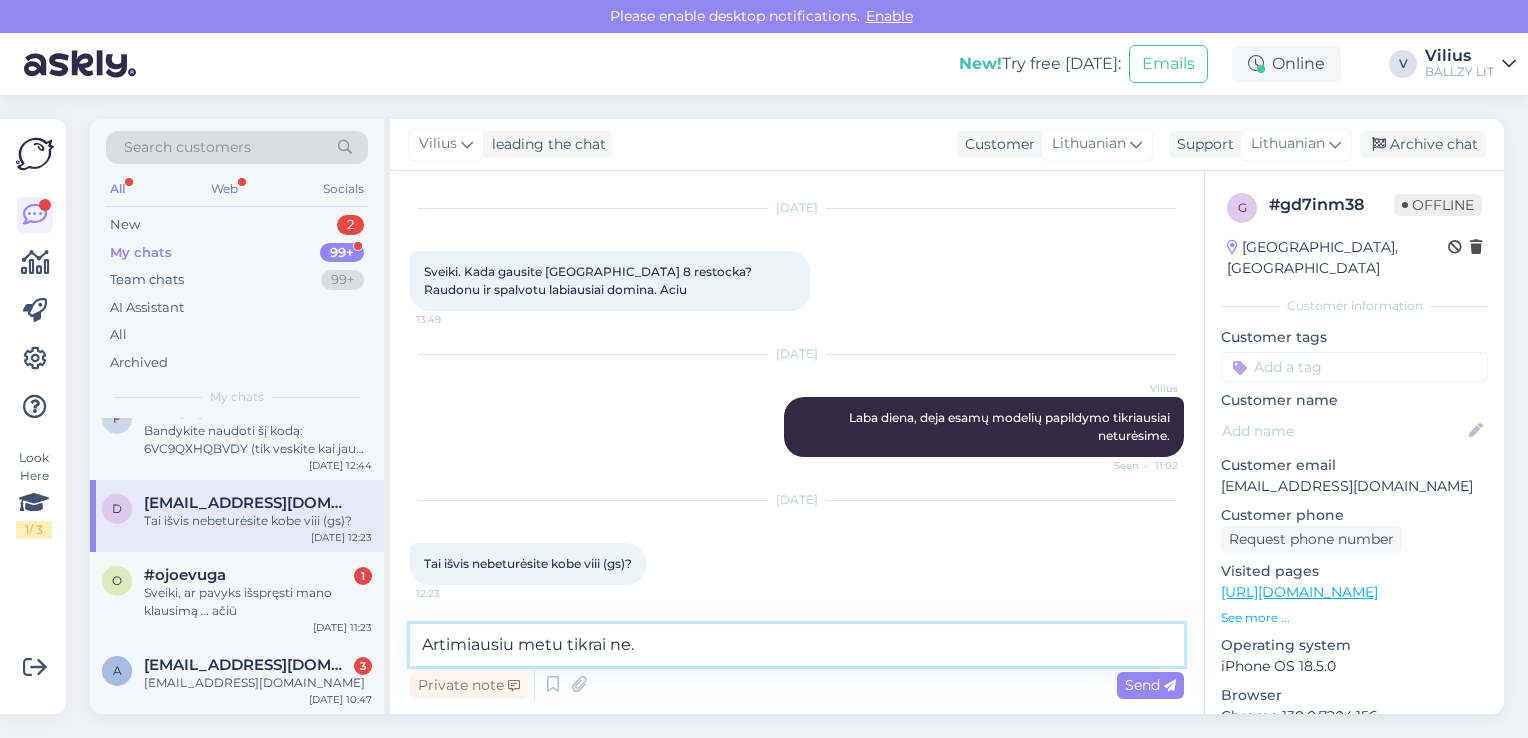 type 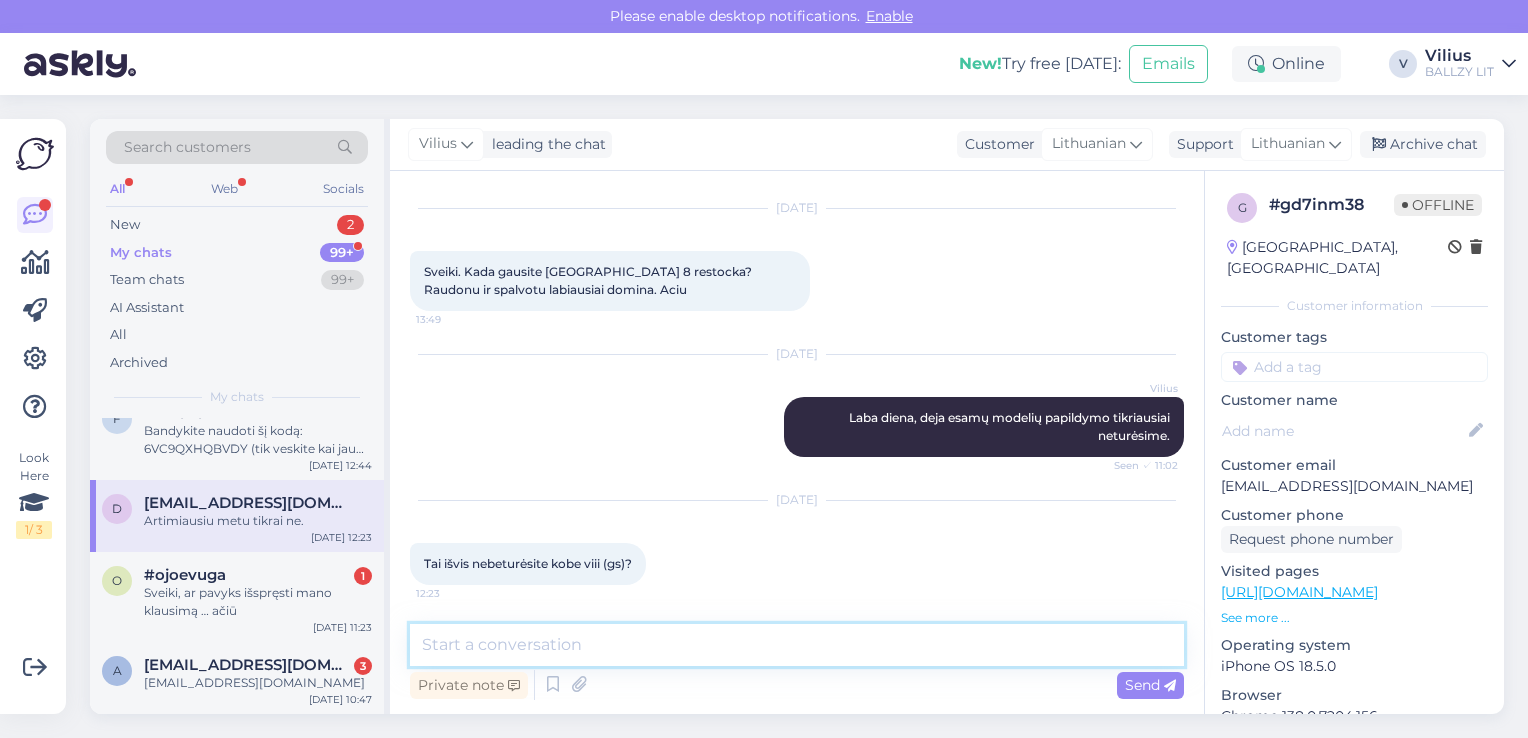 scroll, scrollTop: 132, scrollLeft: 0, axis: vertical 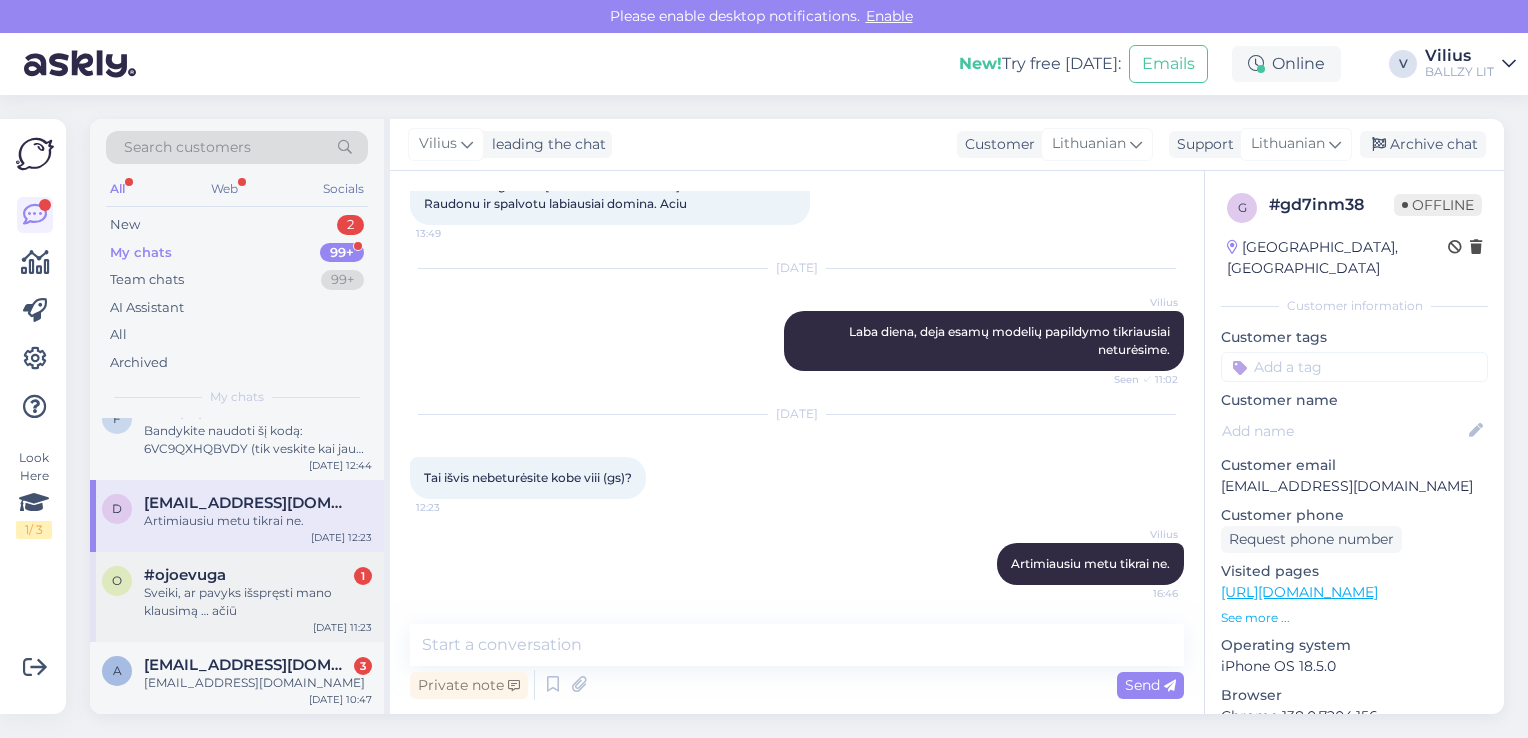 click on "Sveiki, ar pavyks išspręsti mano klausimą … ačiū" at bounding box center (258, 602) 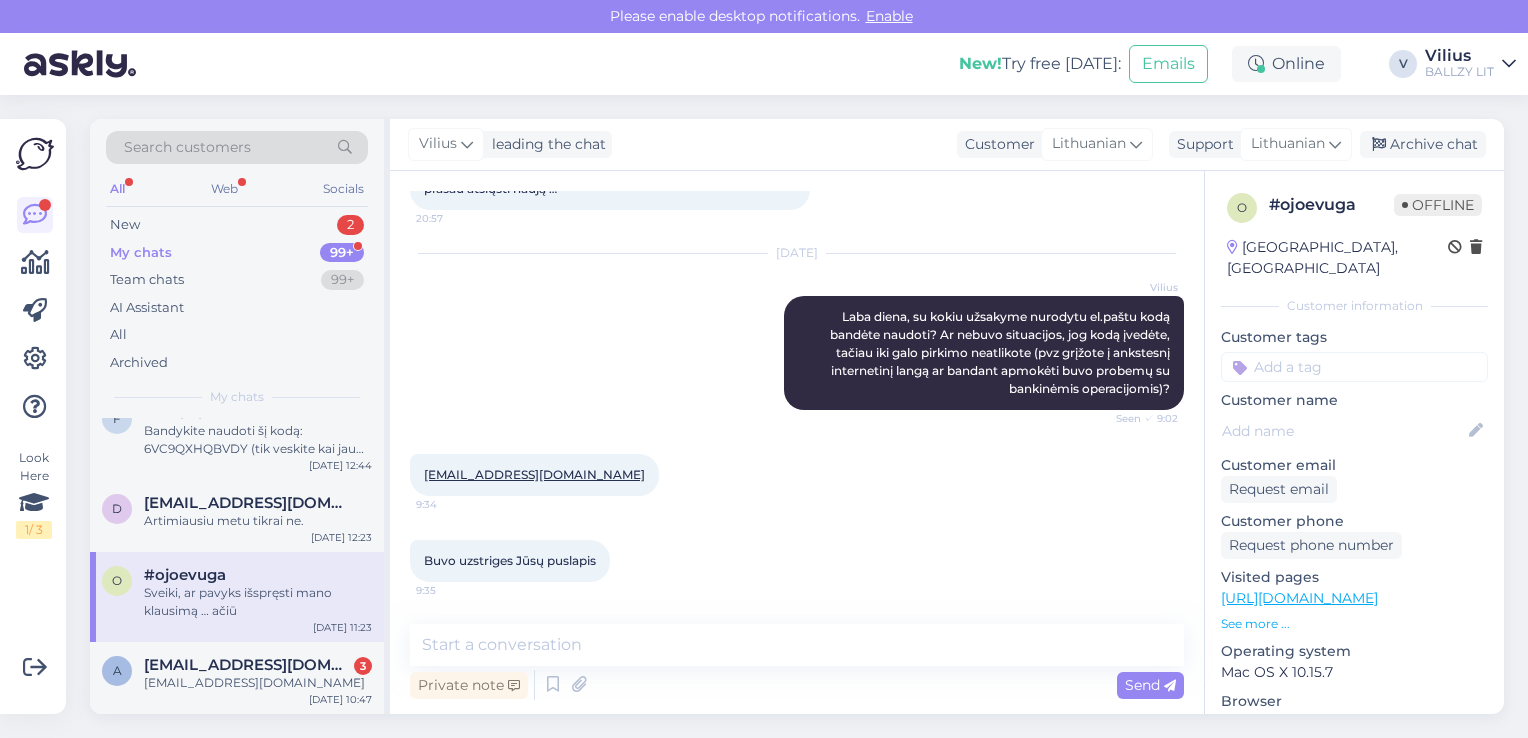 scroll, scrollTop: 248, scrollLeft: 0, axis: vertical 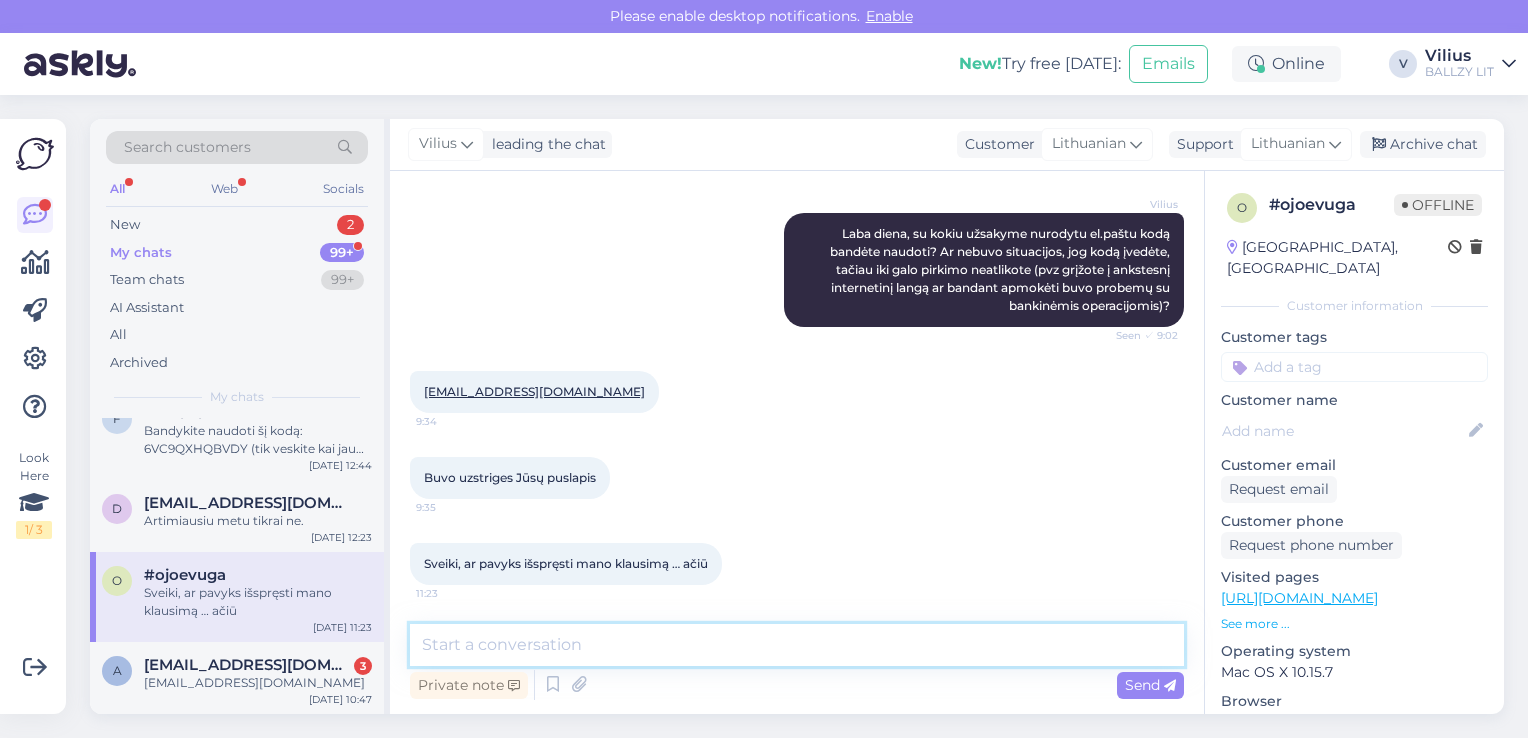 click at bounding box center [797, 645] 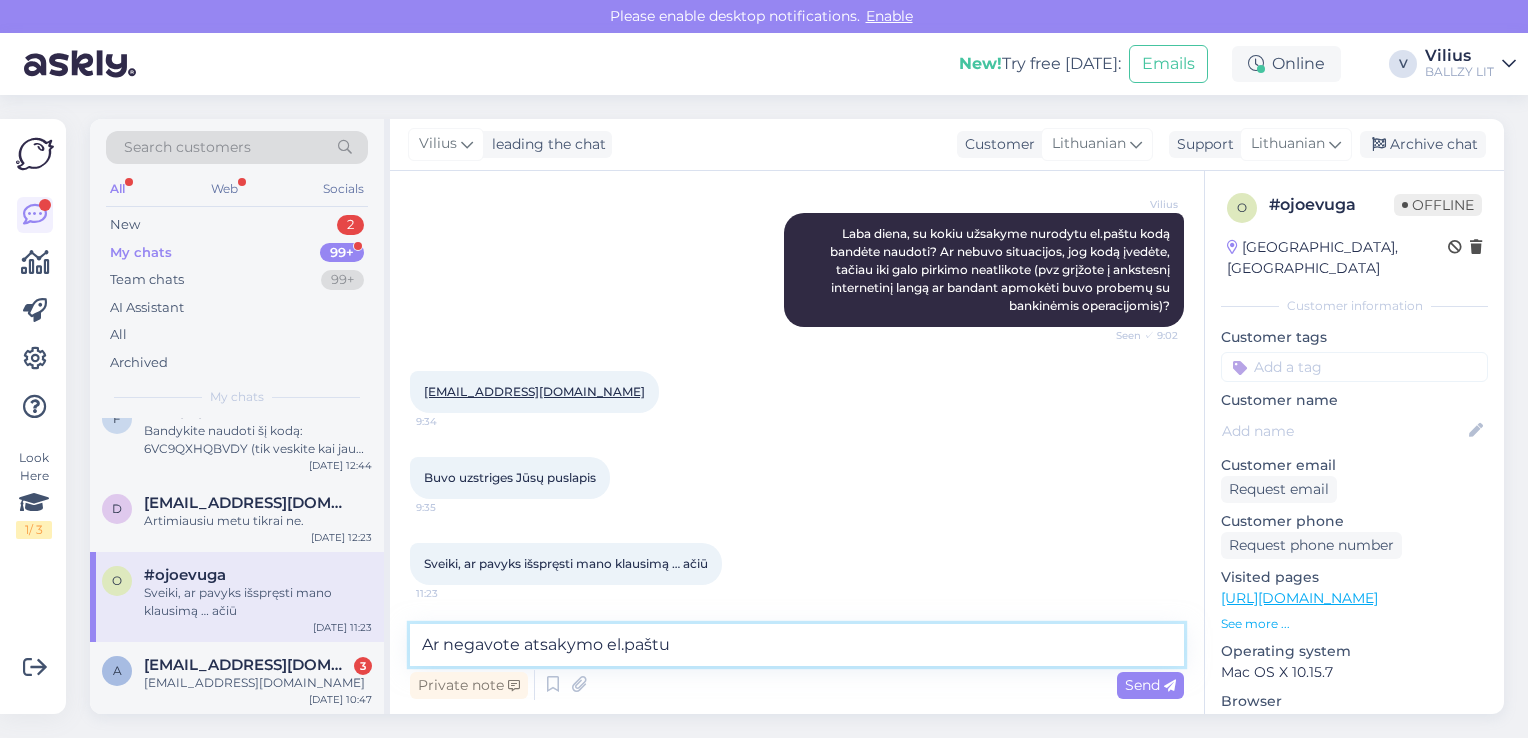 type on "Ar negavote atsakymo el.paštu?" 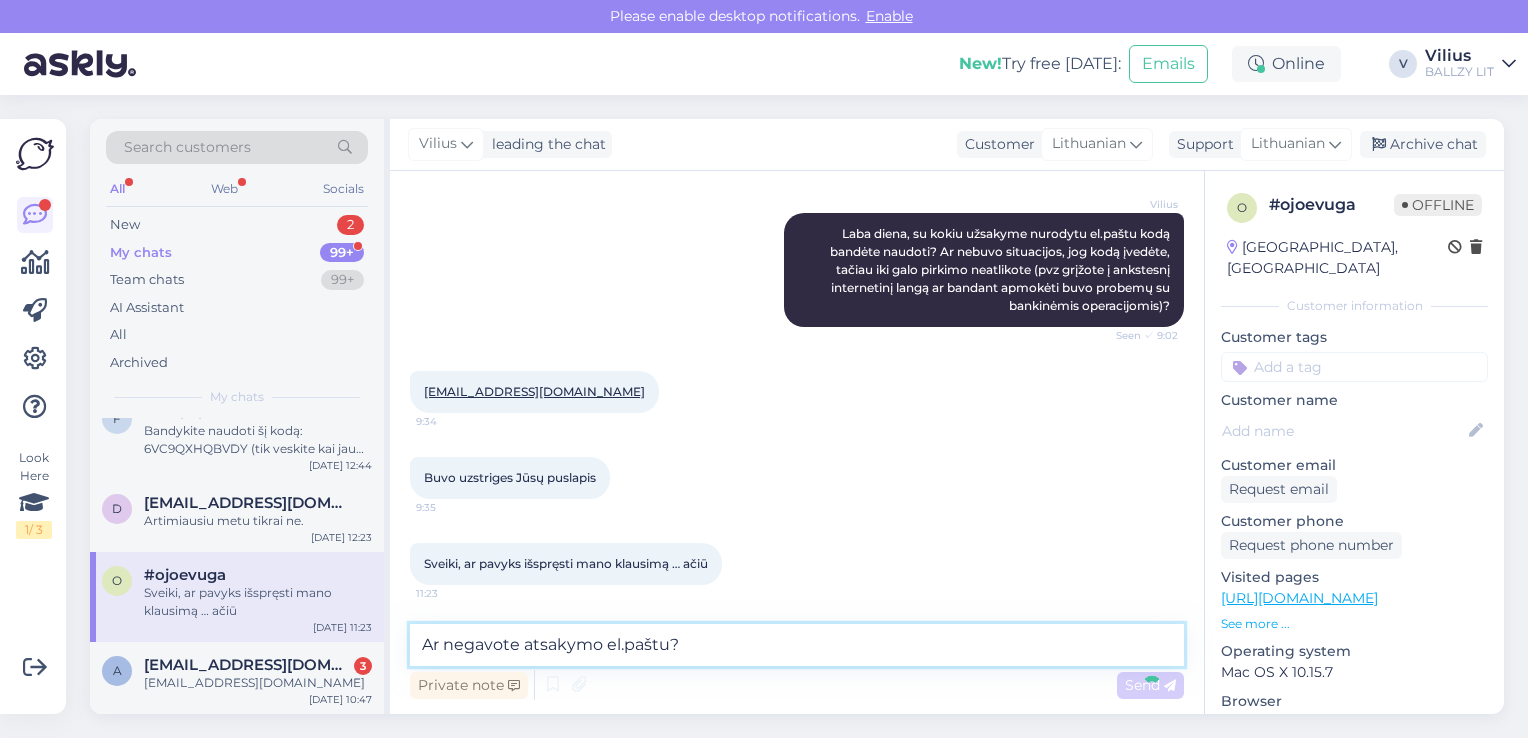 type 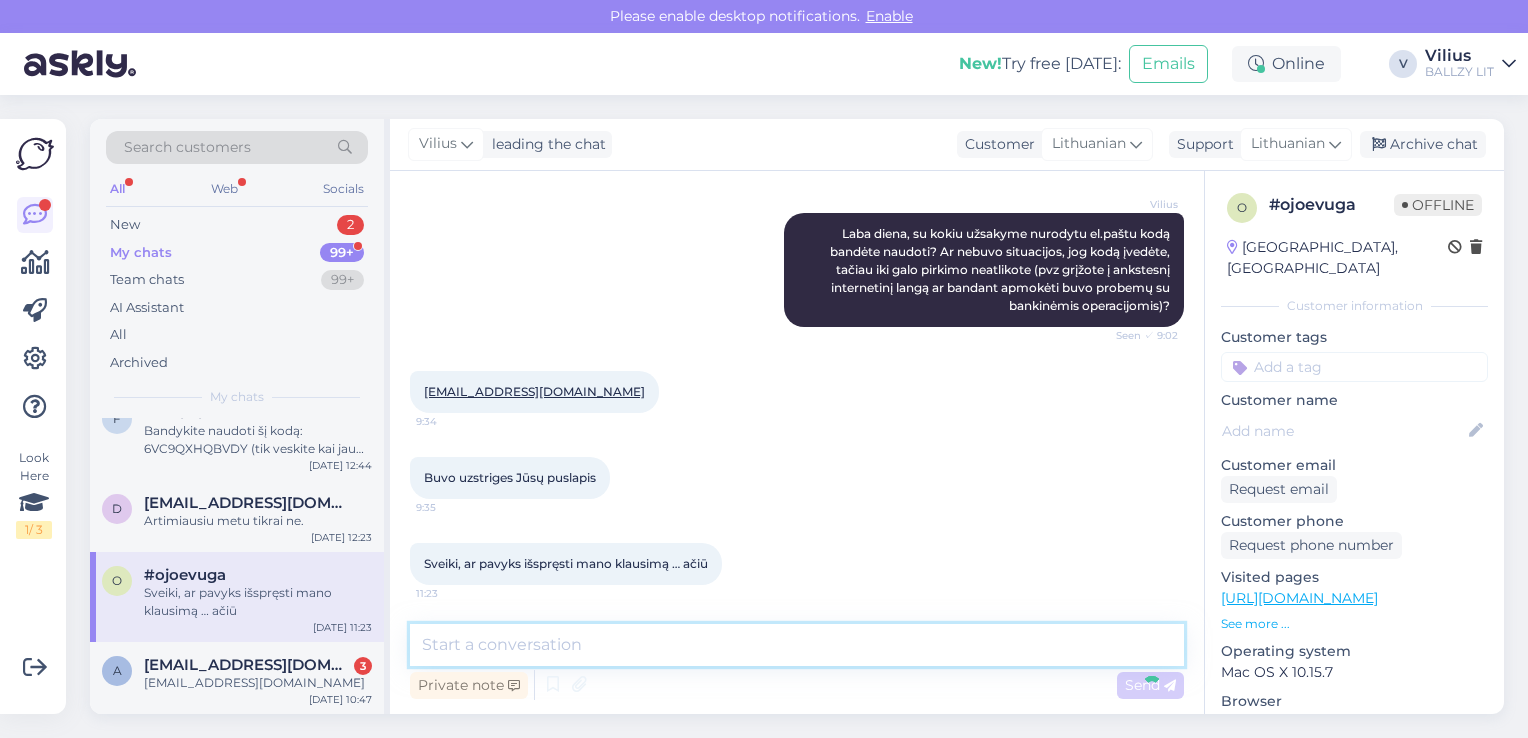 scroll, scrollTop: 335, scrollLeft: 0, axis: vertical 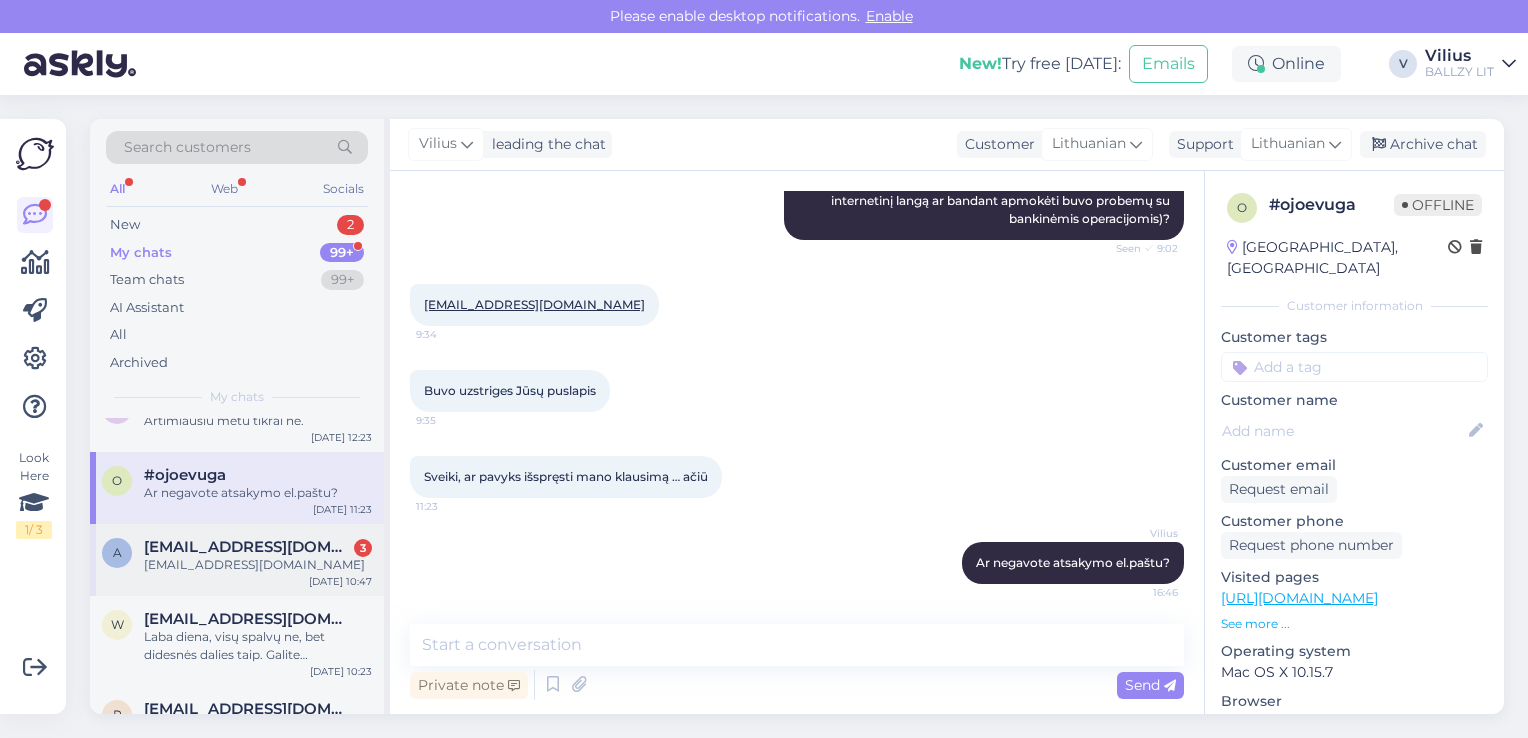 click on "[EMAIL_ADDRESS][DOMAIN_NAME]" at bounding box center (258, 565) 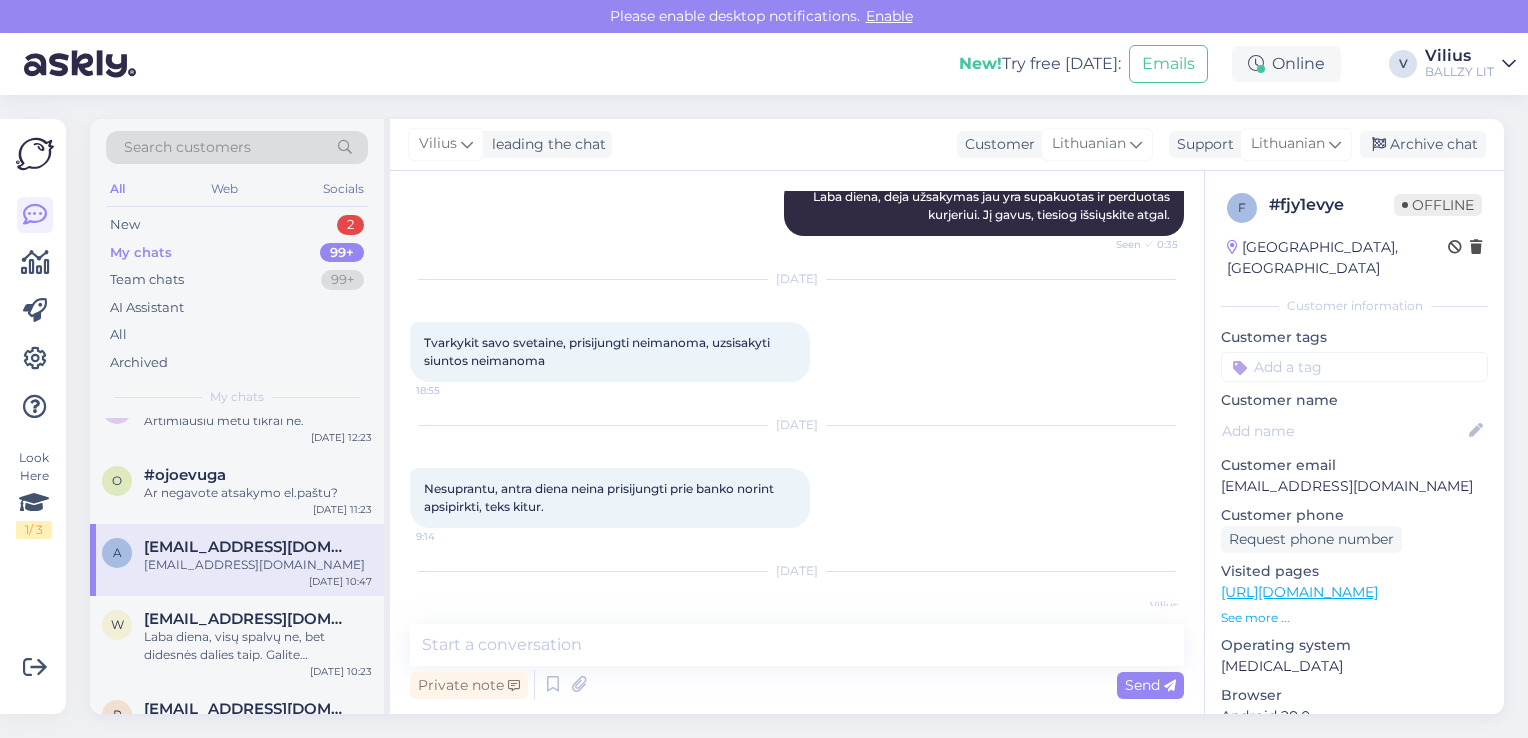 scroll, scrollTop: 743, scrollLeft: 0, axis: vertical 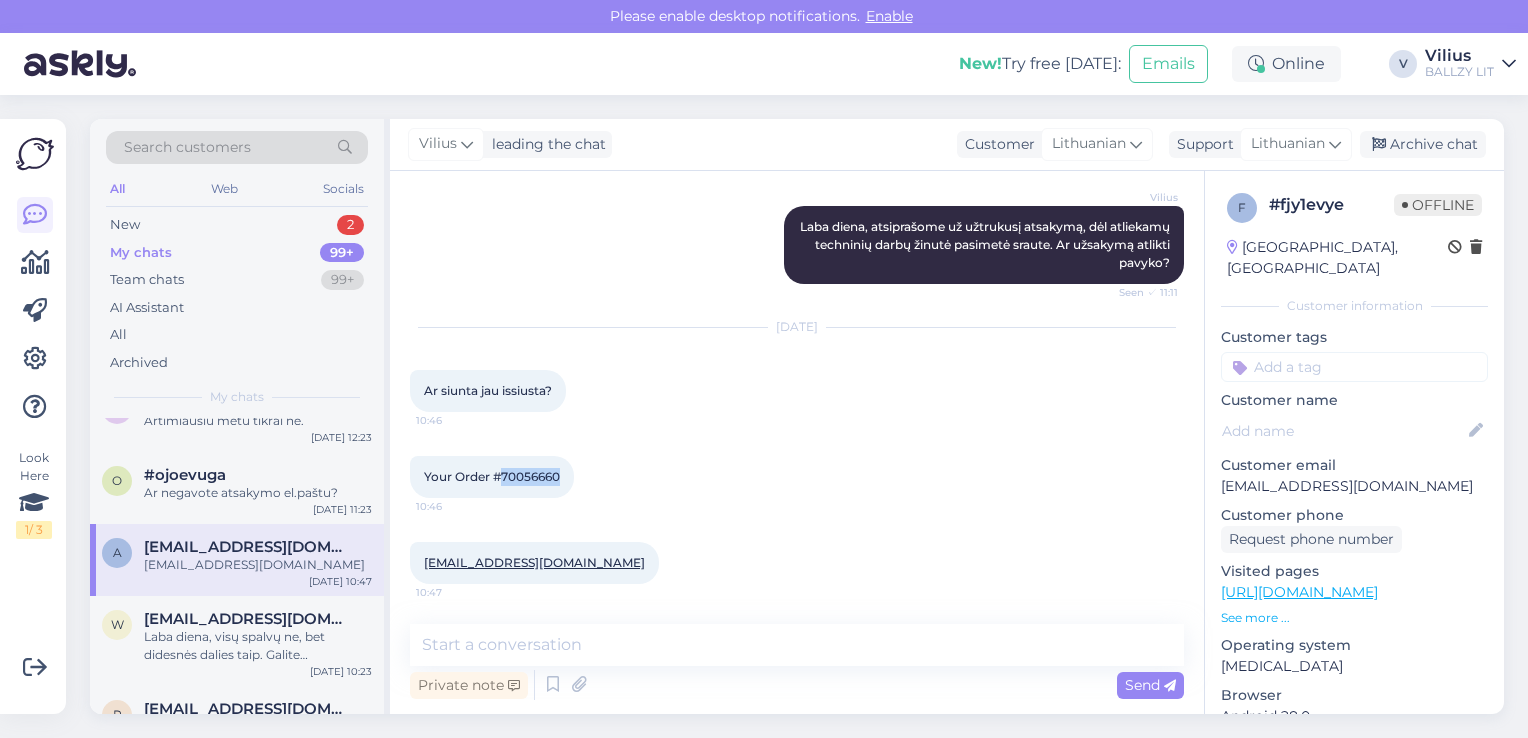 drag, startPoint x: 561, startPoint y: 473, endPoint x: 498, endPoint y: 476, distance: 63.07139 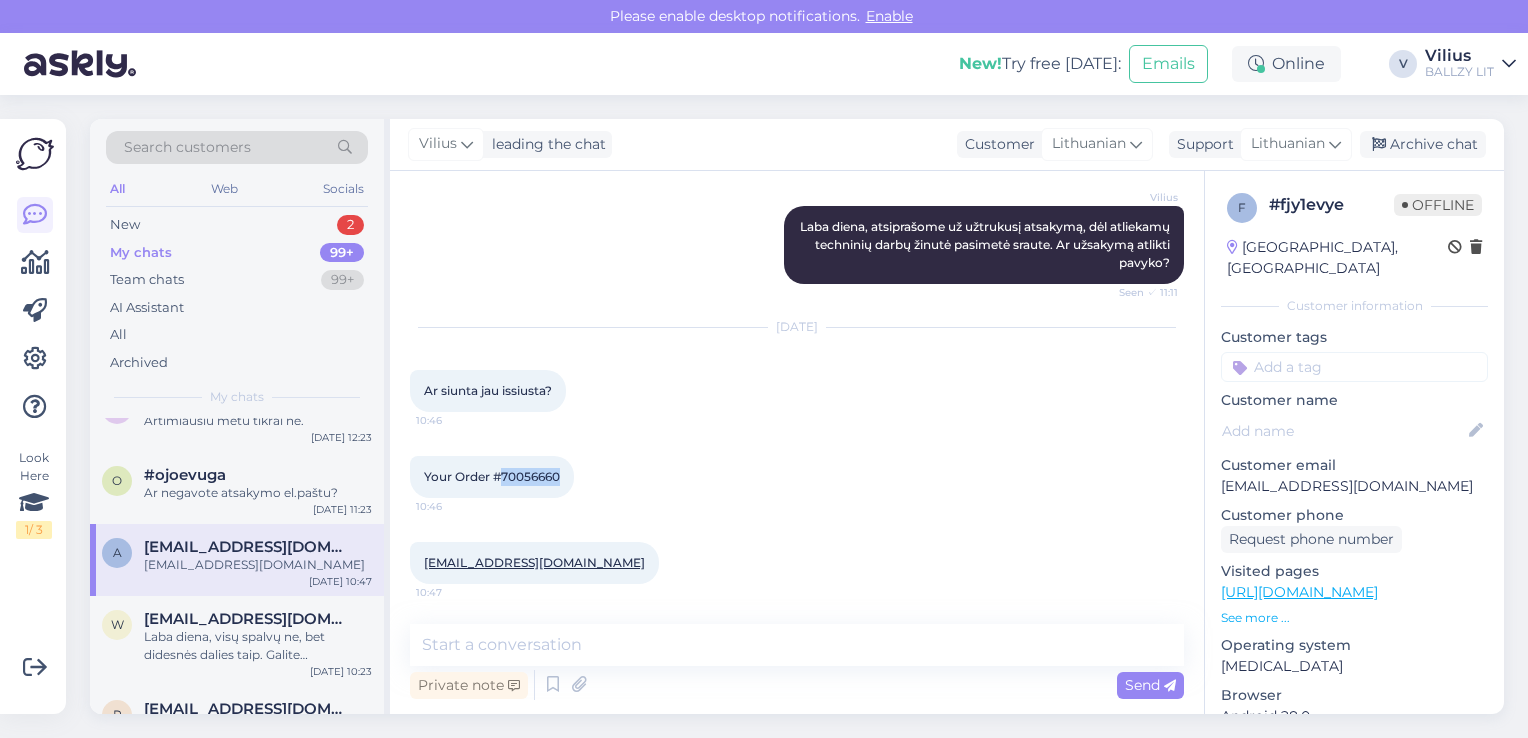 click on "Your Order #70056660" at bounding box center [492, 476] 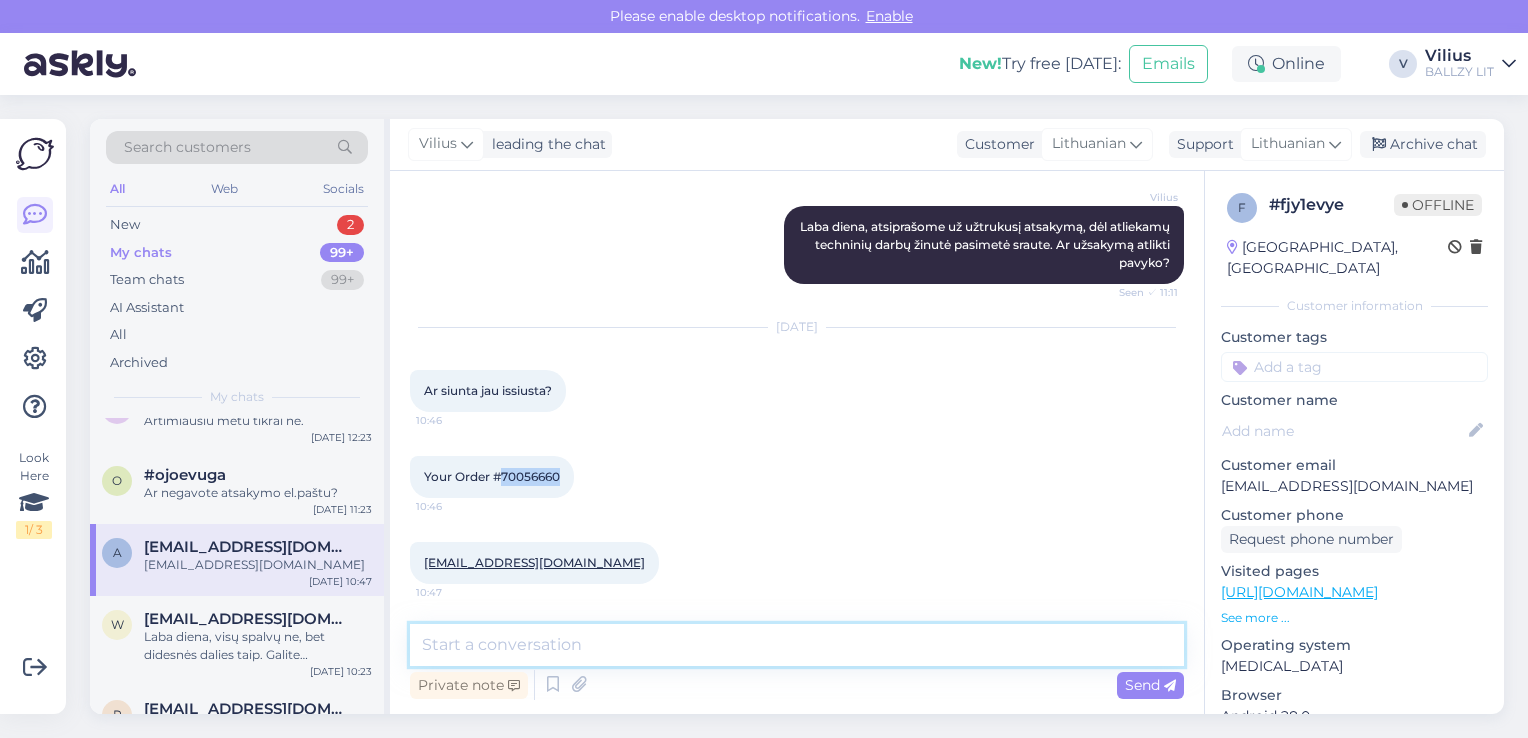 click at bounding box center (797, 645) 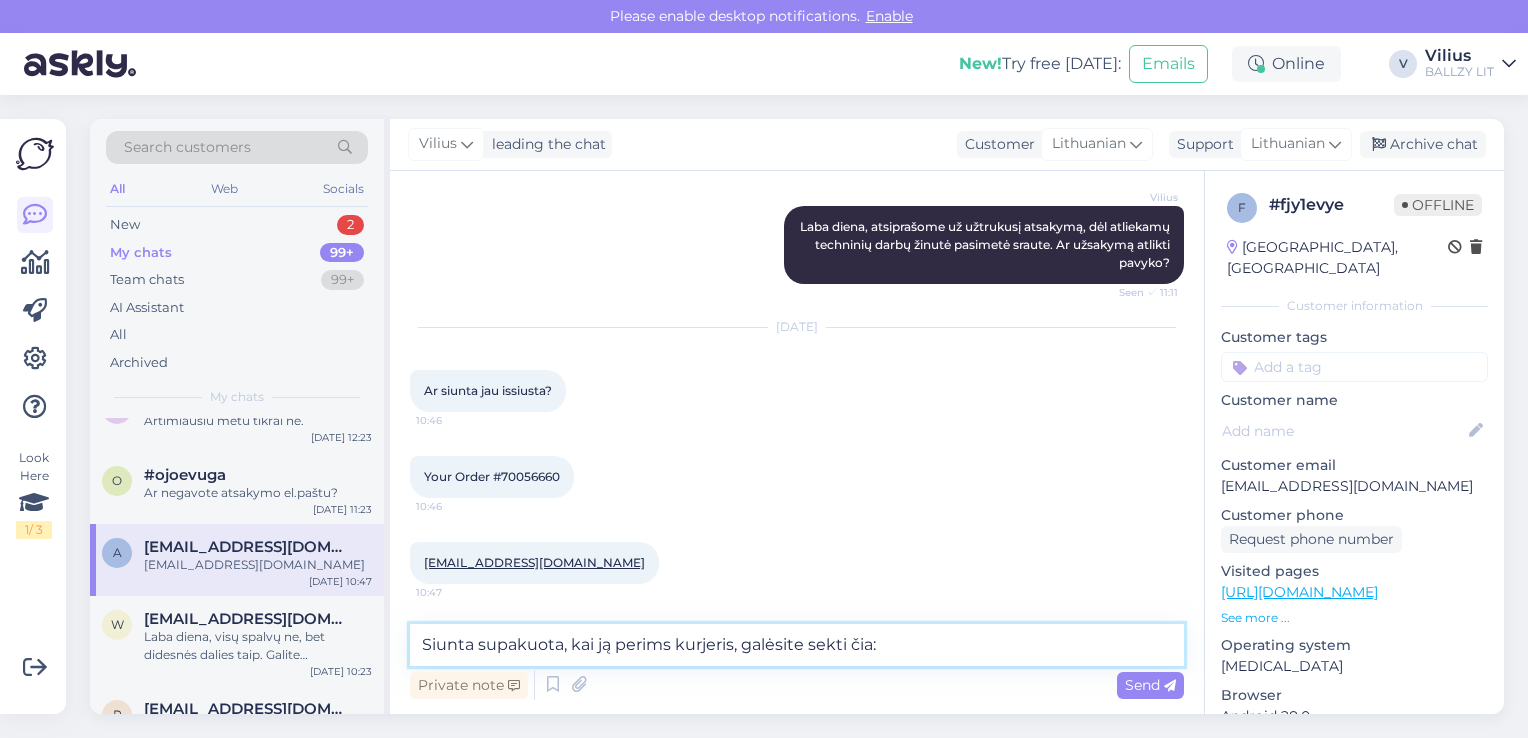 paste on "[URL][DOMAIN_NAME]" 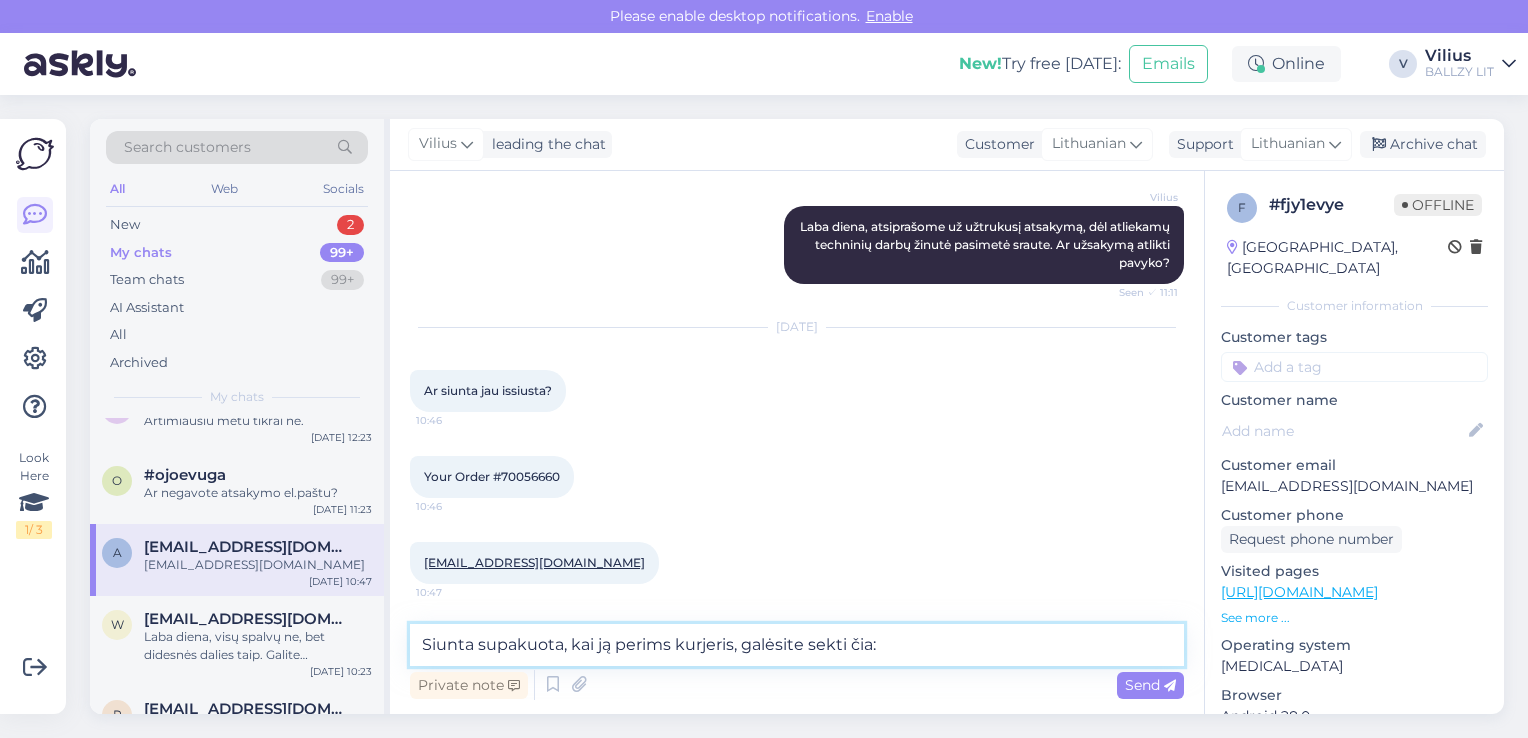 type on "Siunta supakuota, kai ją perims kurjeris, galėsite sekti čia: [URL][DOMAIN_NAME]" 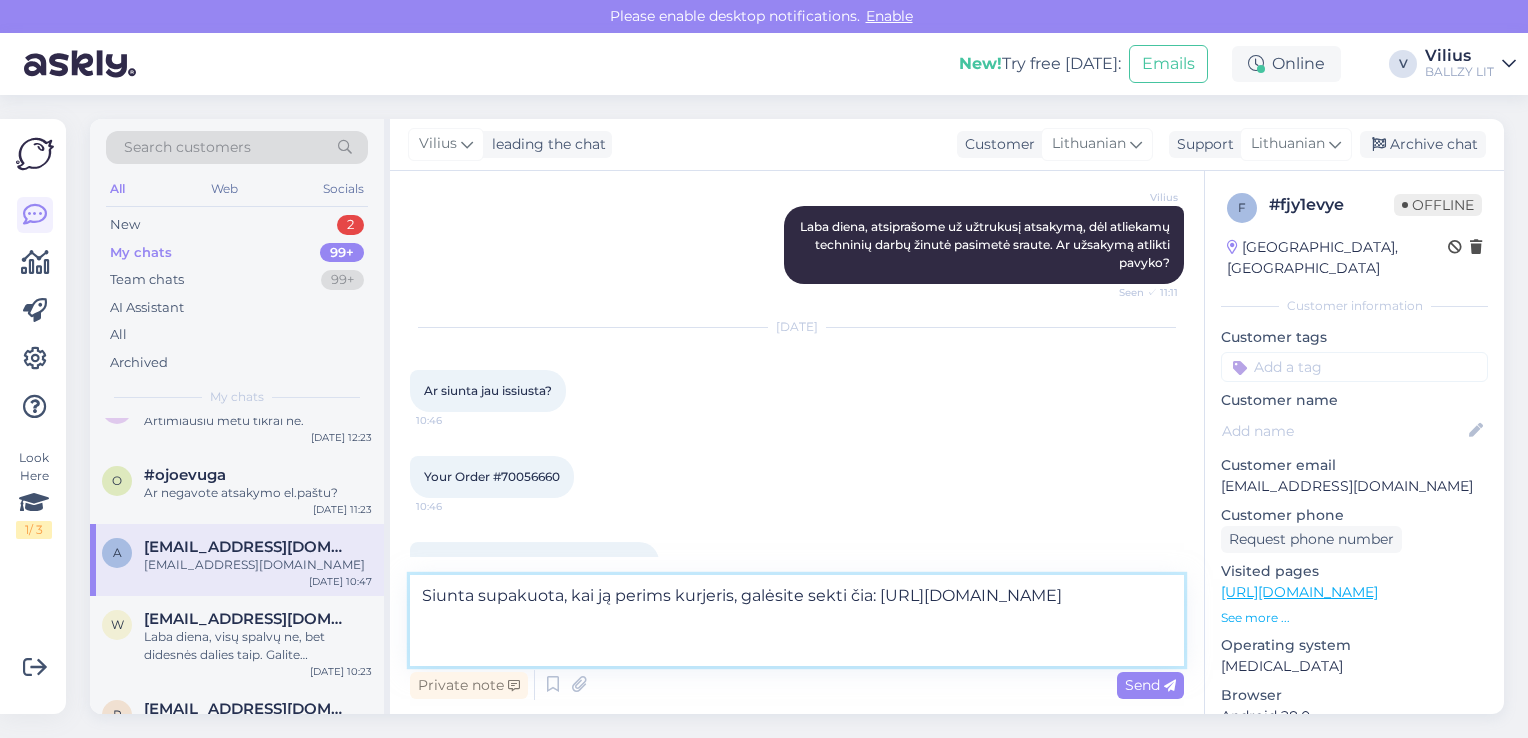 type 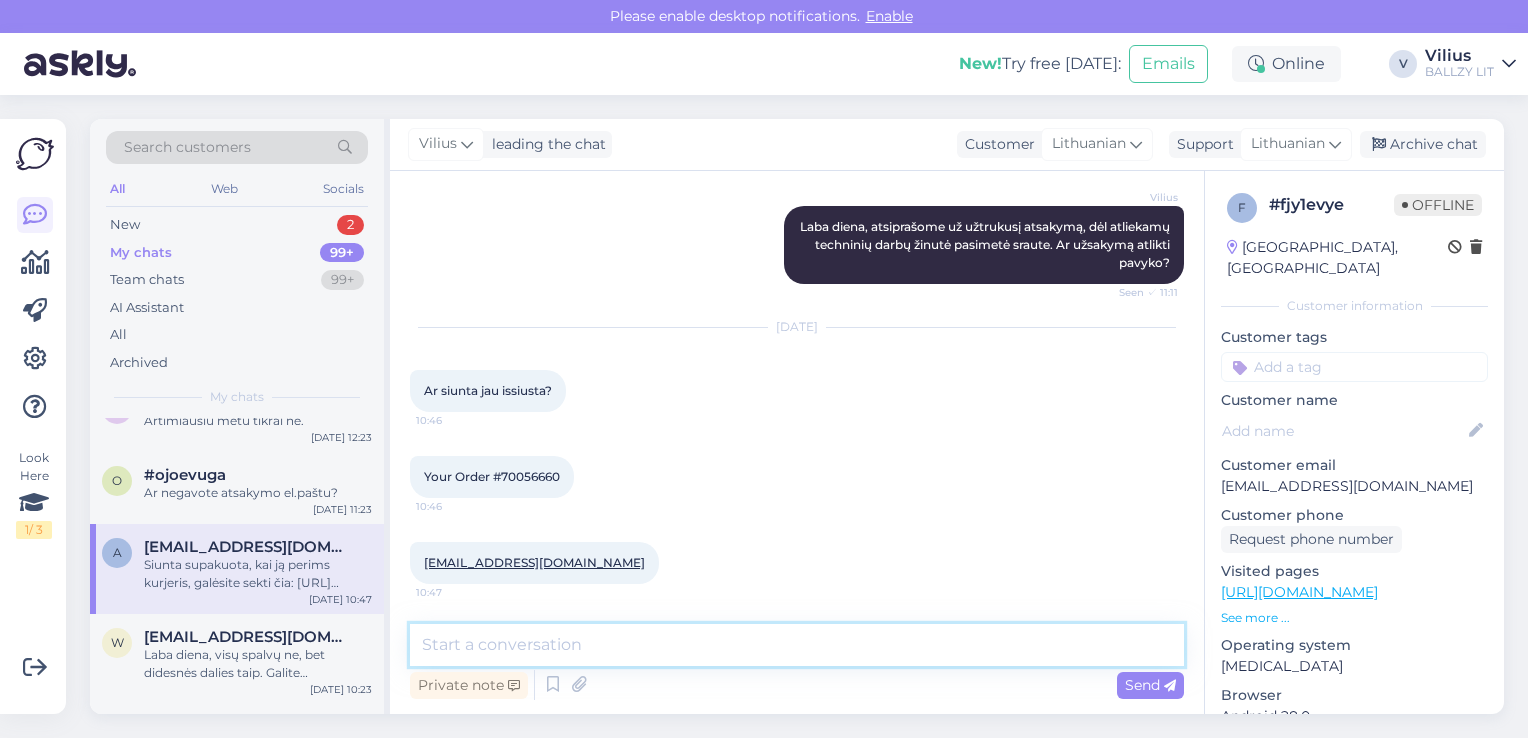 scroll, scrollTop: 864, scrollLeft: 0, axis: vertical 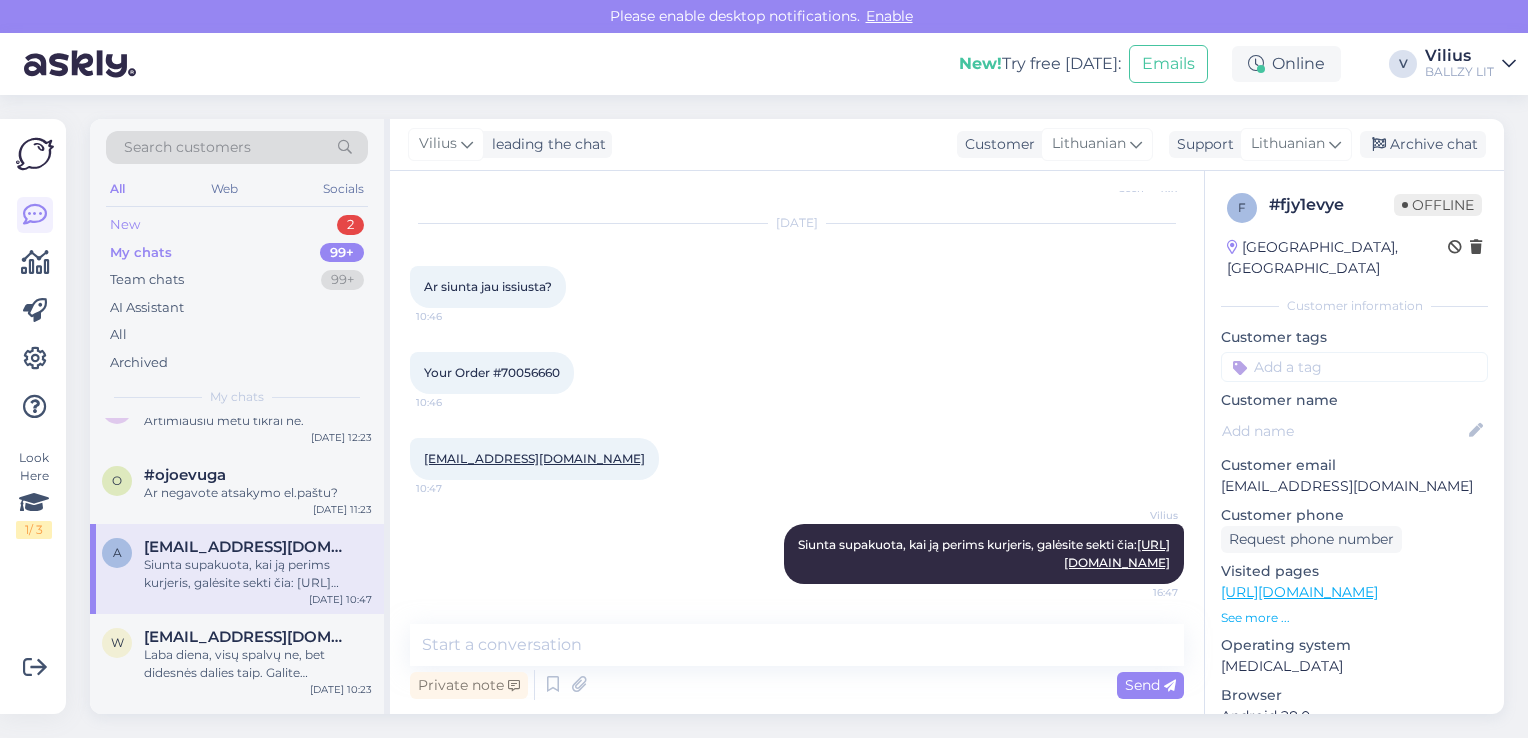 click on "New 2" at bounding box center (237, 225) 